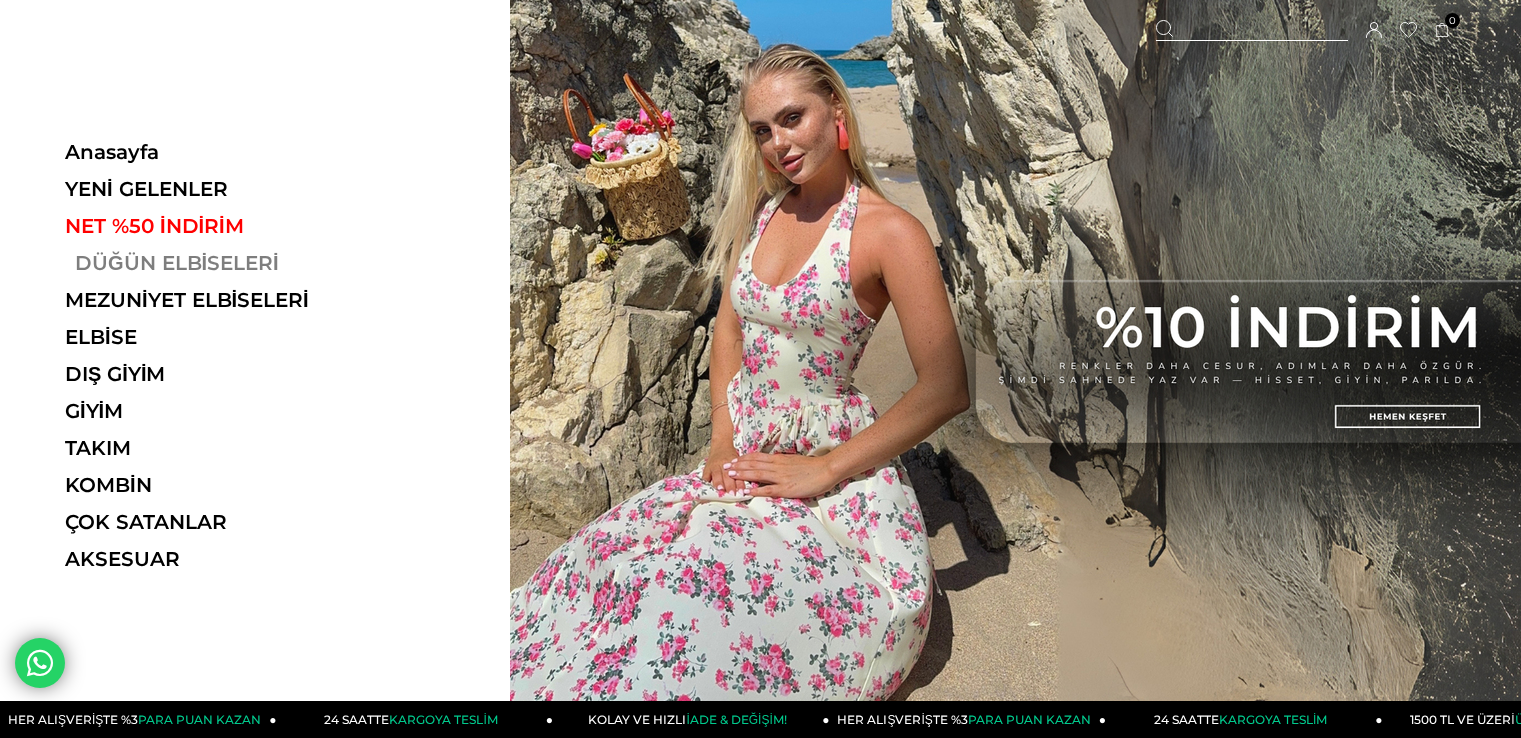 scroll, scrollTop: 0, scrollLeft: 0, axis: both 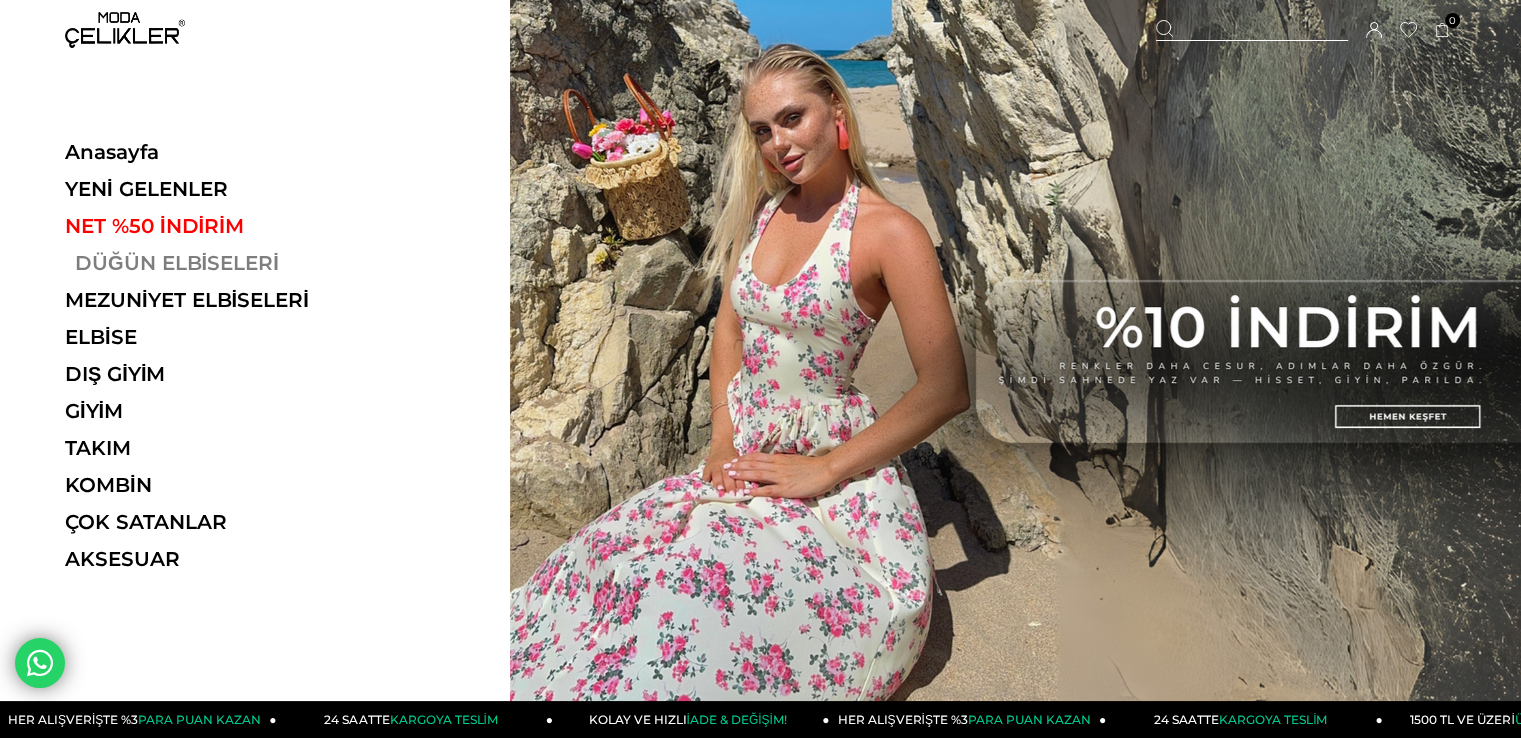 click on "DÜĞÜN ELBİSELERİ" at bounding box center (202, 263) 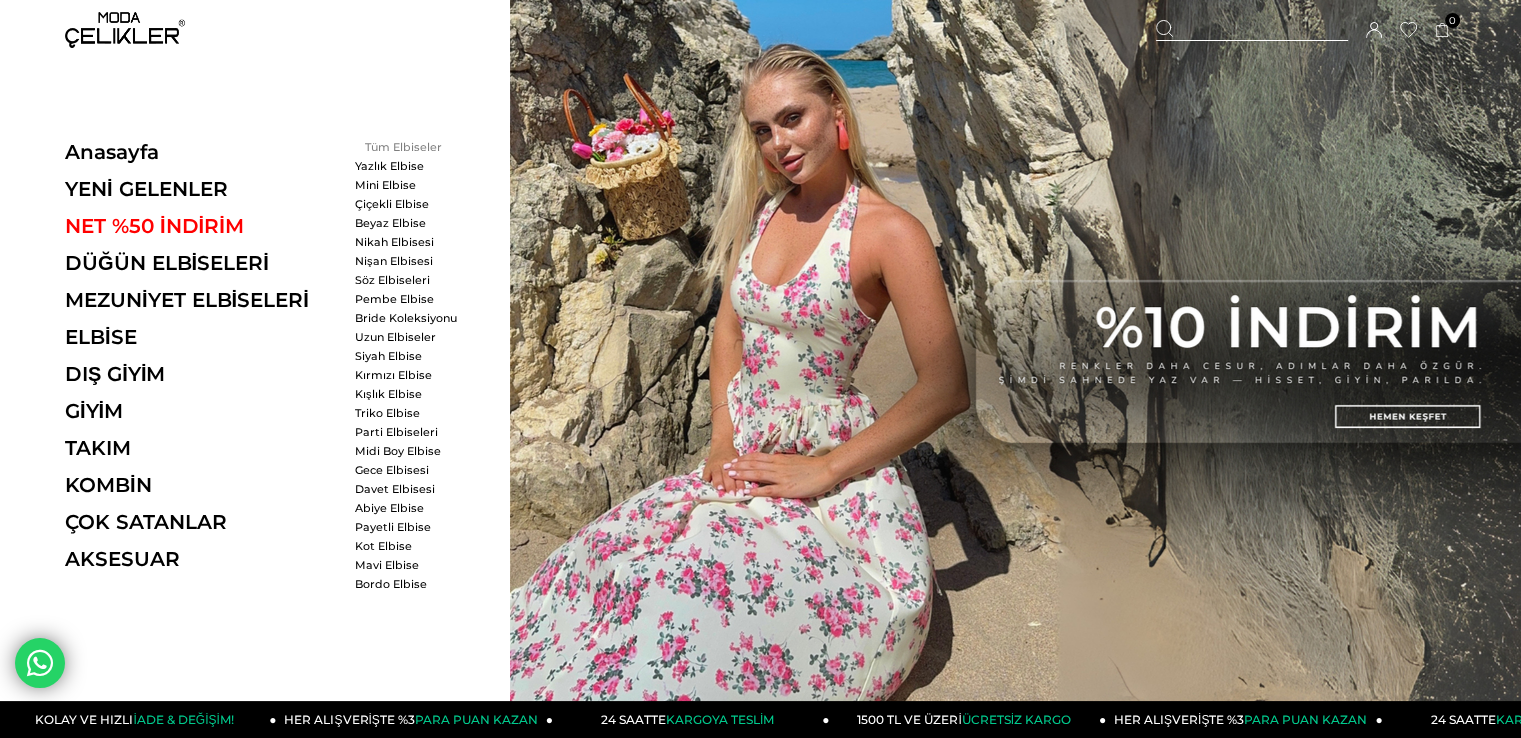 click on "Tüm Elbiseler" at bounding box center (412, 147) 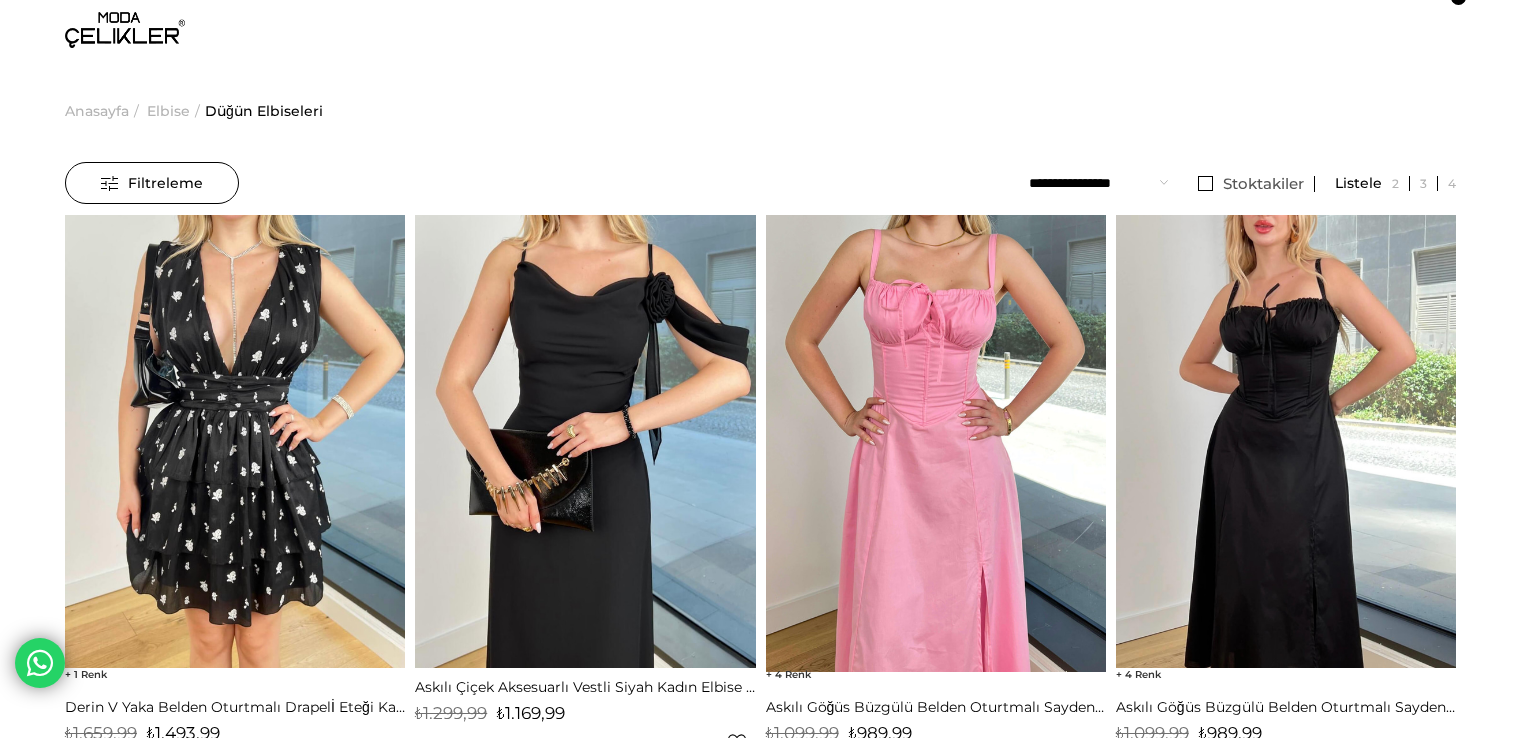 scroll, scrollTop: 0, scrollLeft: 0, axis: both 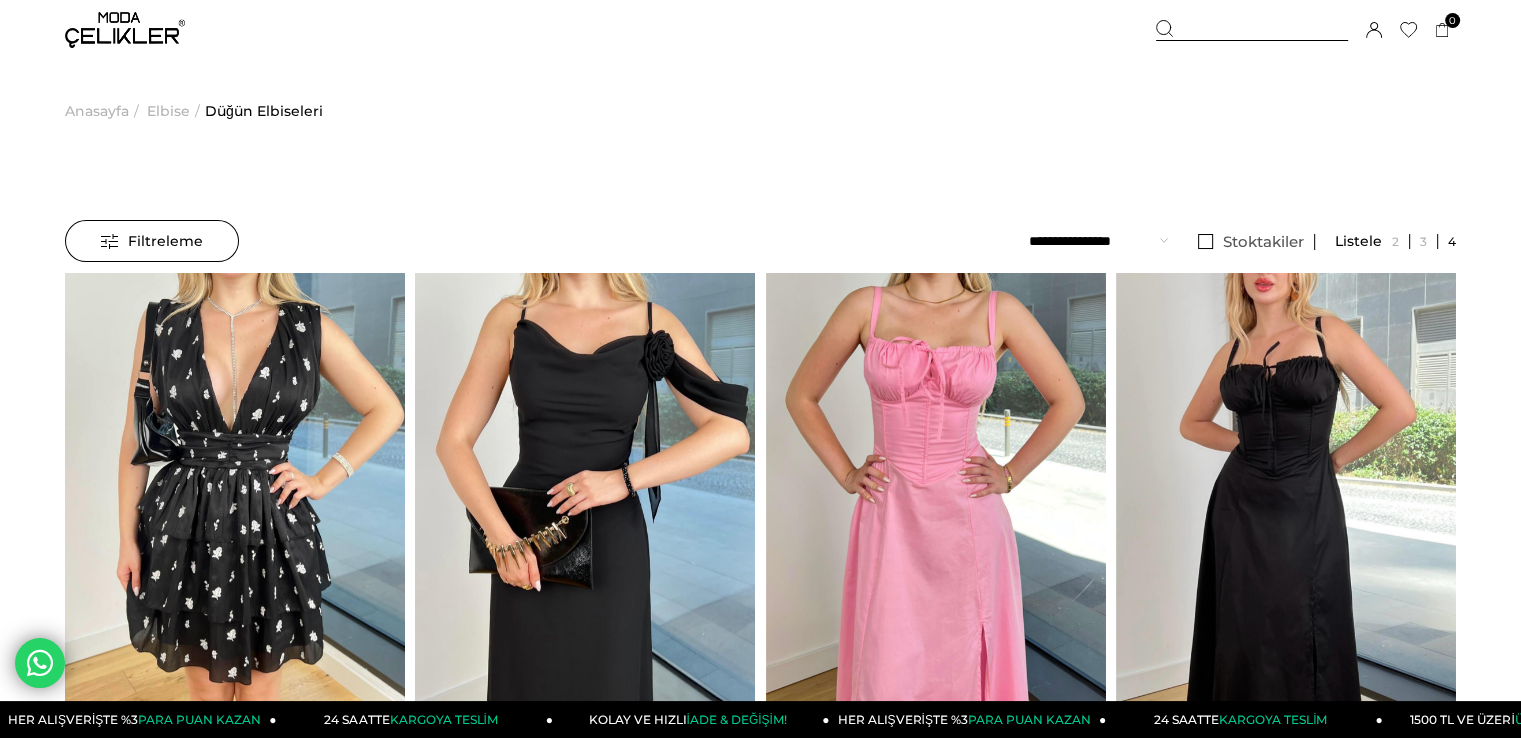 click on "Filtreleme" at bounding box center [152, 241] 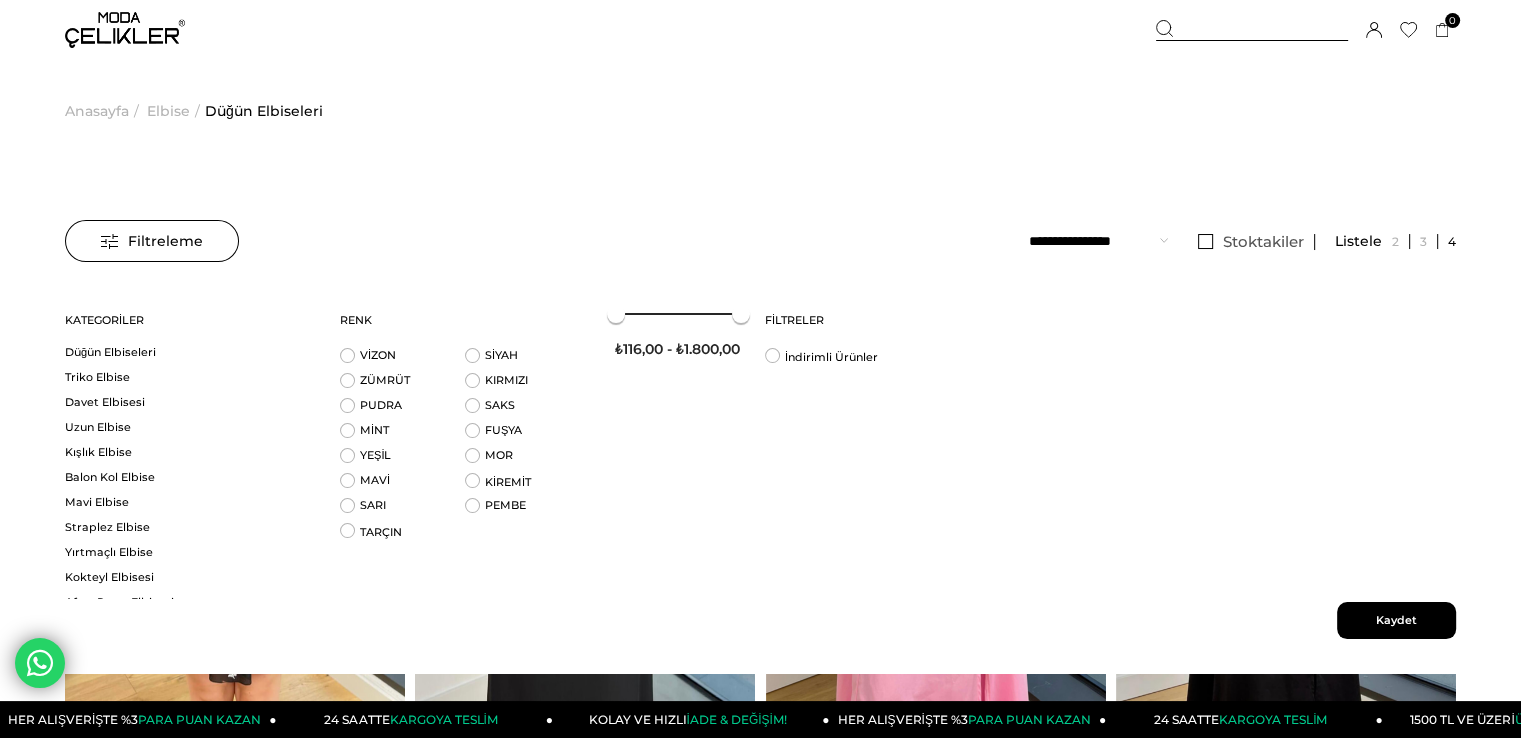 scroll, scrollTop: 0, scrollLeft: 0, axis: both 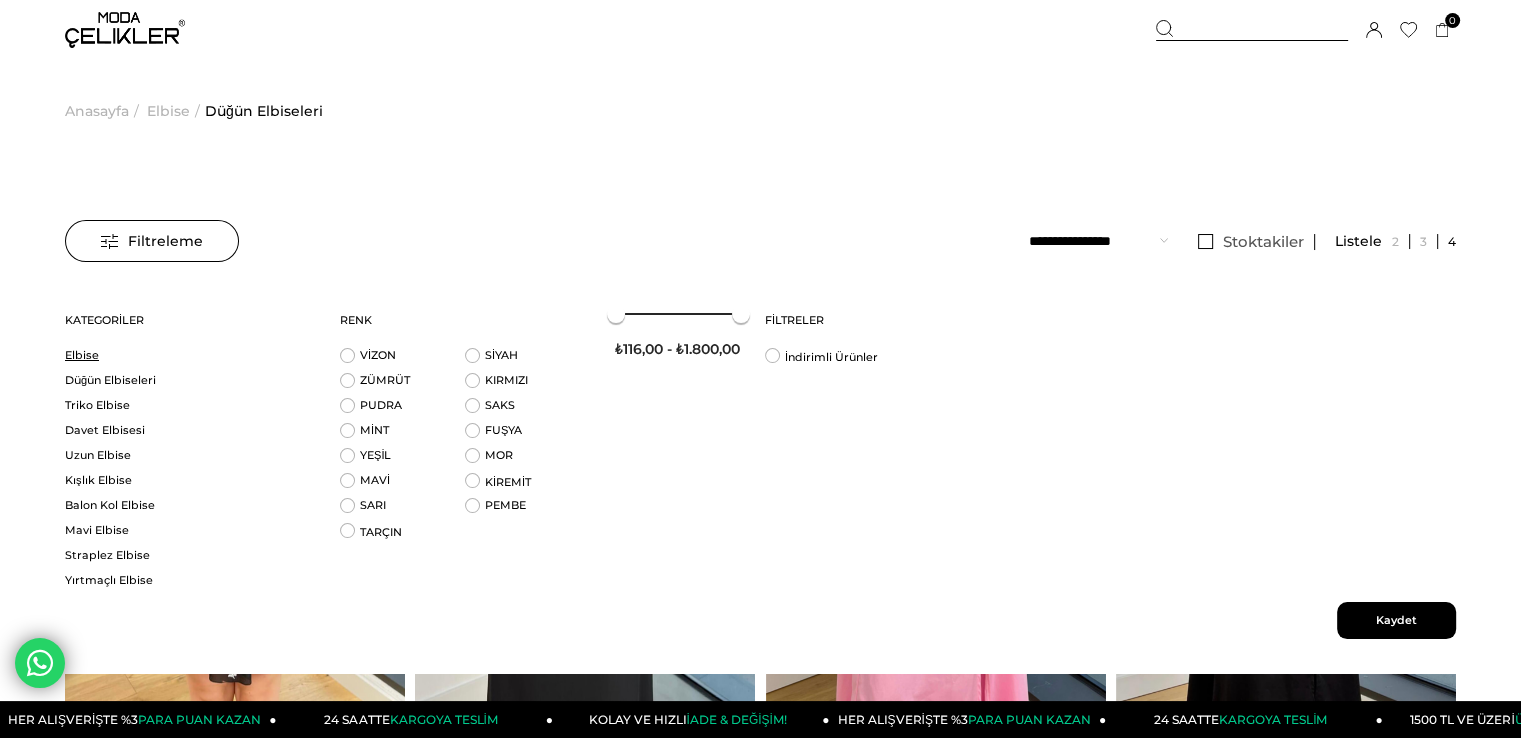 click on "Elbise" at bounding box center (190, 355) 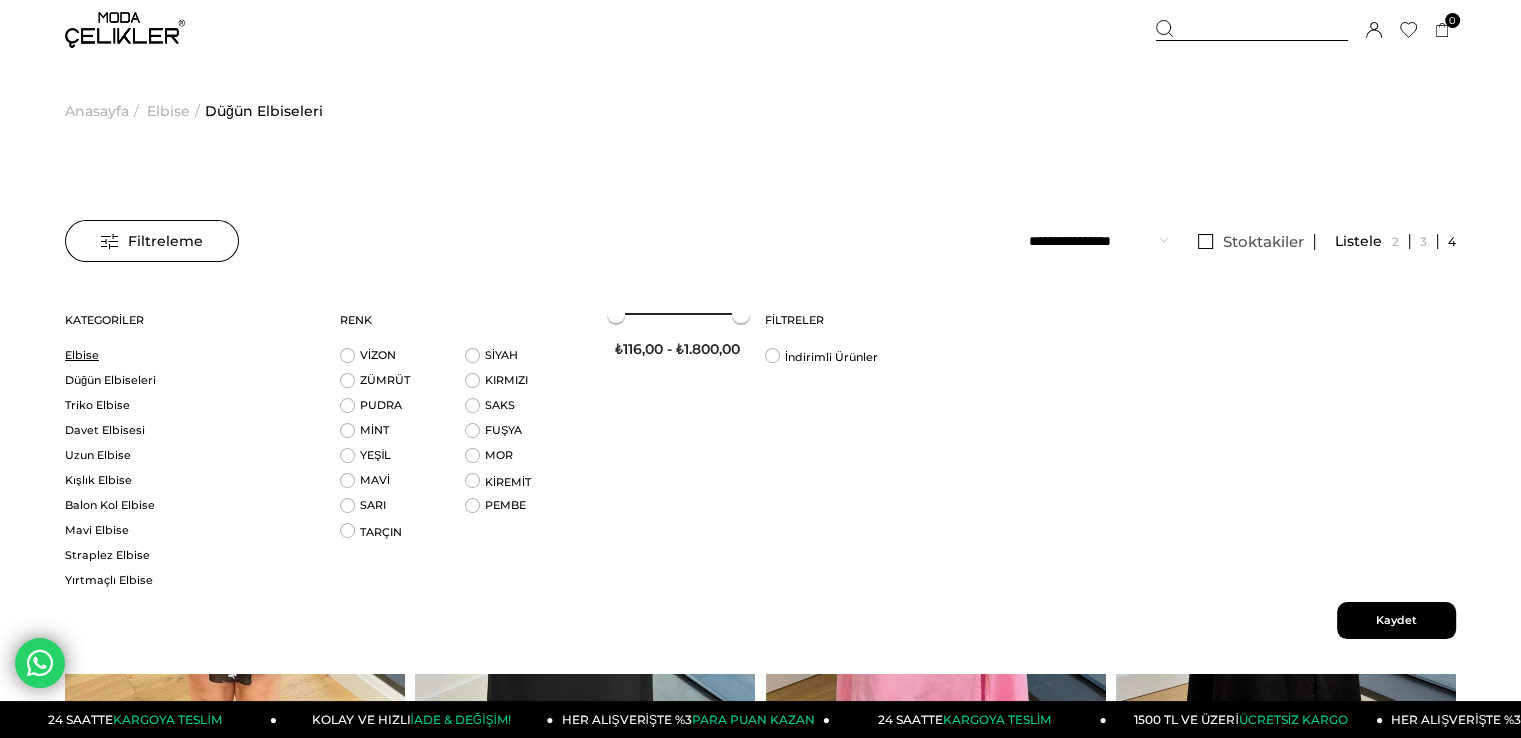 click on "Elbise" at bounding box center [190, 355] 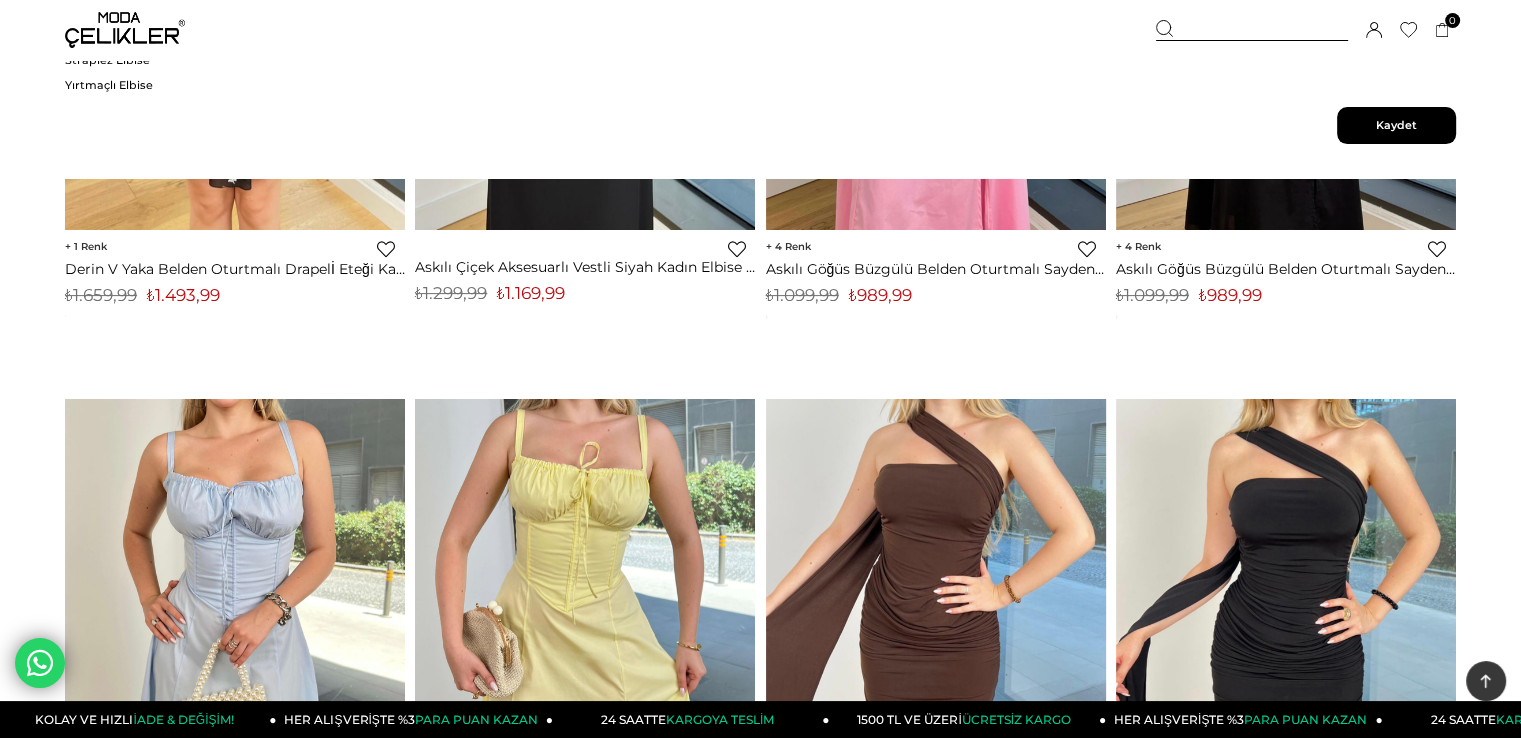 scroll, scrollTop: 500, scrollLeft: 0, axis: vertical 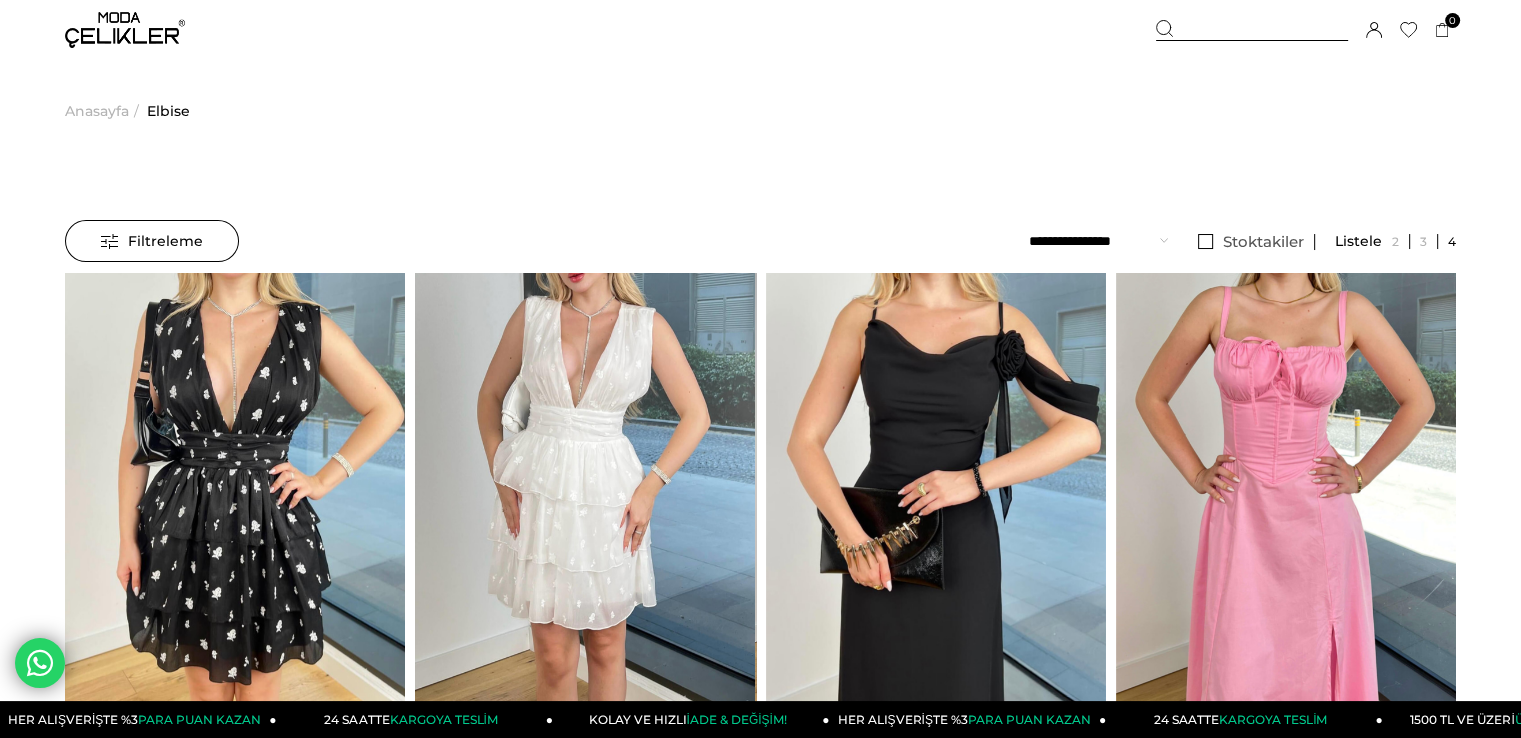 click on "Filtreleme" at bounding box center [152, 241] 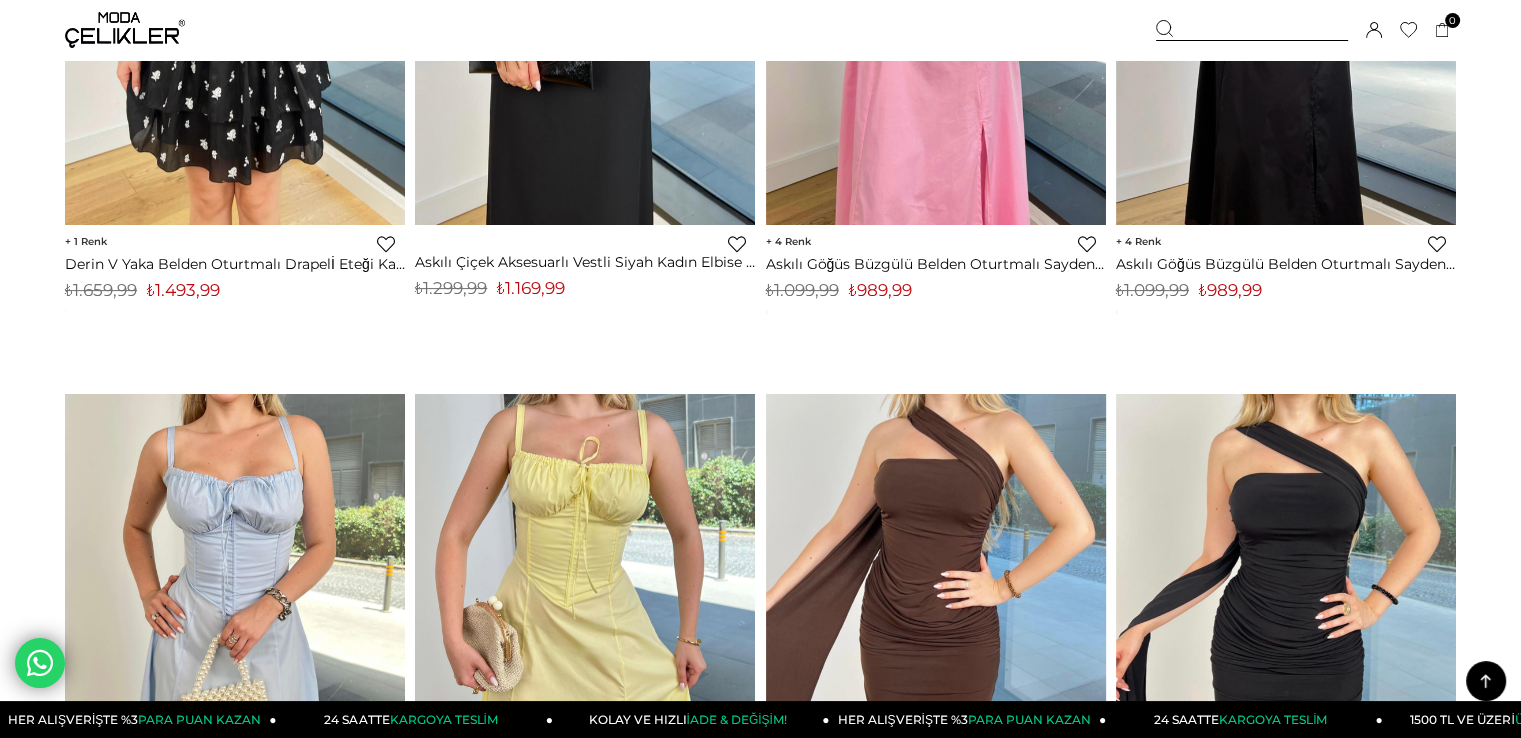 scroll, scrollTop: 0, scrollLeft: 0, axis: both 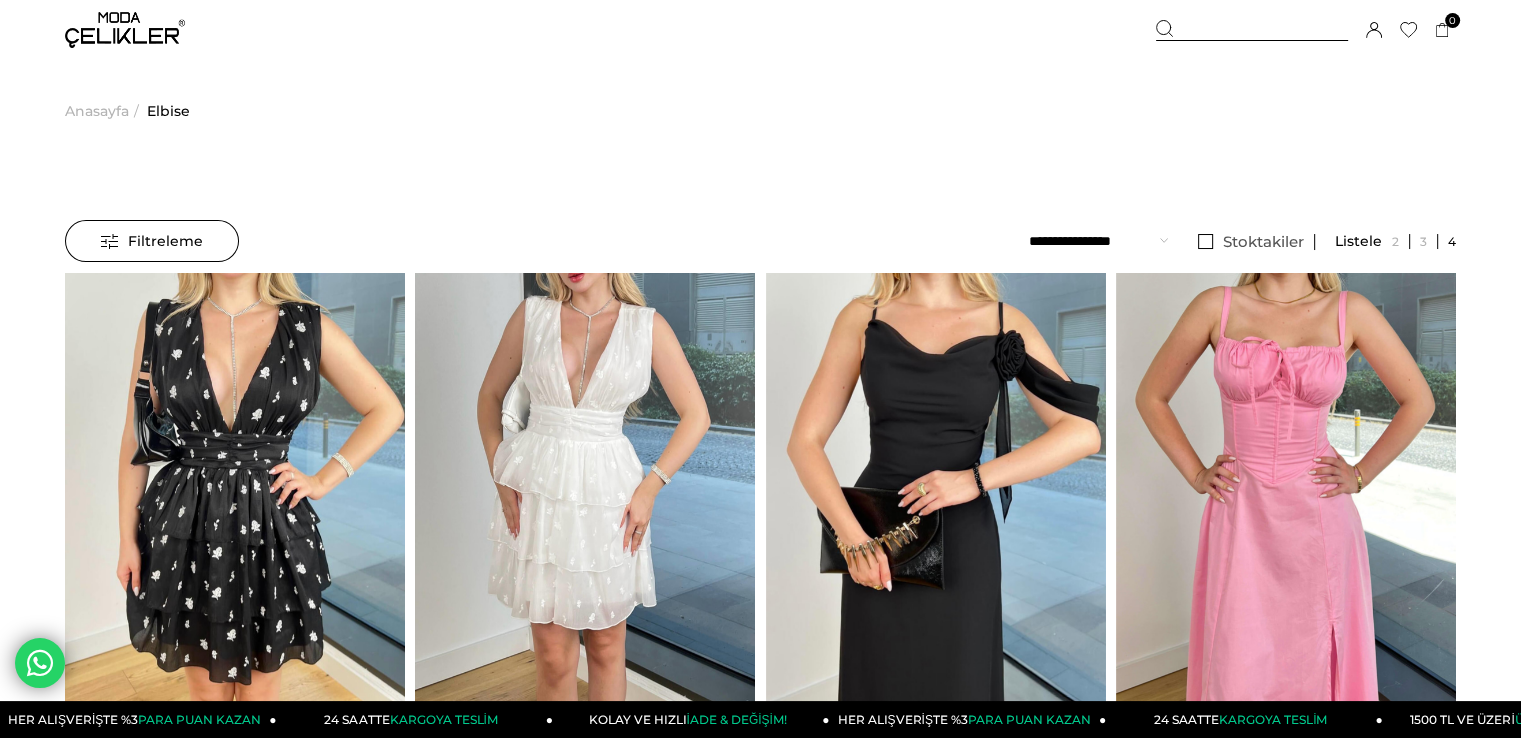 click on "**********" at bounding box center [1098, 241] 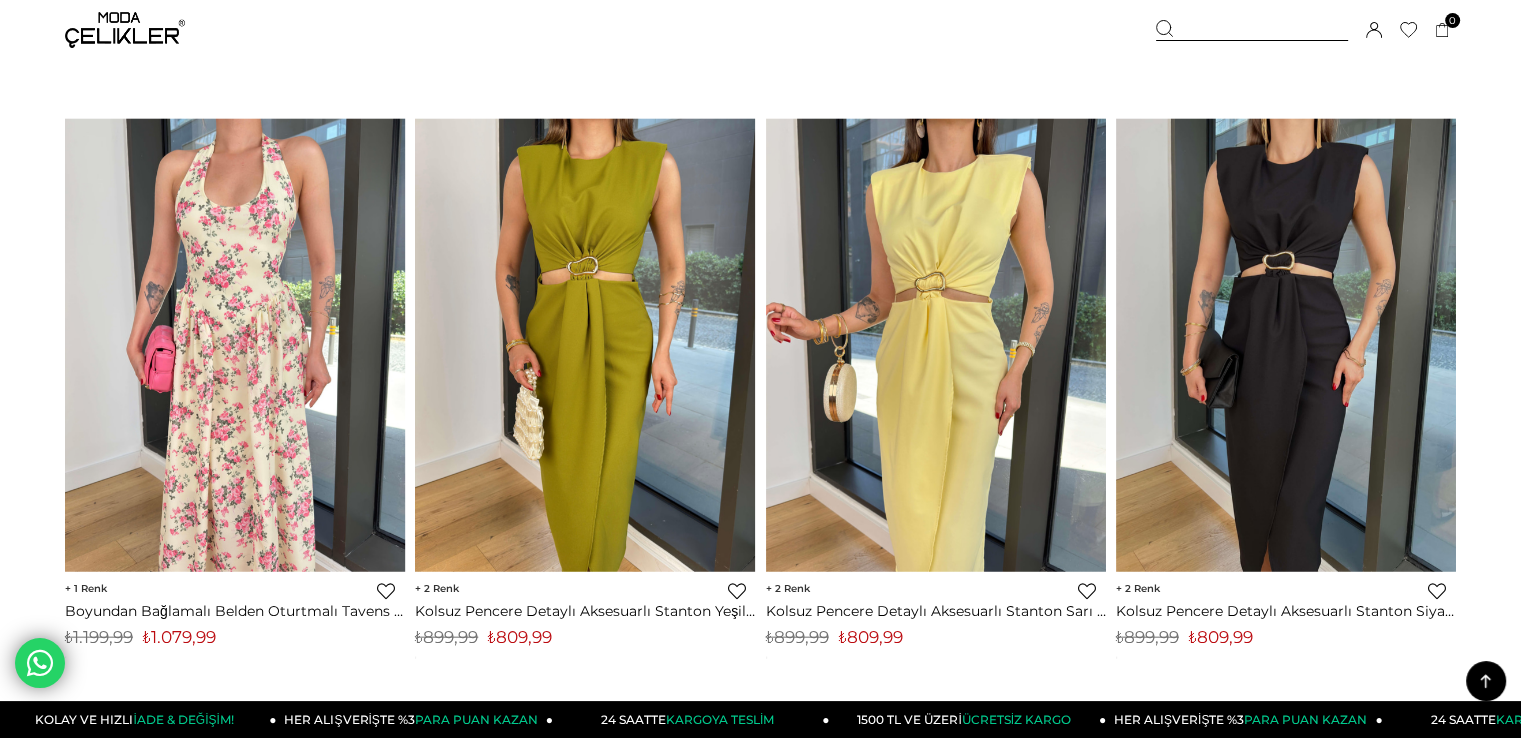 scroll, scrollTop: 12000, scrollLeft: 0, axis: vertical 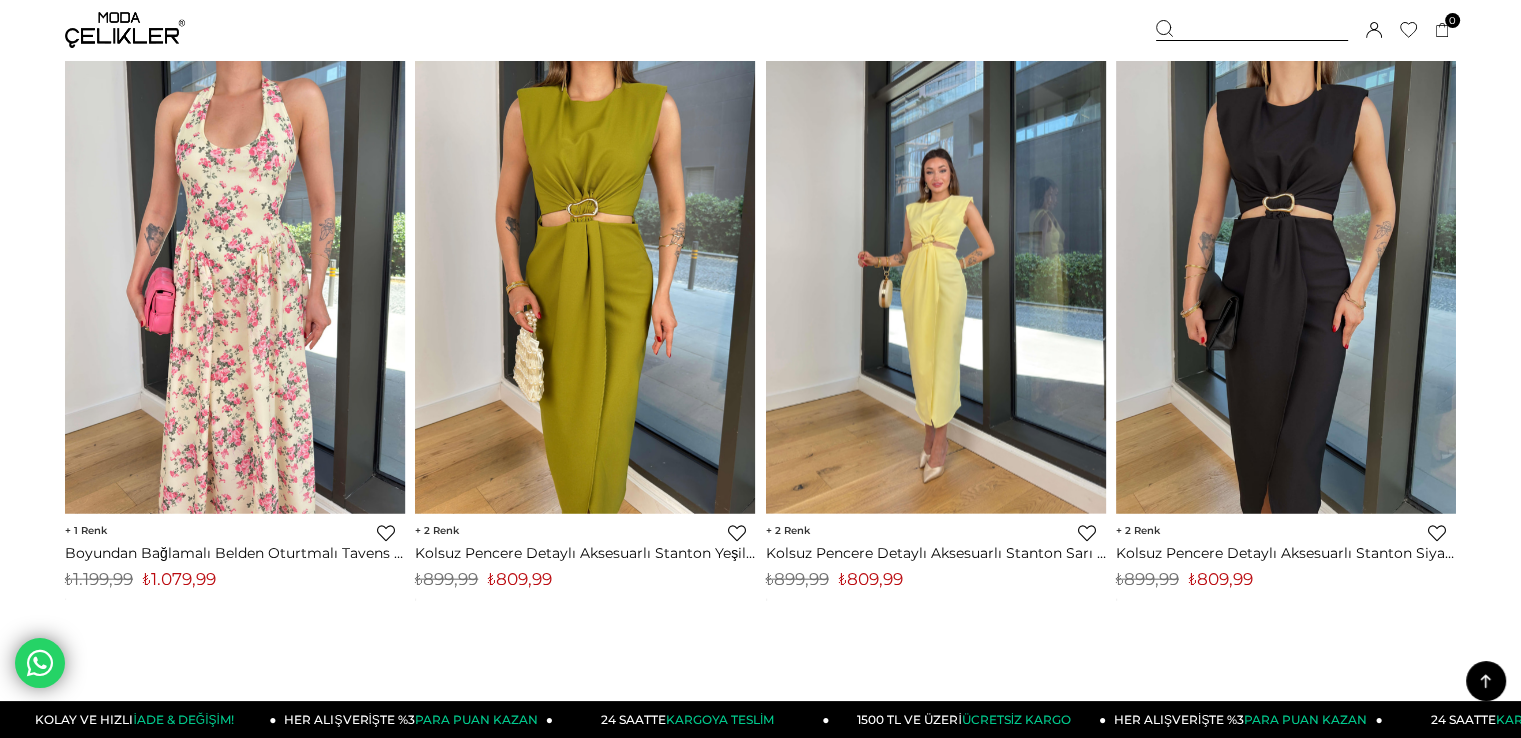 click at bounding box center [936, 287] 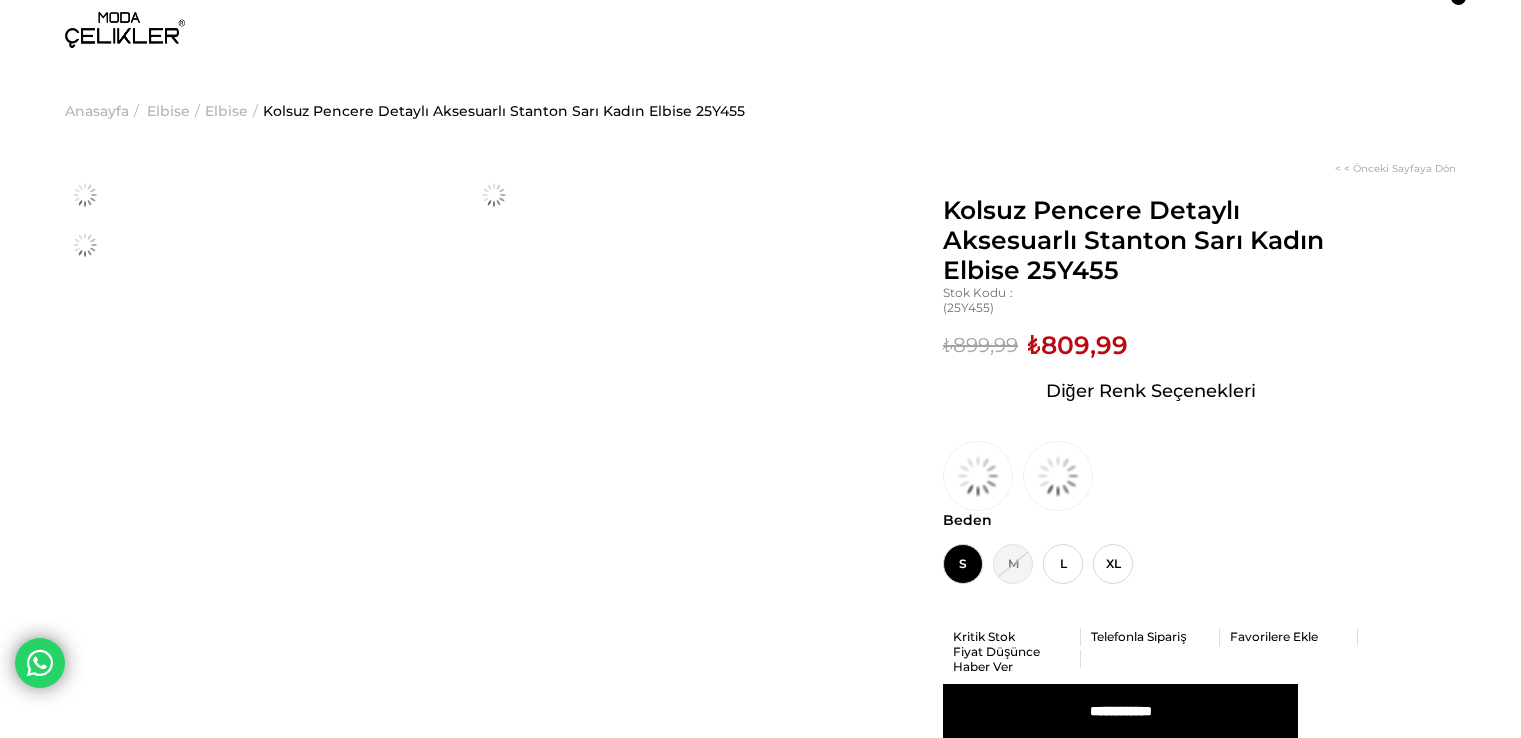 scroll, scrollTop: 0, scrollLeft: 0, axis: both 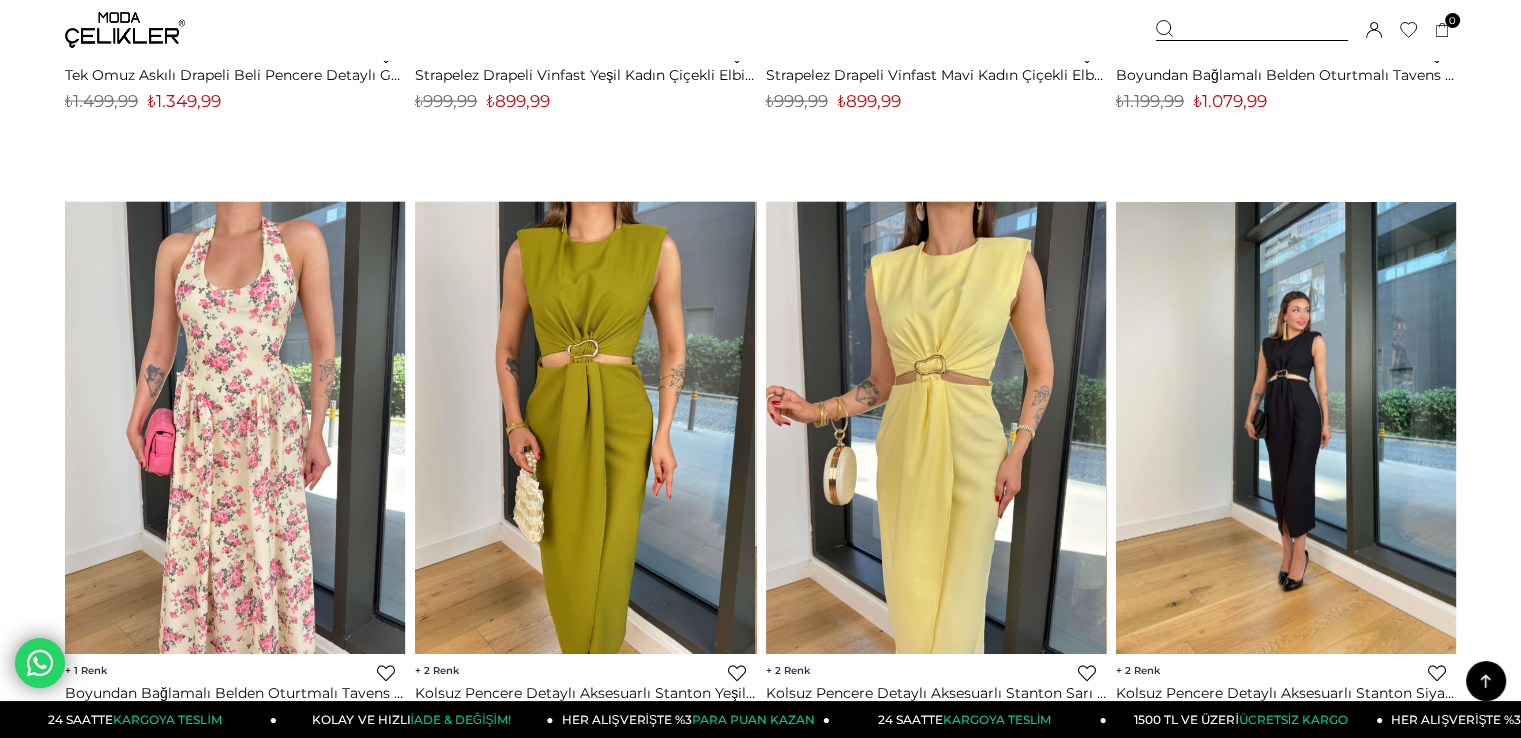 click at bounding box center (1286, 428) 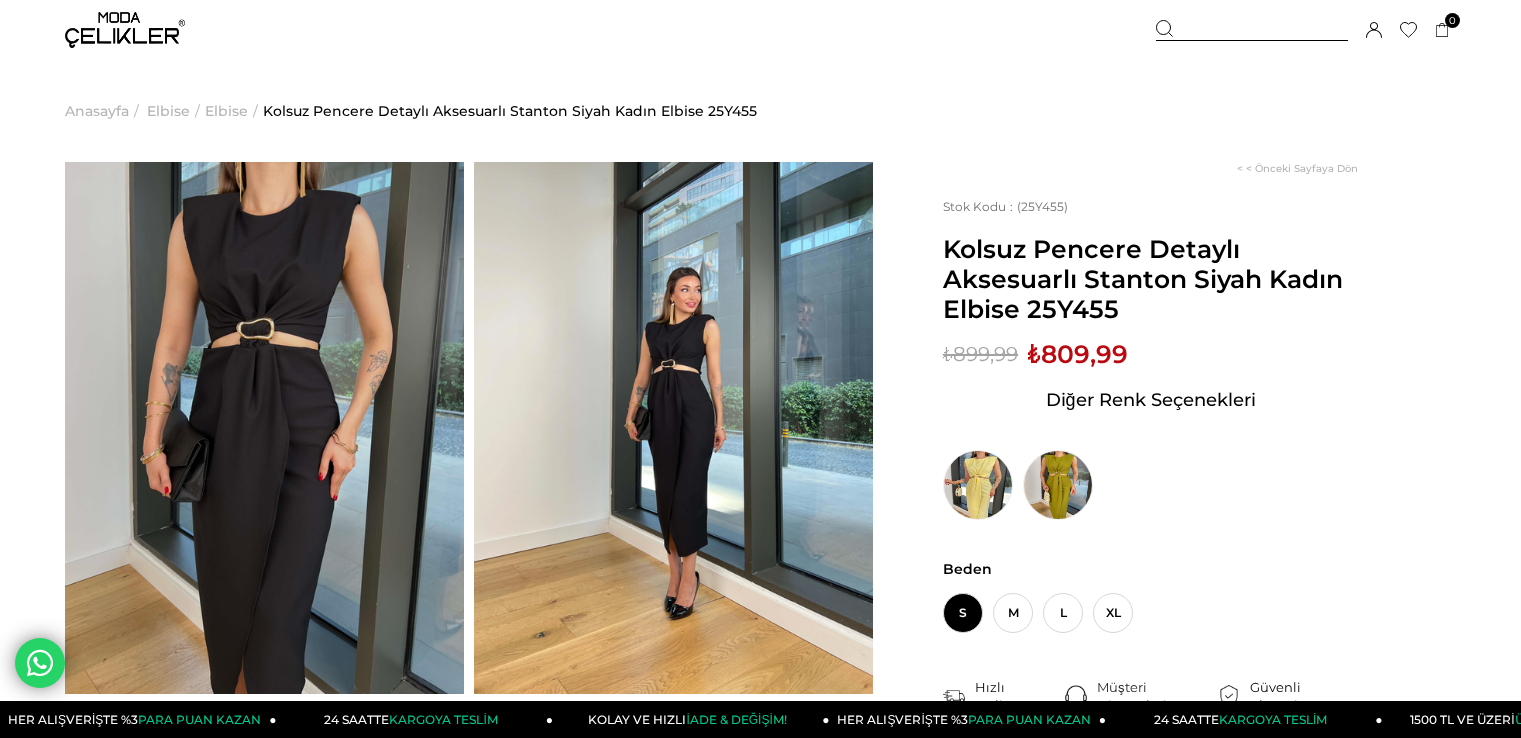 scroll, scrollTop: 0, scrollLeft: 0, axis: both 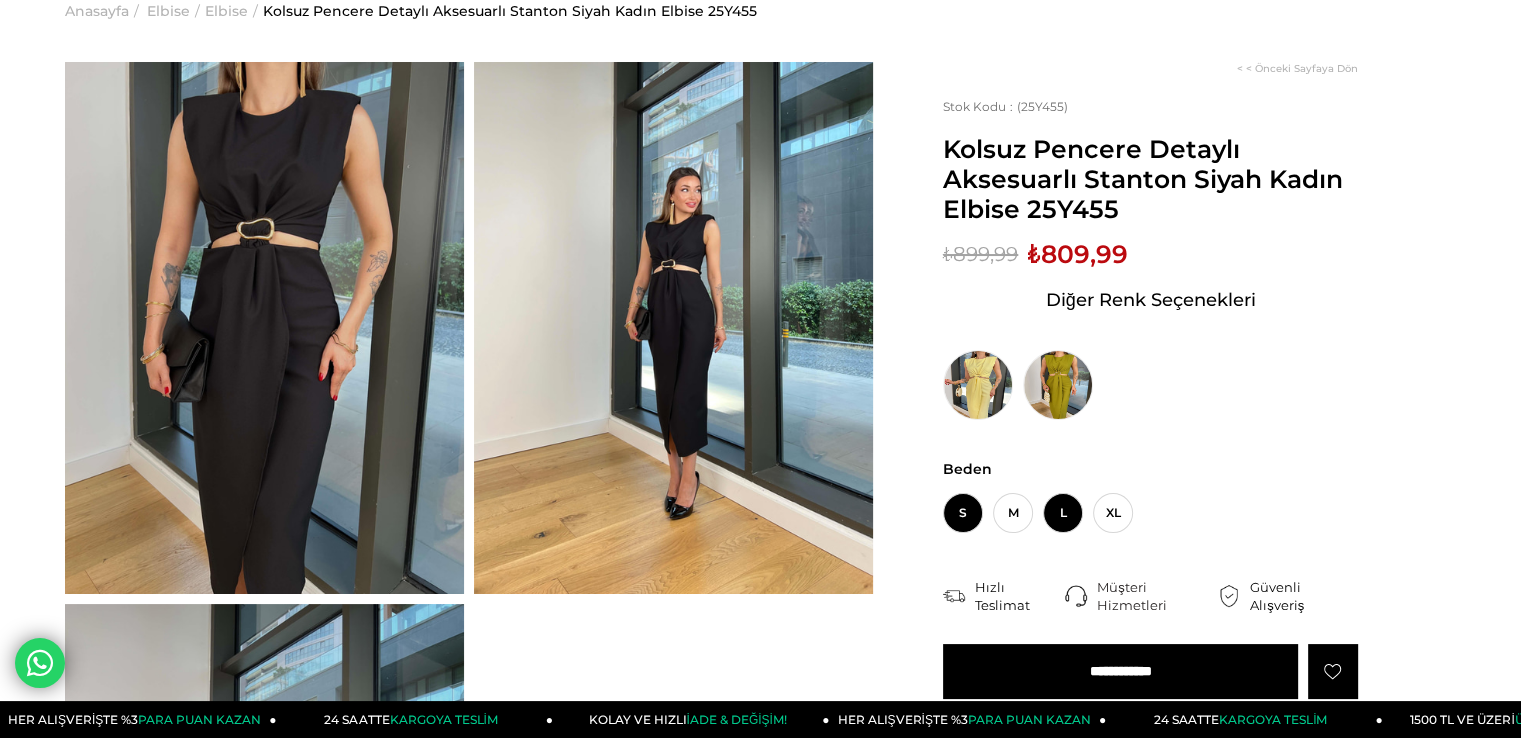 click on "L" at bounding box center (1063, 513) 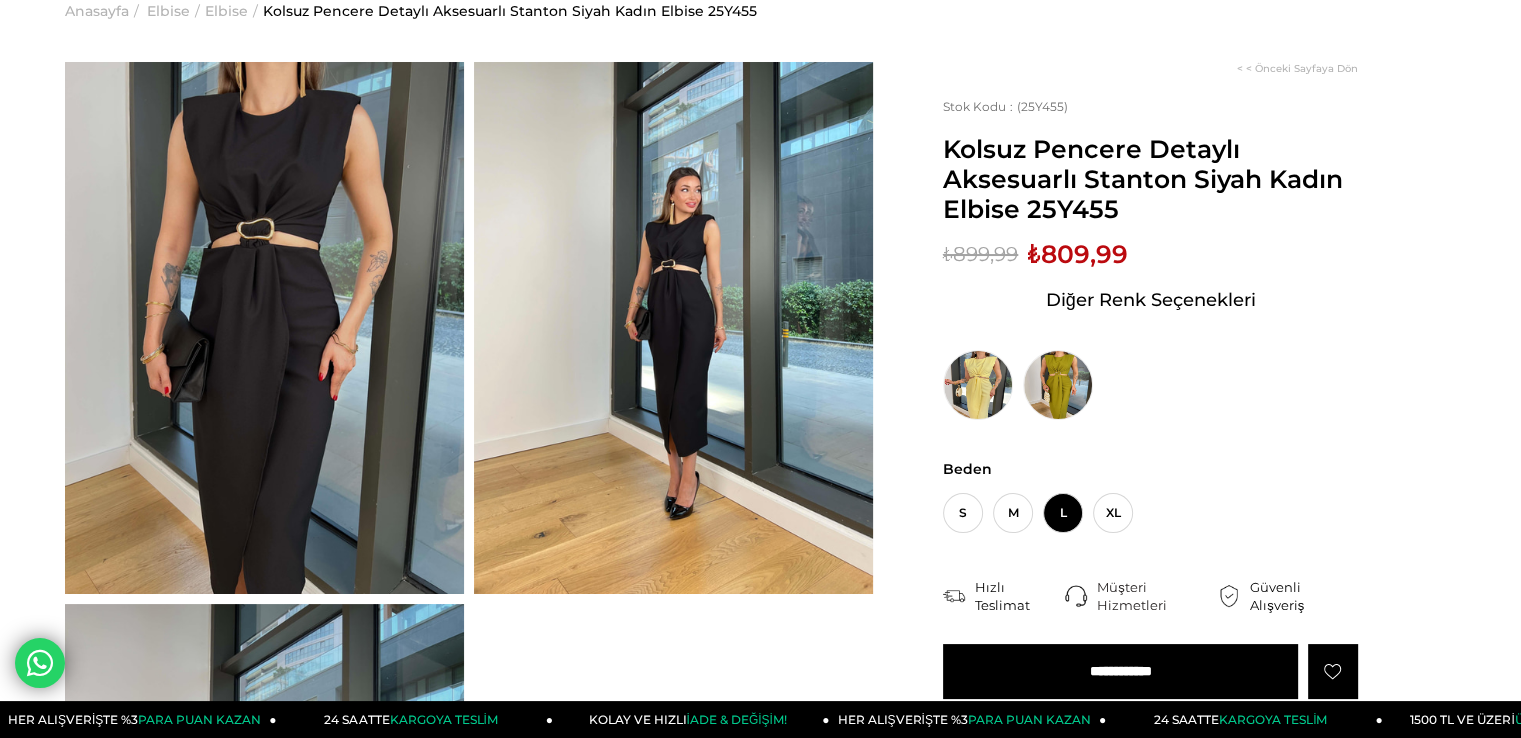 click on "**********" at bounding box center [1120, 671] 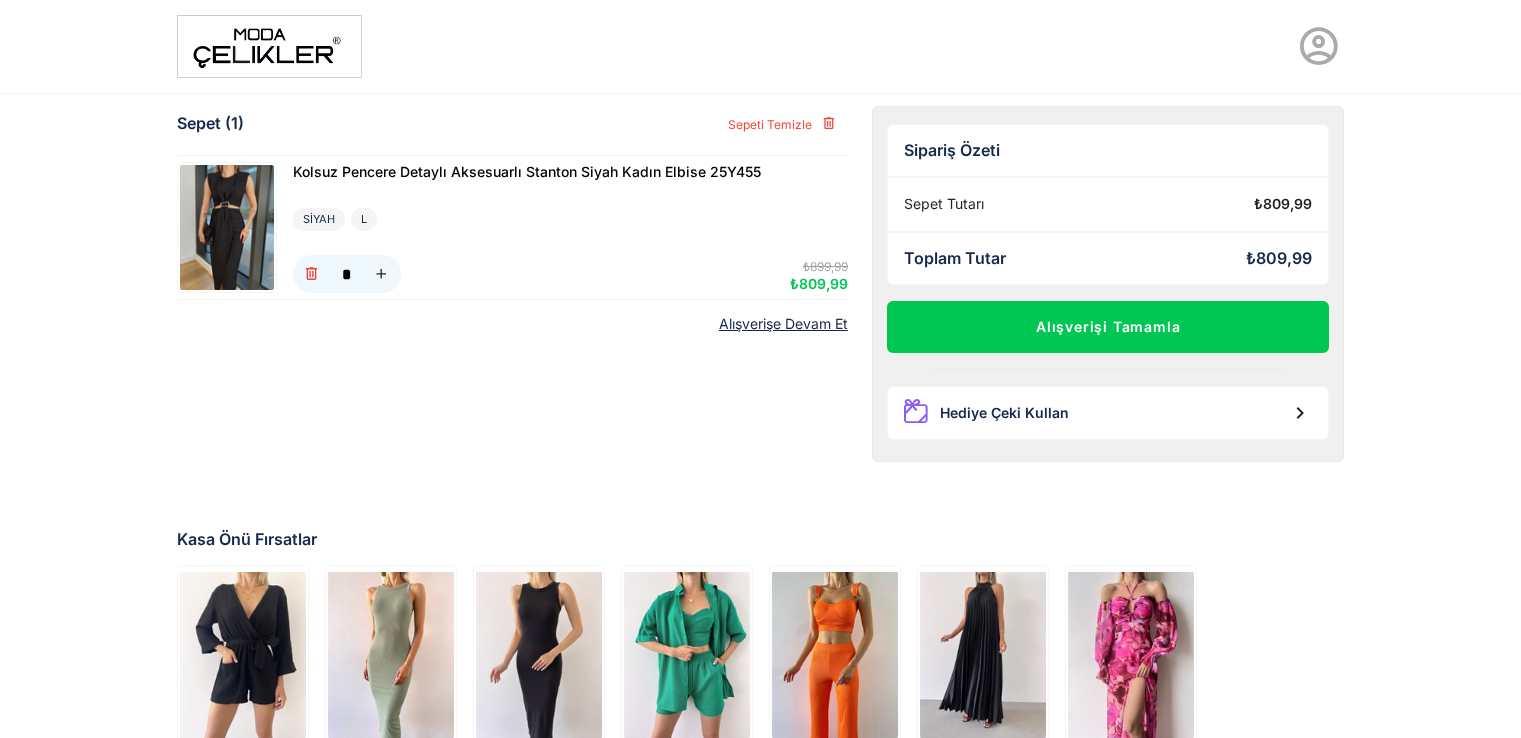 scroll, scrollTop: 0, scrollLeft: 0, axis: both 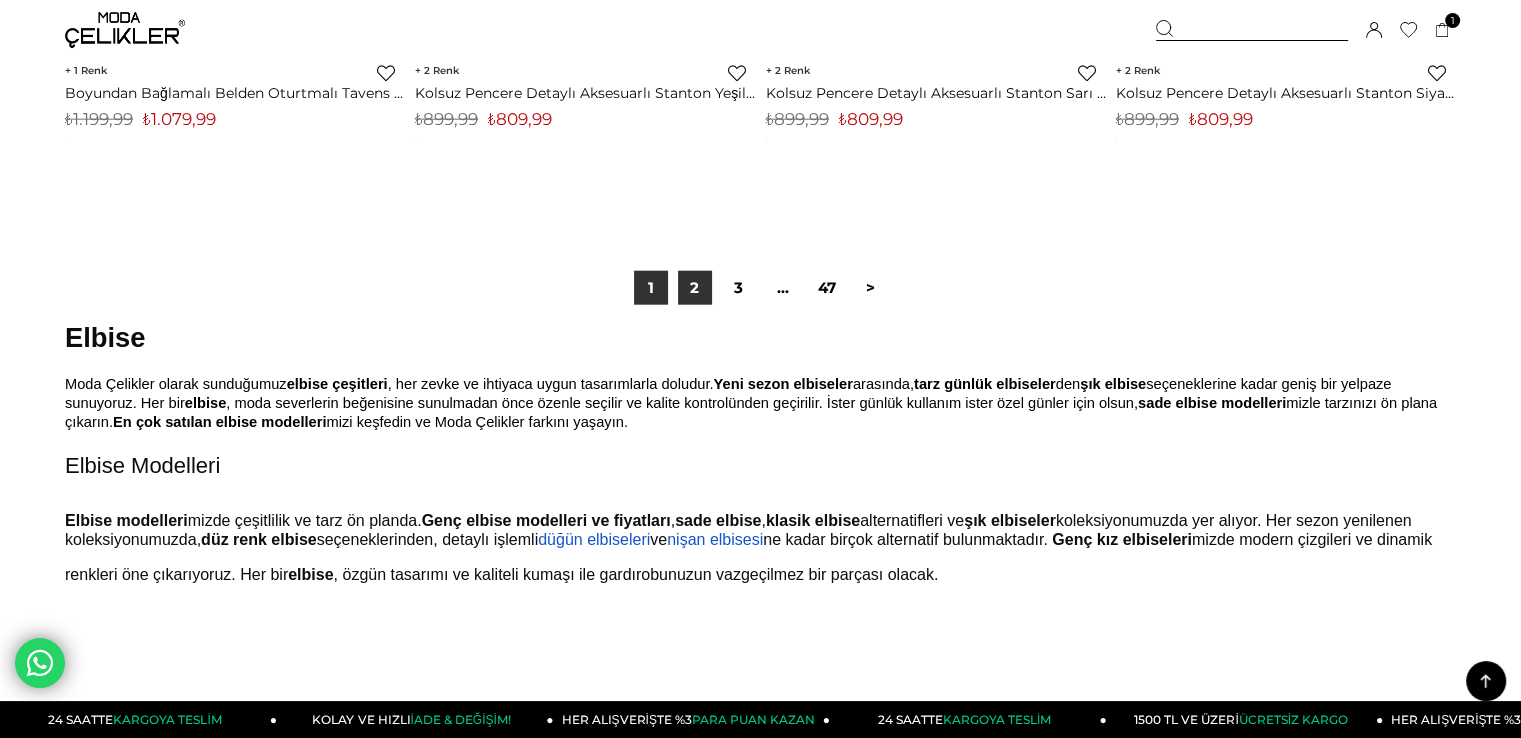 click on "2" at bounding box center [695, 288] 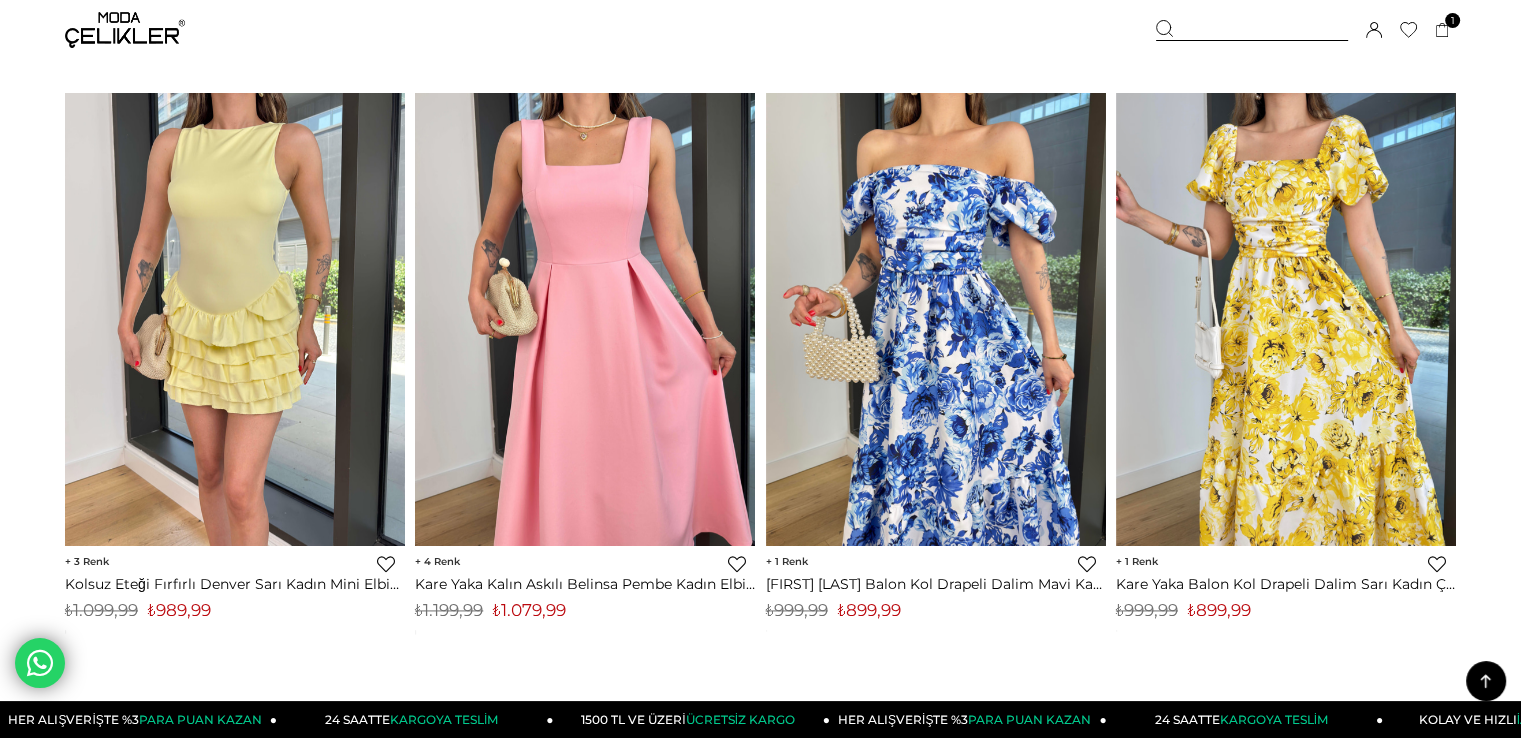 scroll, scrollTop: 2700, scrollLeft: 0, axis: vertical 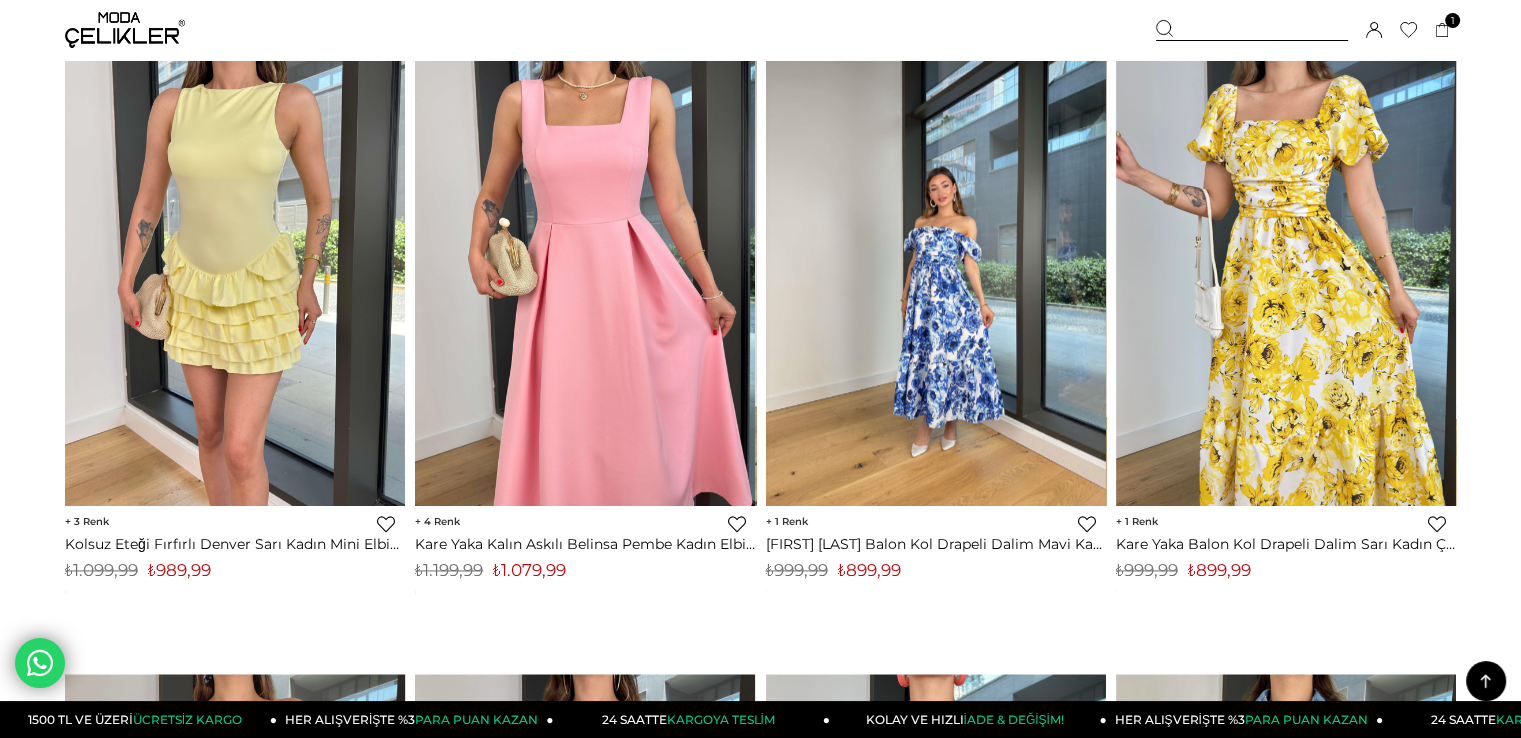 click at bounding box center [936, 278] 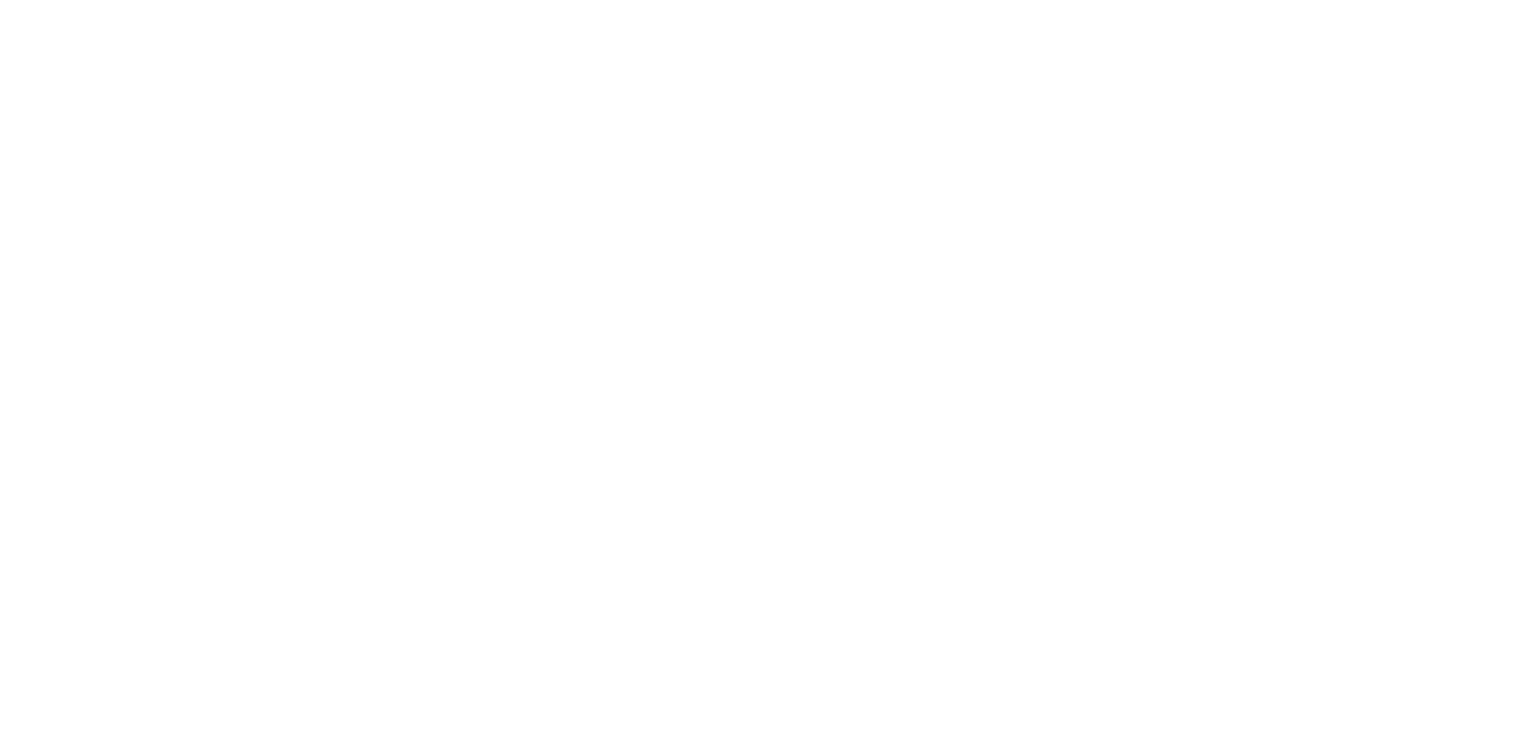 scroll, scrollTop: 0, scrollLeft: 0, axis: both 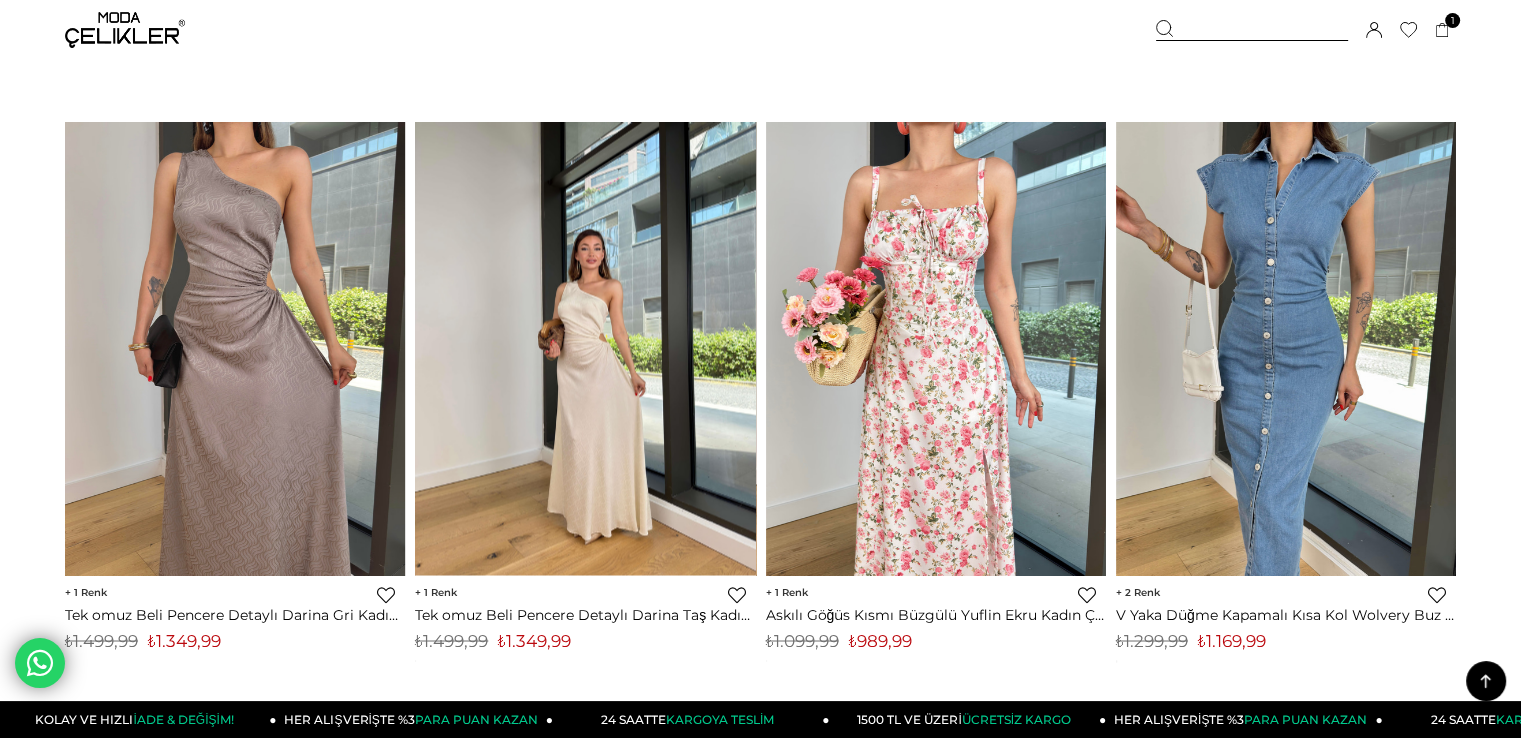 click at bounding box center [585, 348] 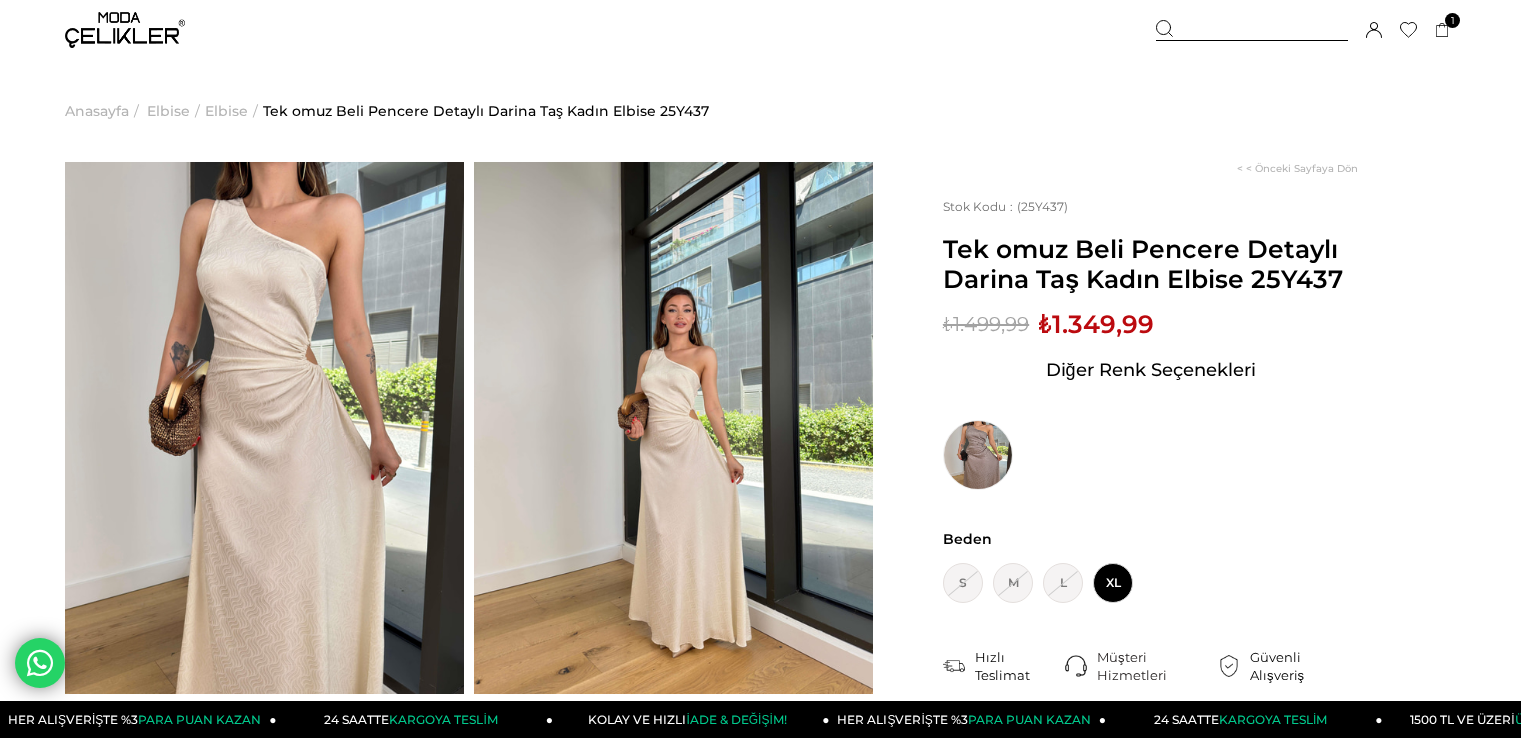 scroll, scrollTop: 0, scrollLeft: 0, axis: both 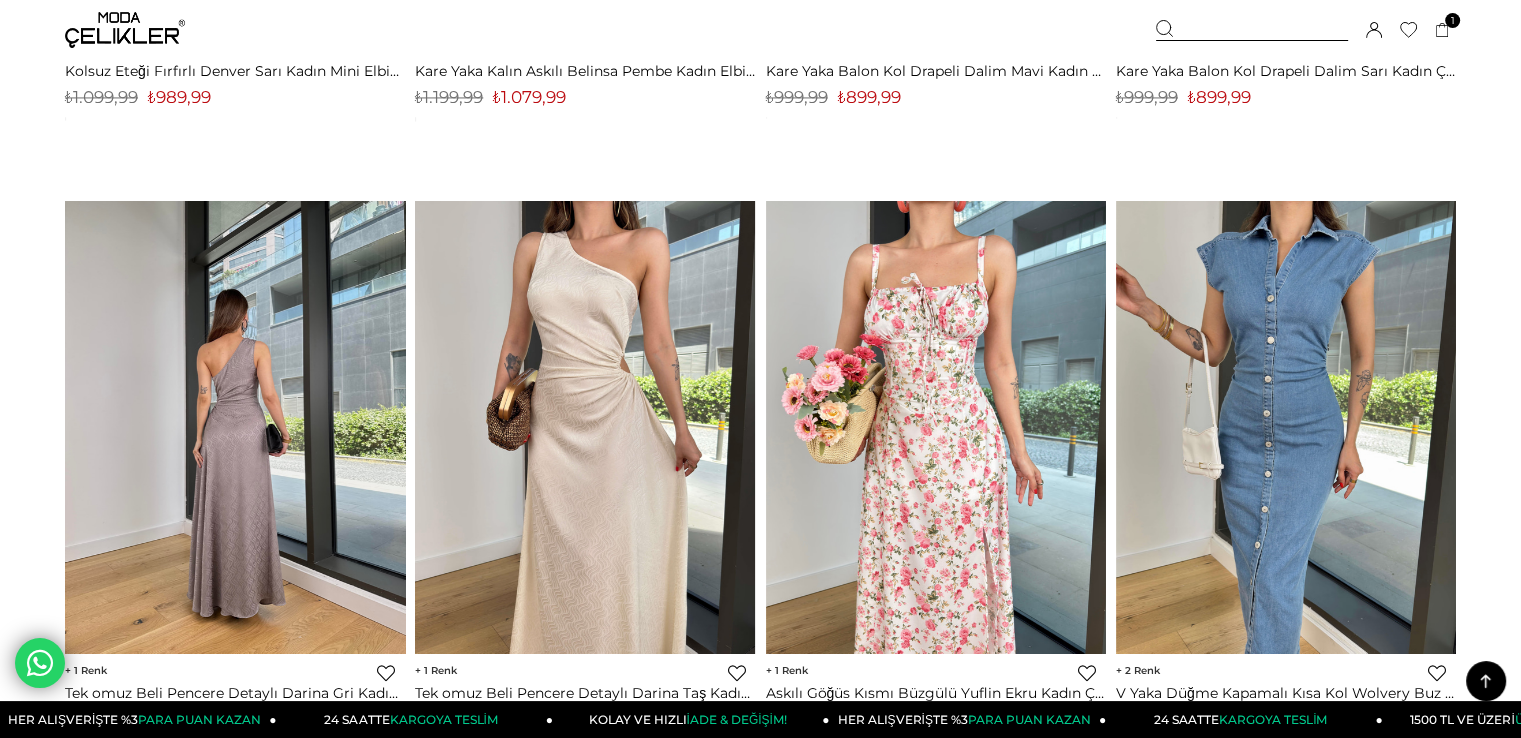 click at bounding box center [235, 427] 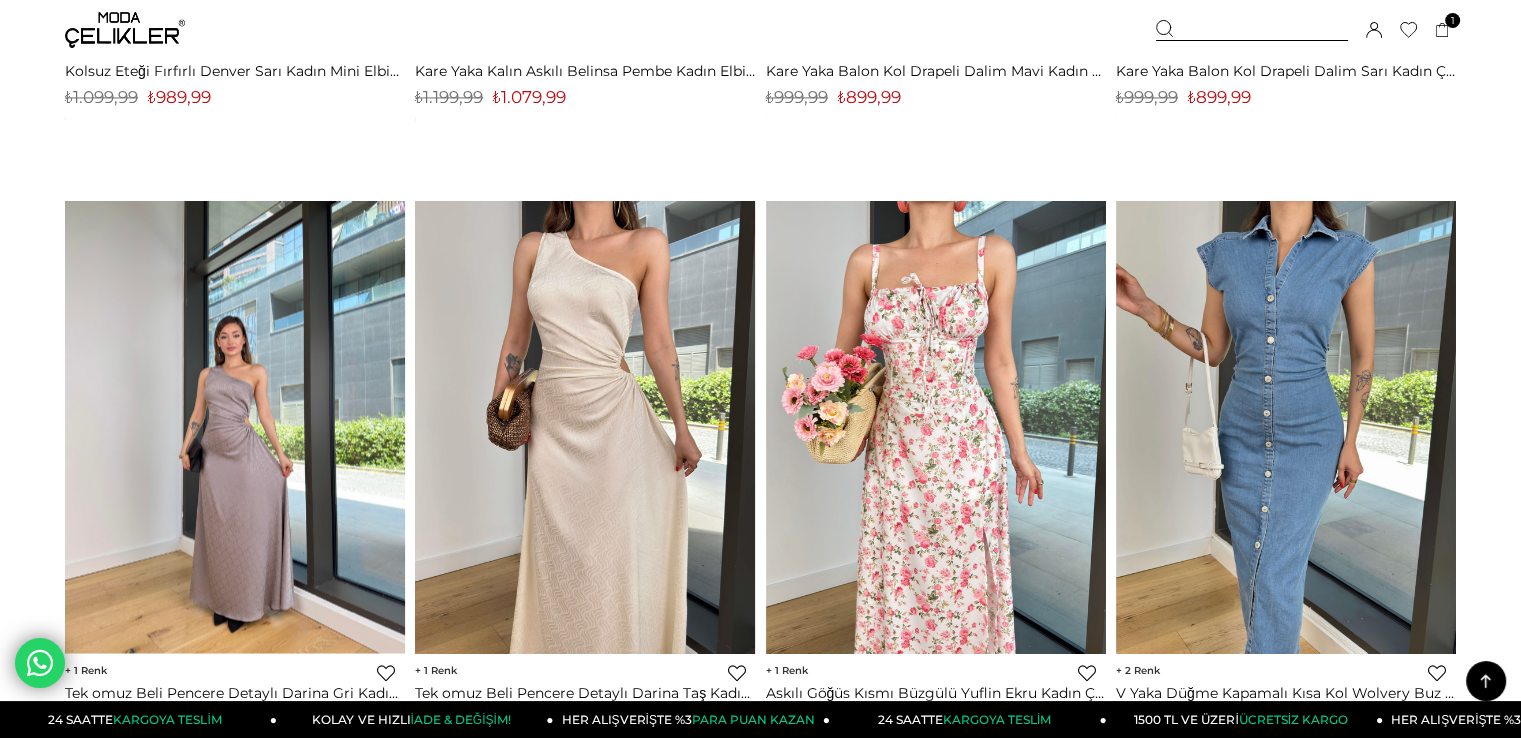click at bounding box center [235, 426] 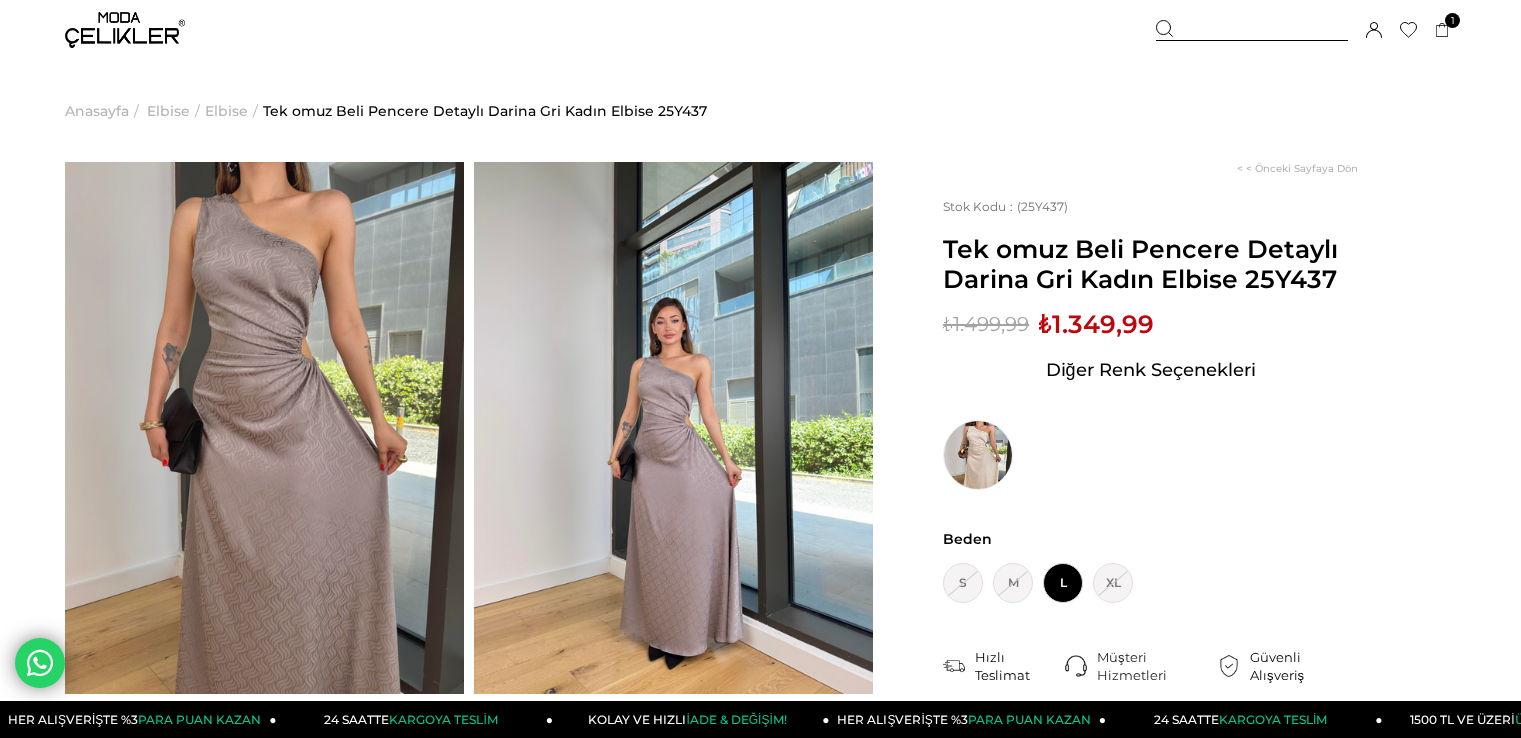 scroll, scrollTop: 0, scrollLeft: 0, axis: both 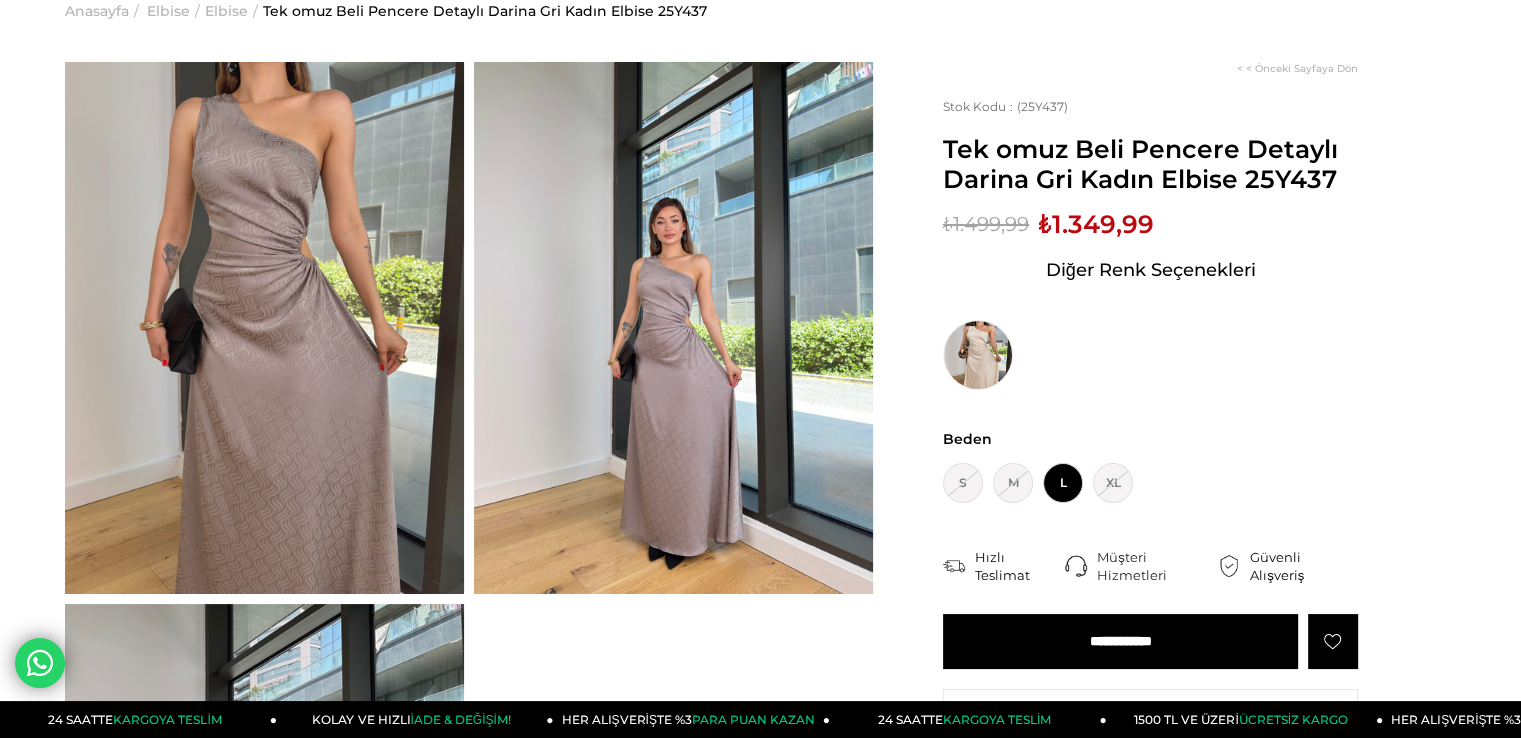 click on "**********" at bounding box center (1120, 641) 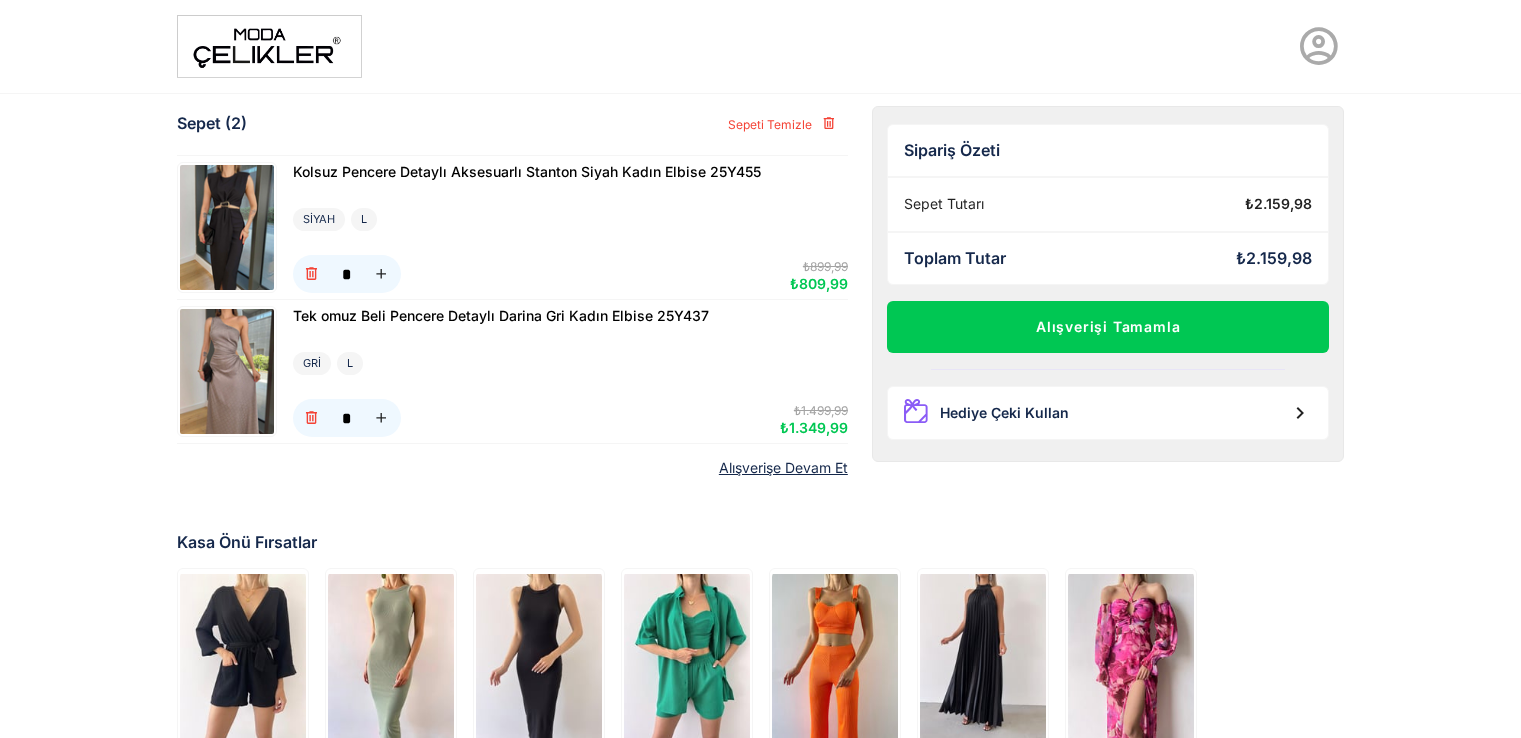 scroll, scrollTop: 0, scrollLeft: 0, axis: both 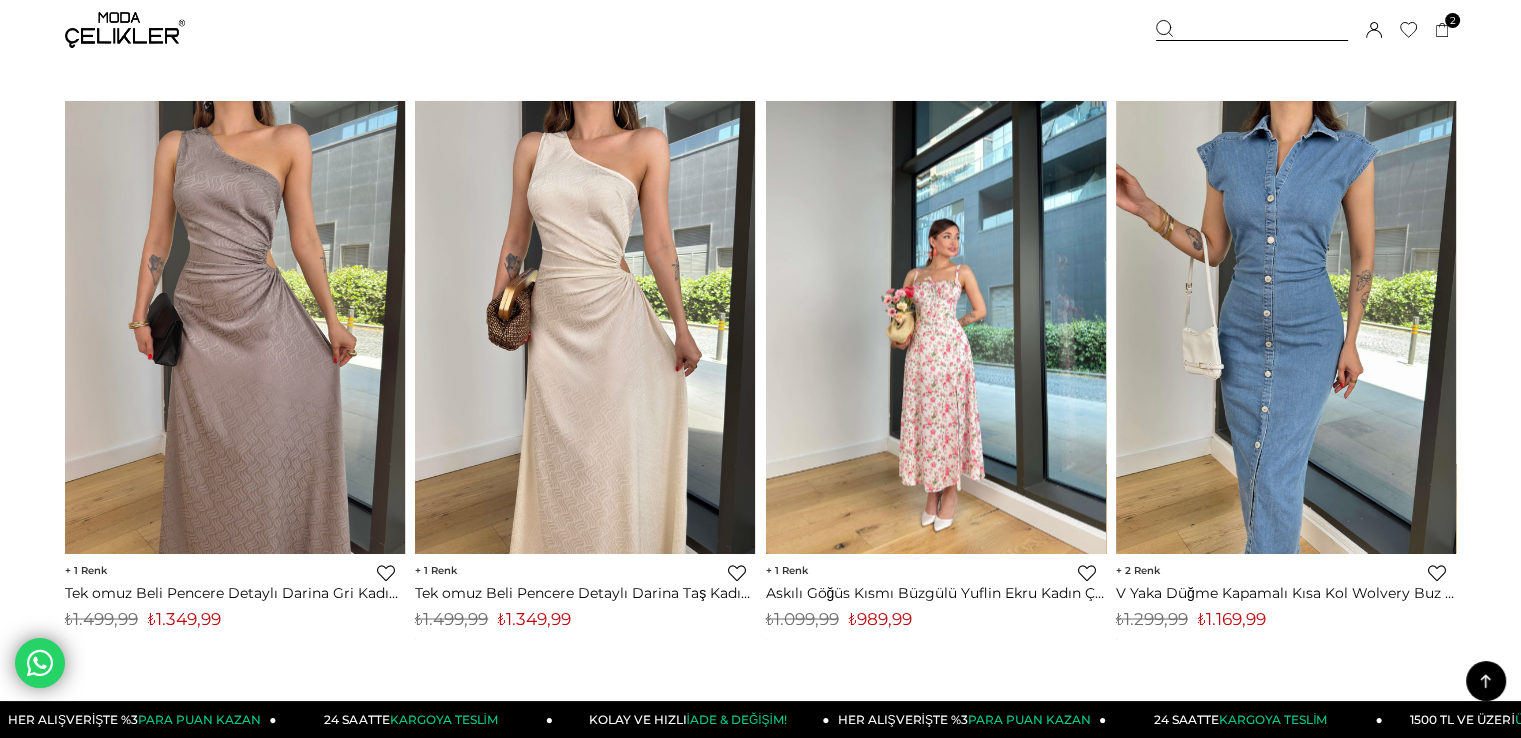 click at bounding box center (936, 327) 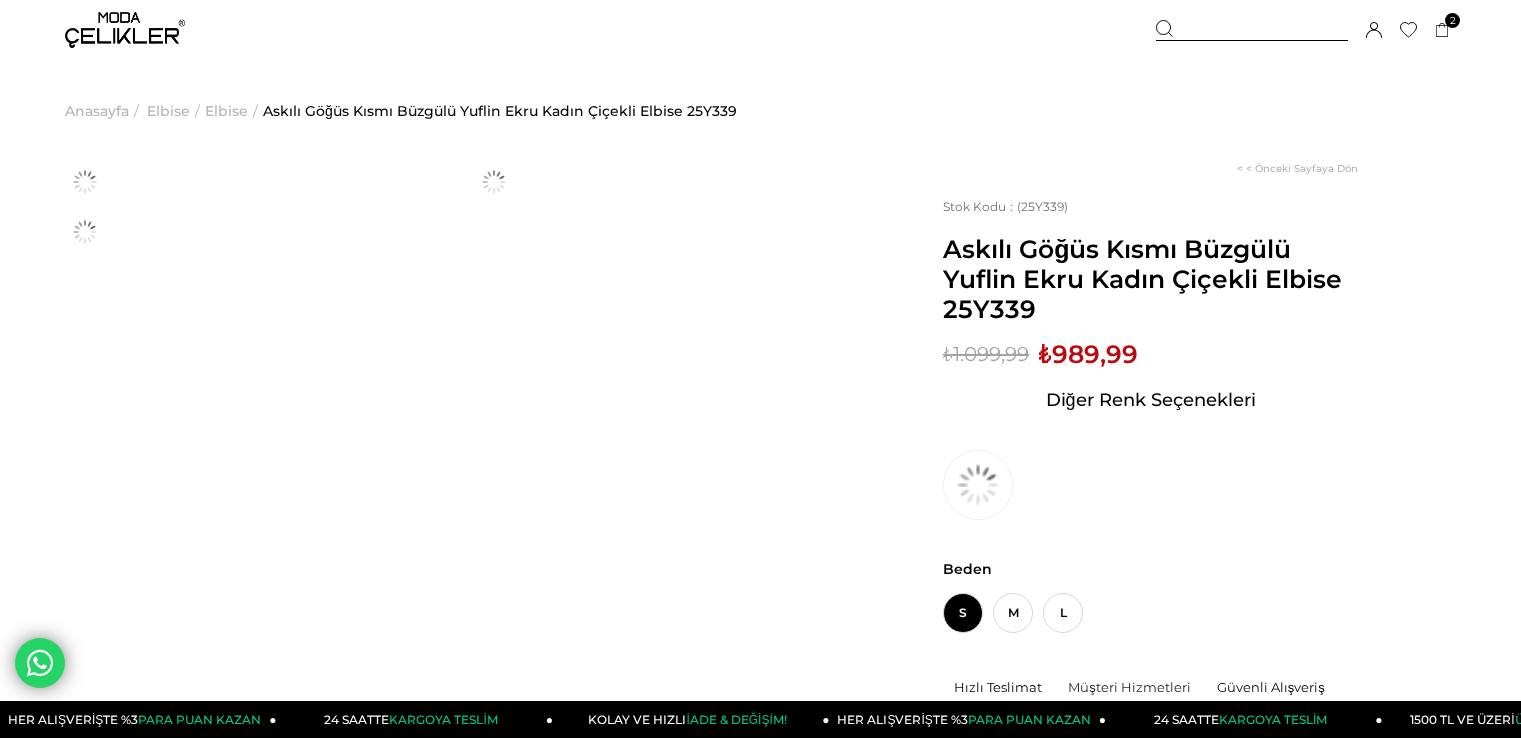 scroll, scrollTop: 0, scrollLeft: 0, axis: both 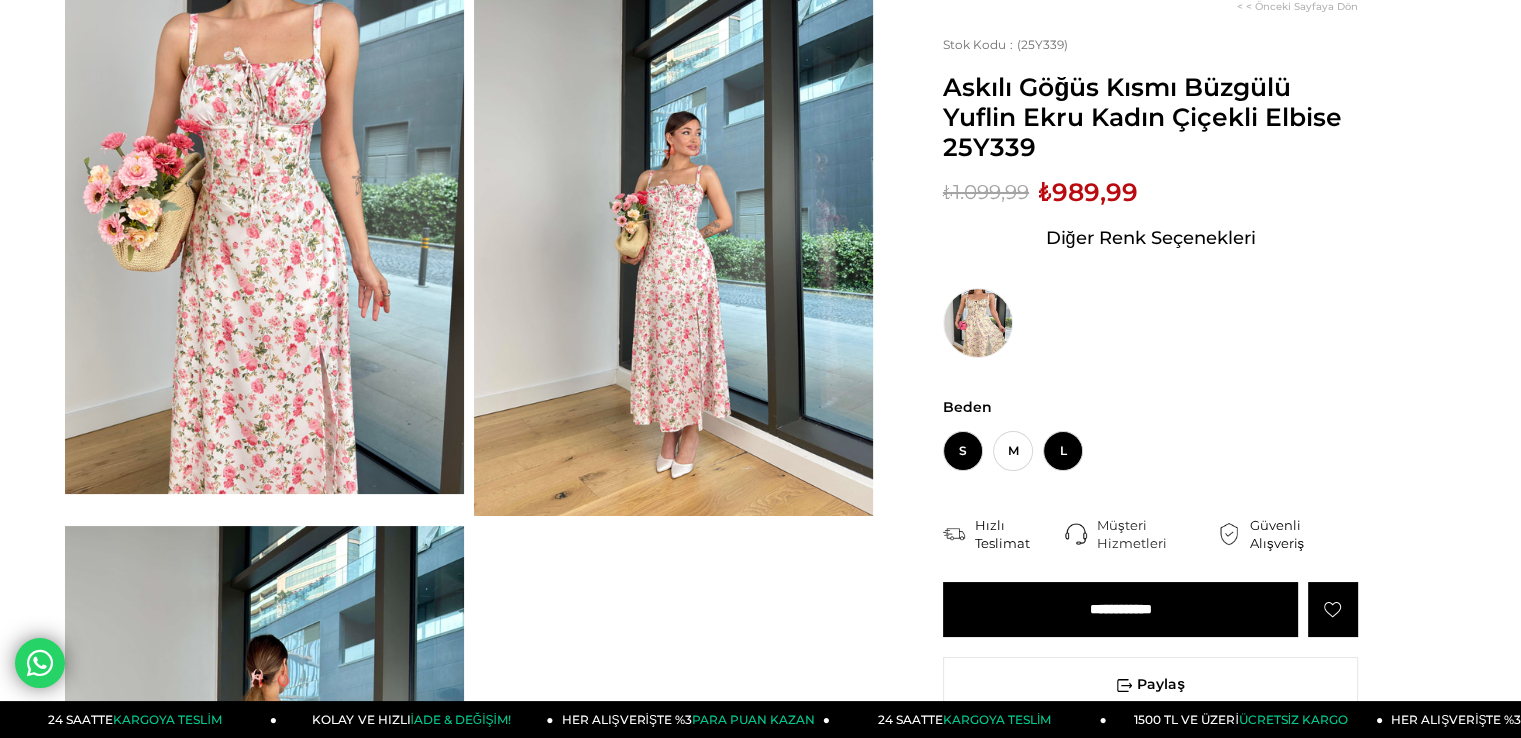 click on "L" at bounding box center [1063, 451] 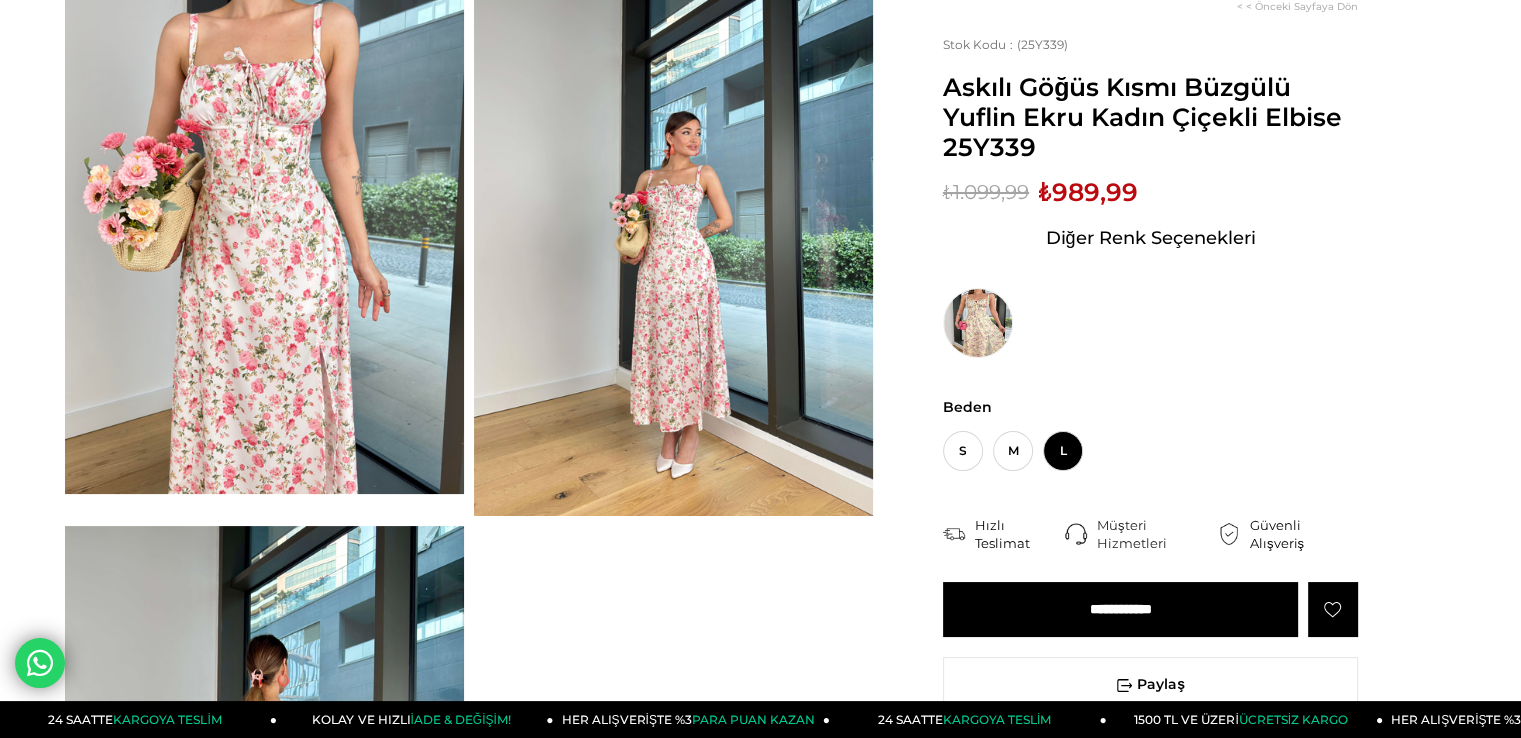 click on "**********" at bounding box center (1120, 609) 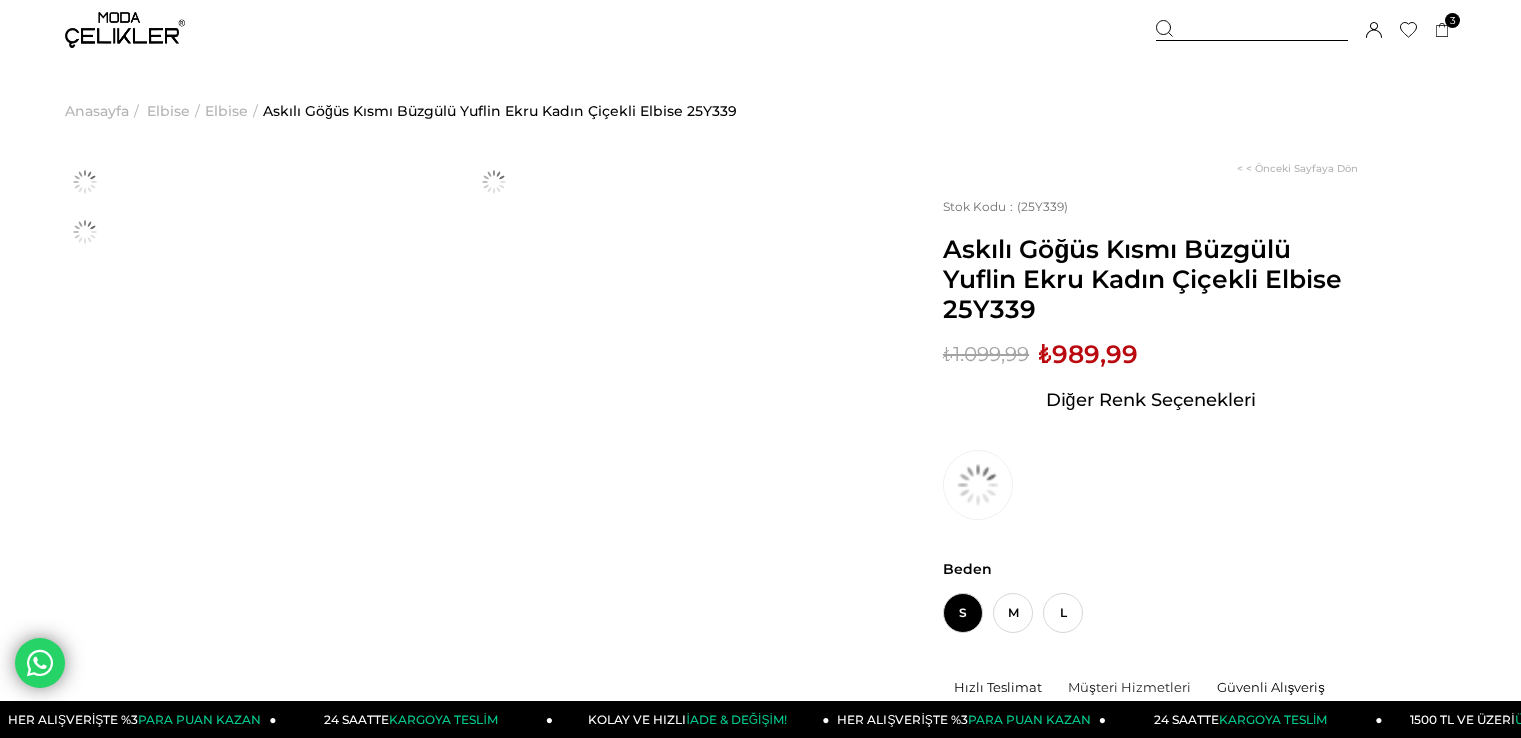 scroll, scrollTop: 200, scrollLeft: 0, axis: vertical 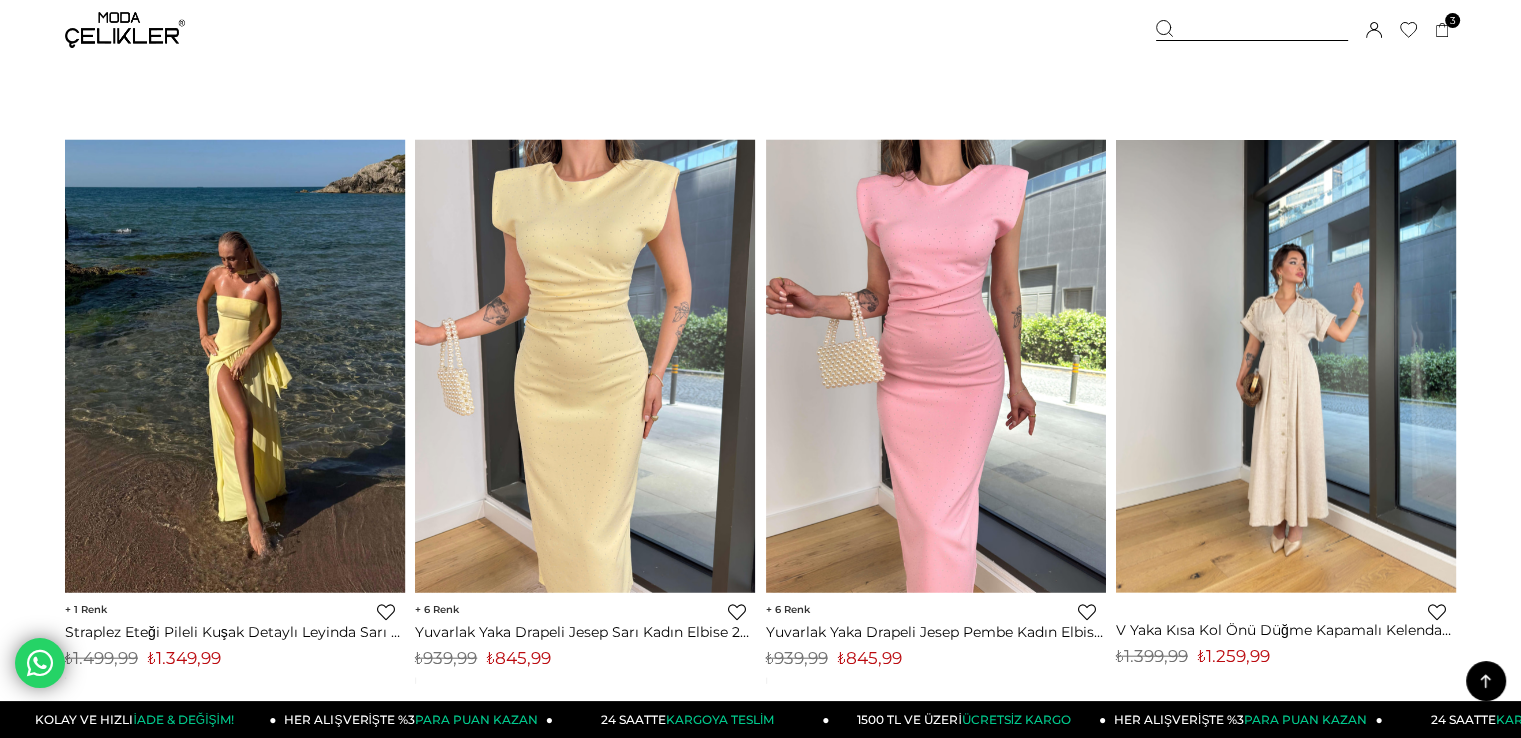 click at bounding box center [1286, 366] 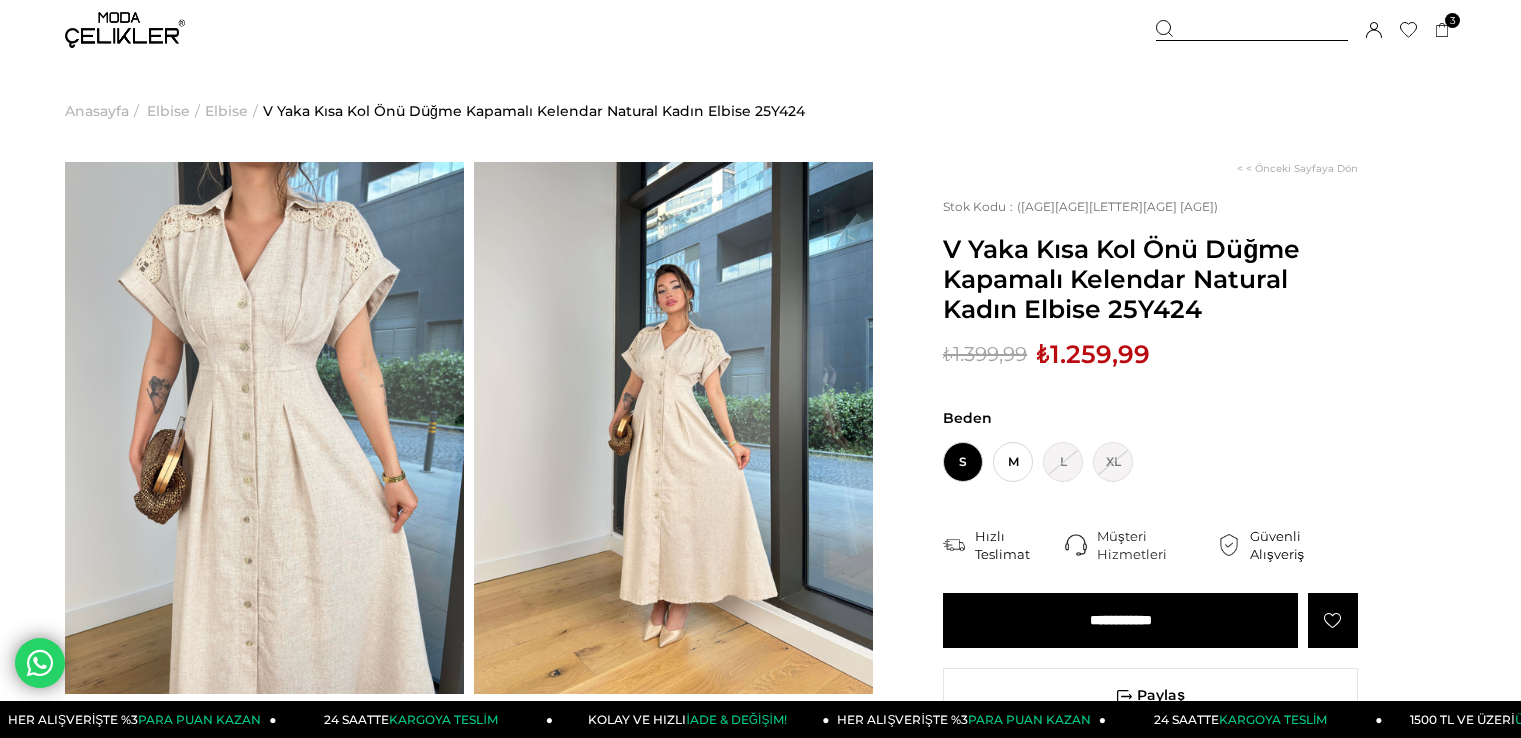 scroll, scrollTop: 0, scrollLeft: 0, axis: both 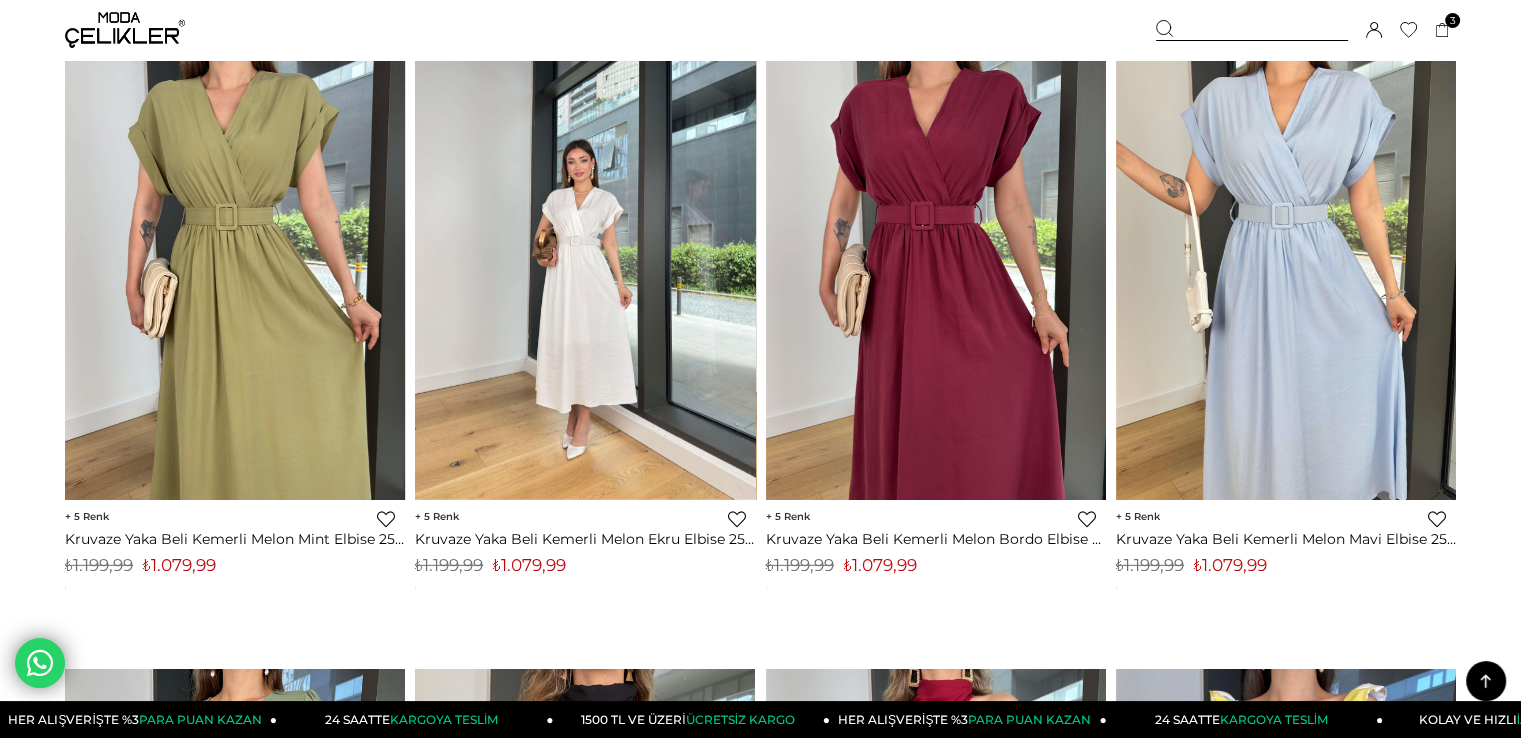 click at bounding box center [585, 273] 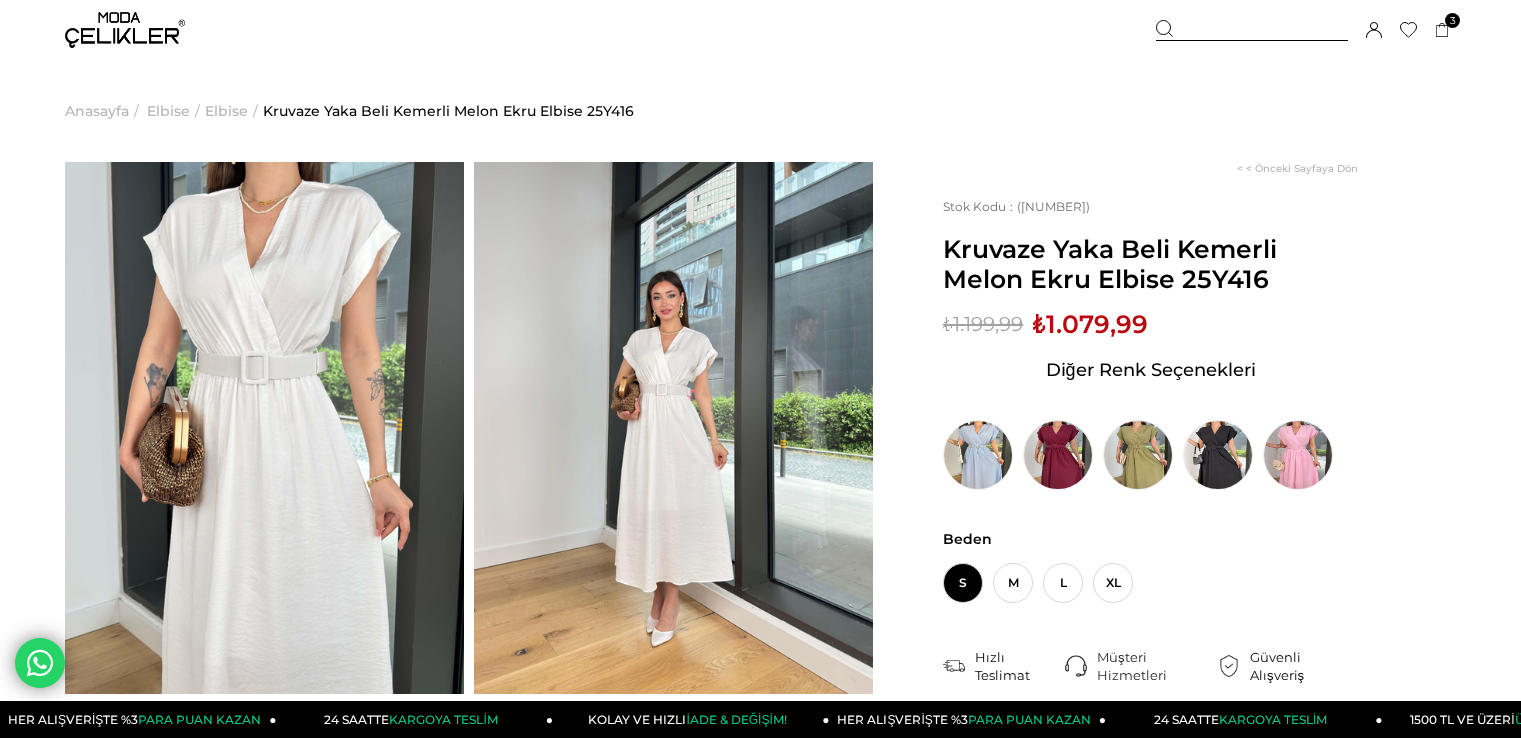 scroll, scrollTop: 0, scrollLeft: 0, axis: both 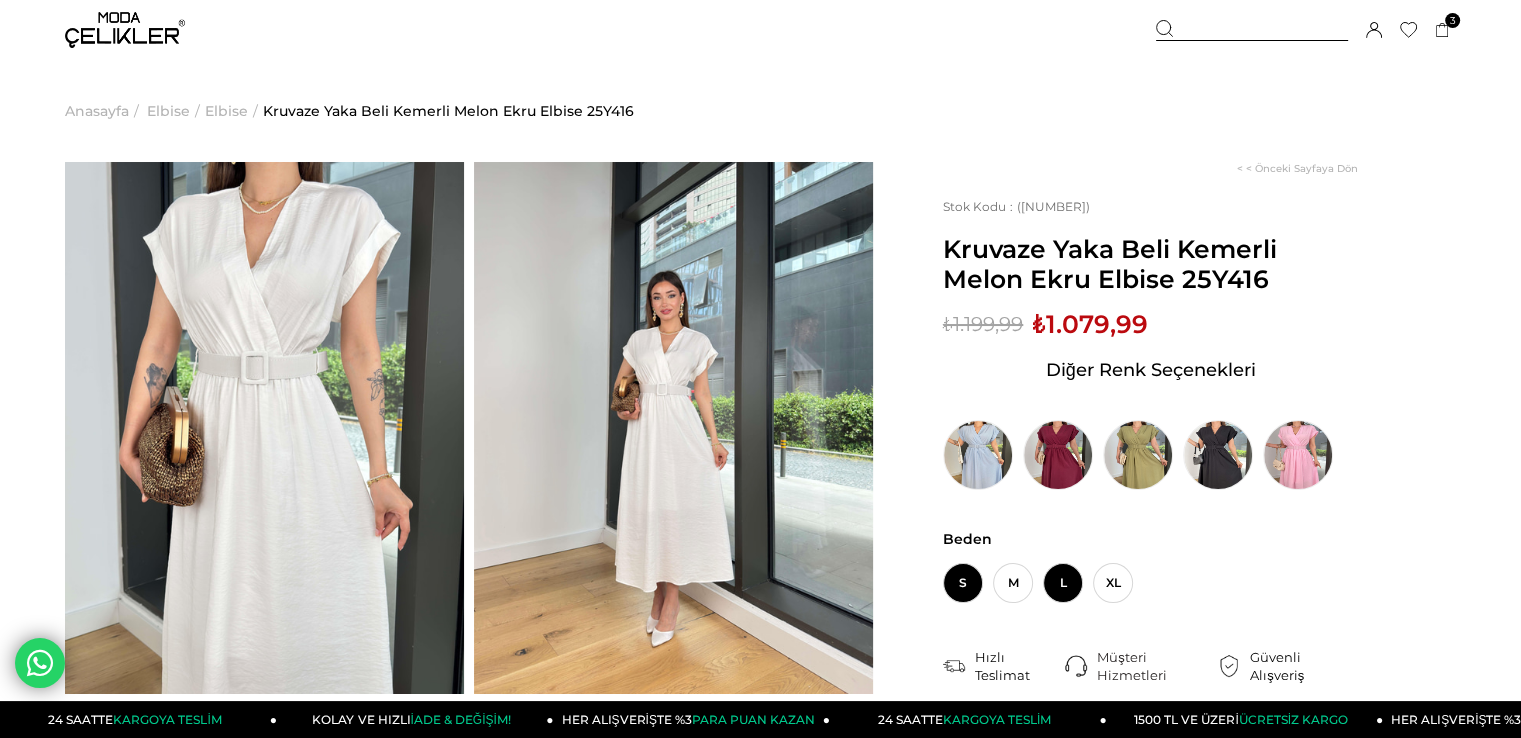 click on "L" at bounding box center [1063, 583] 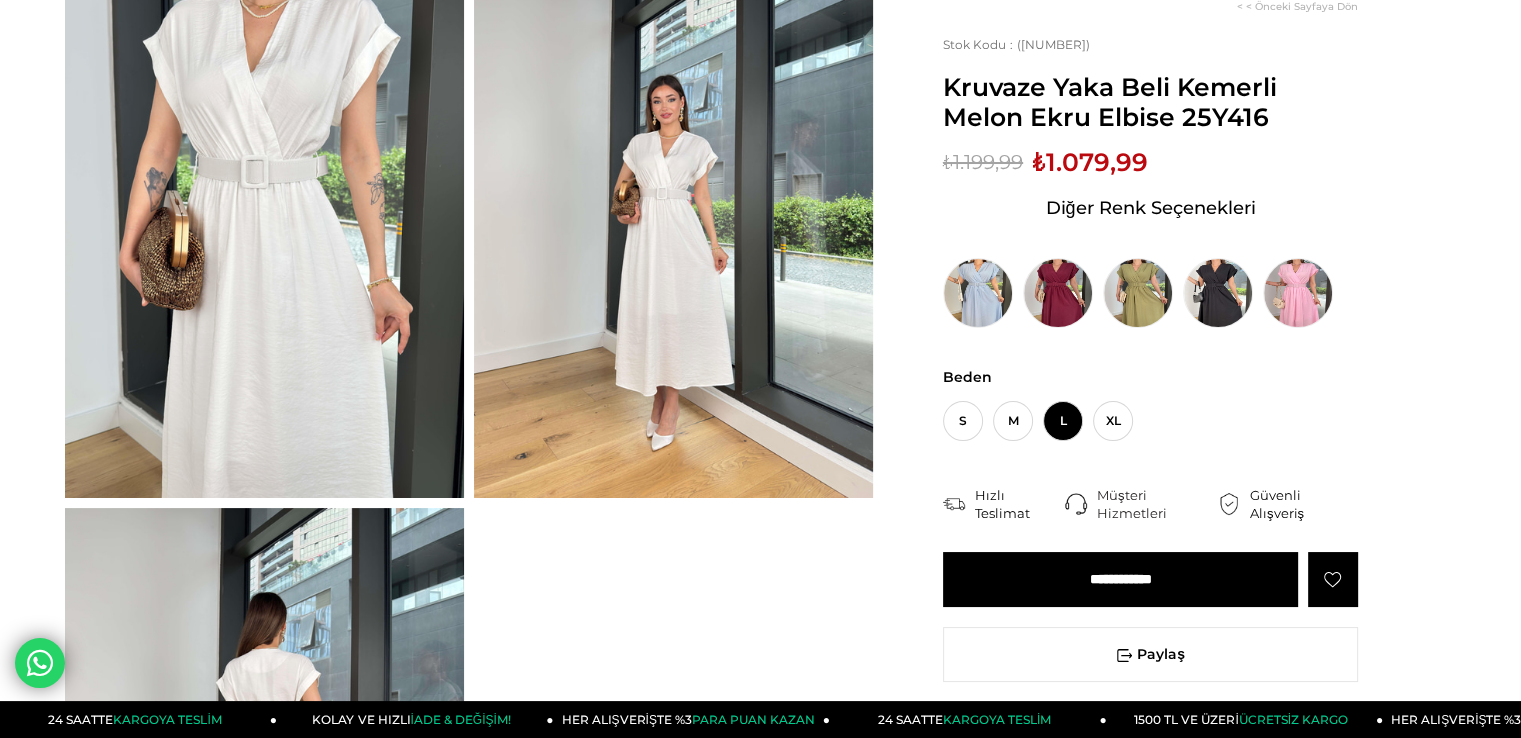 scroll, scrollTop: 200, scrollLeft: 0, axis: vertical 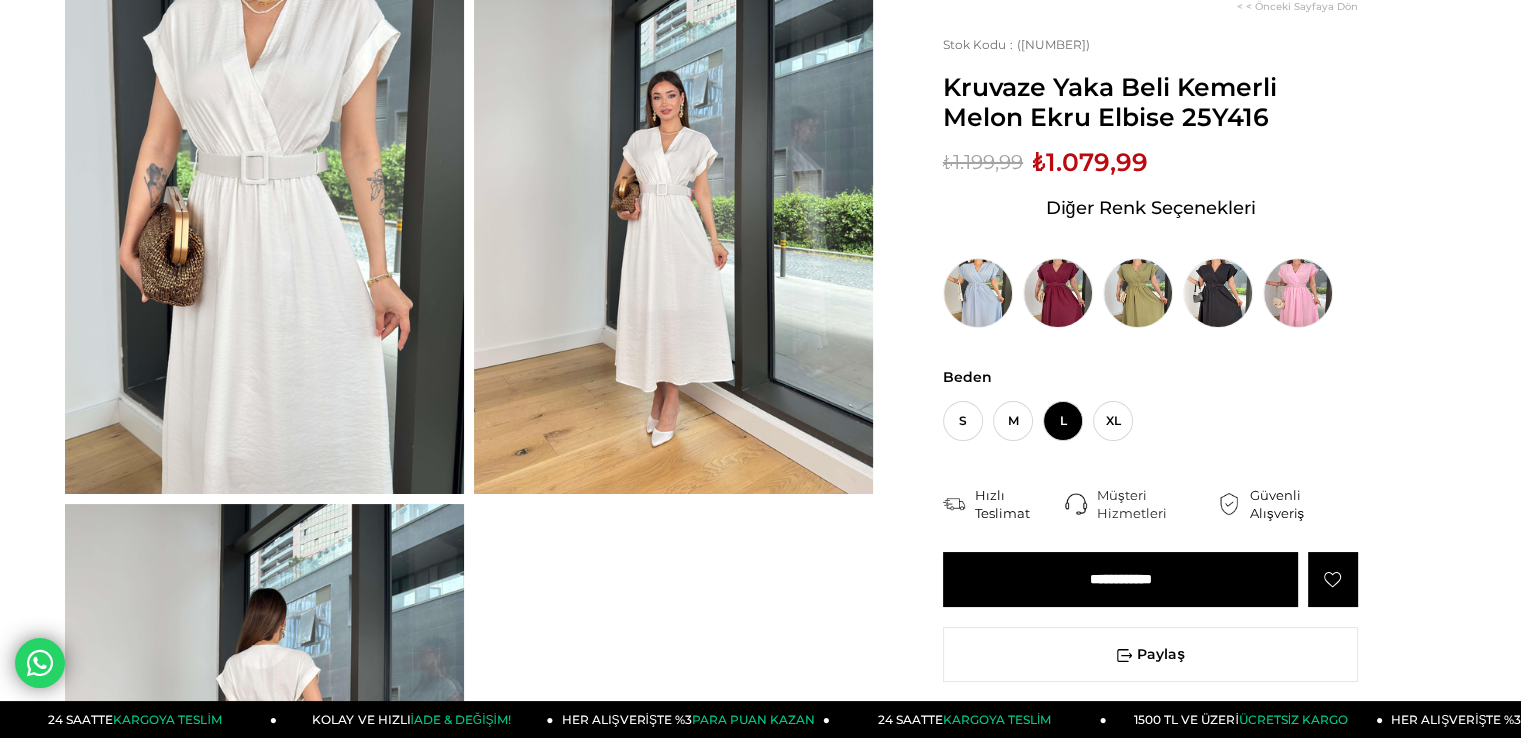 click on "**********" at bounding box center (1120, 579) 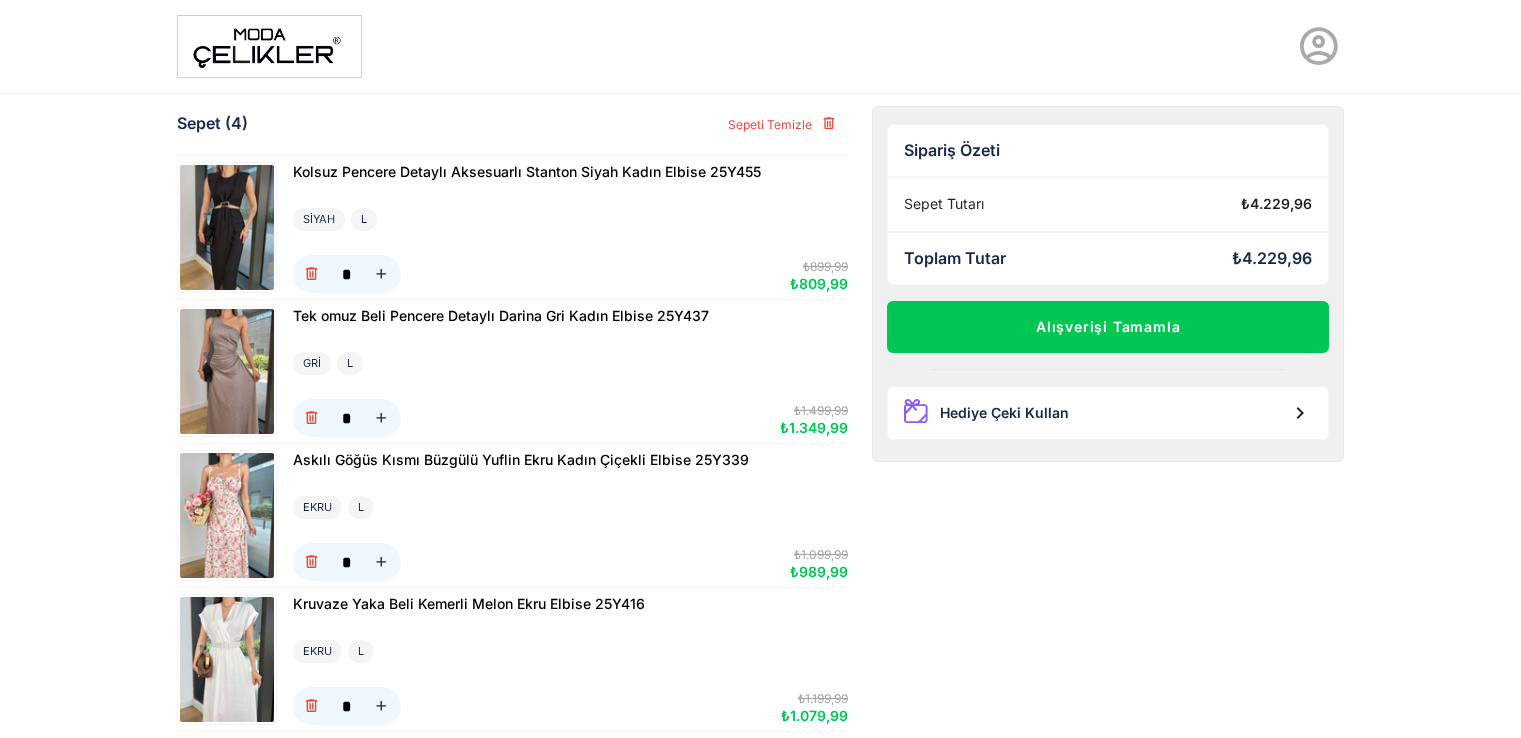 scroll, scrollTop: 0, scrollLeft: 0, axis: both 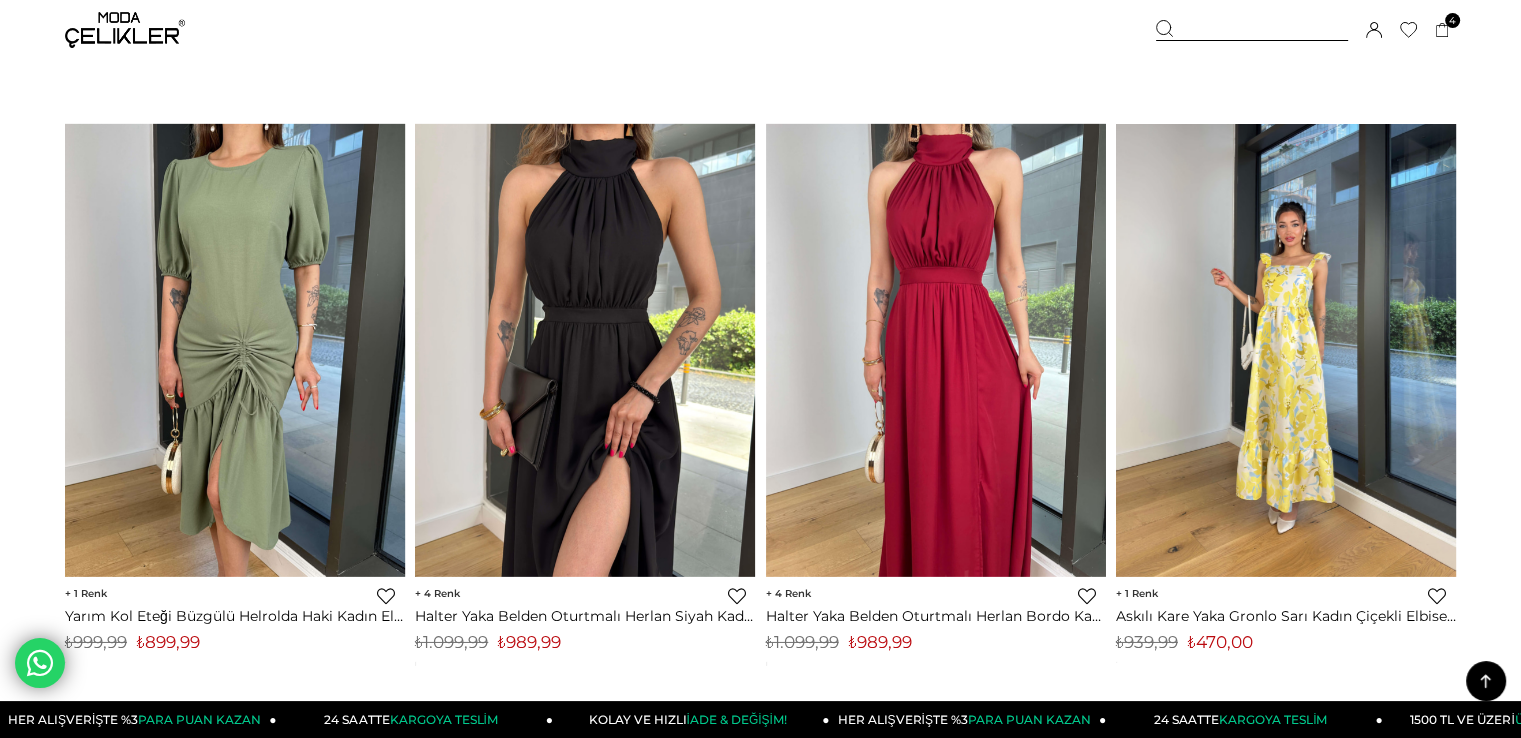 click at bounding box center [1286, 350] 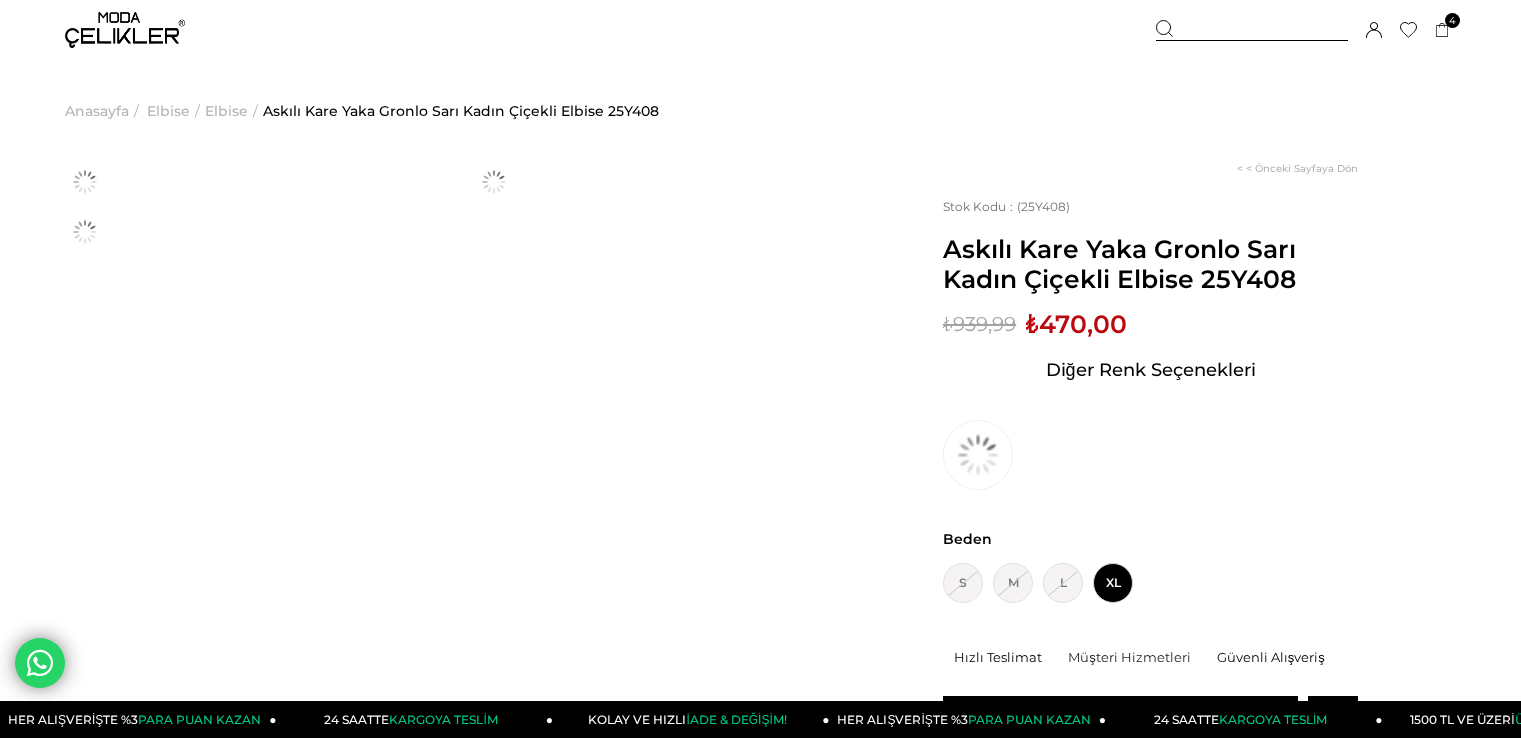 scroll, scrollTop: 0, scrollLeft: 0, axis: both 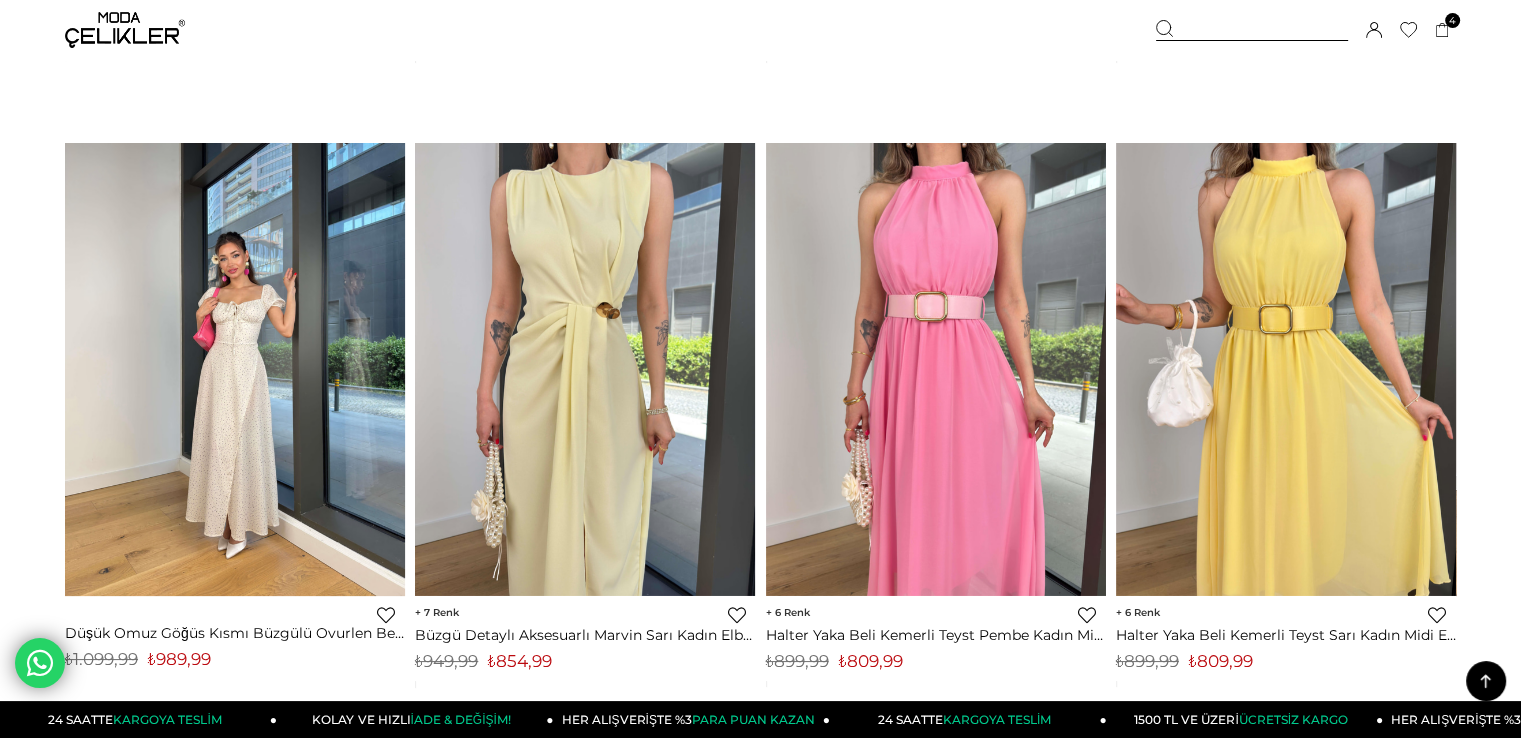 click at bounding box center [235, 369] 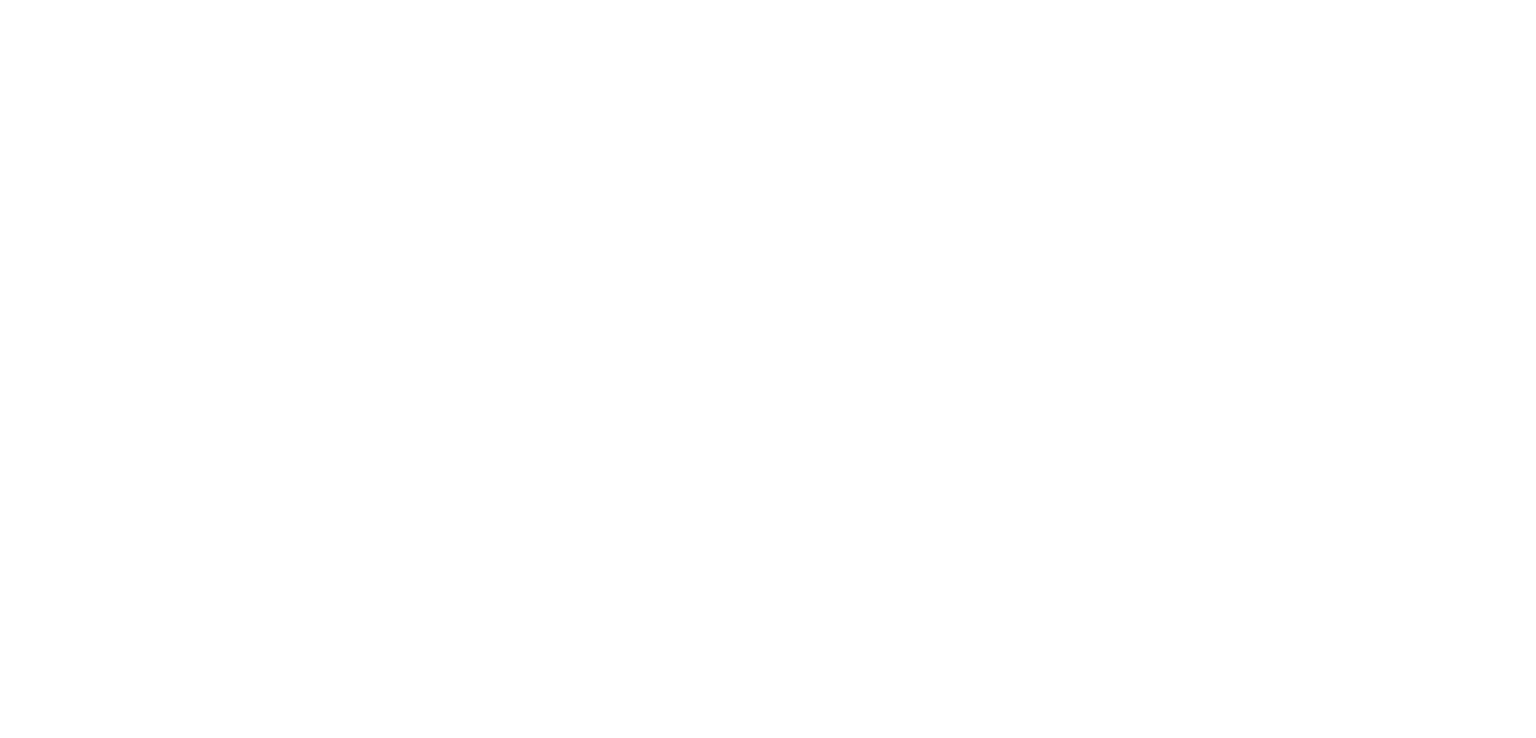 scroll, scrollTop: 0, scrollLeft: 0, axis: both 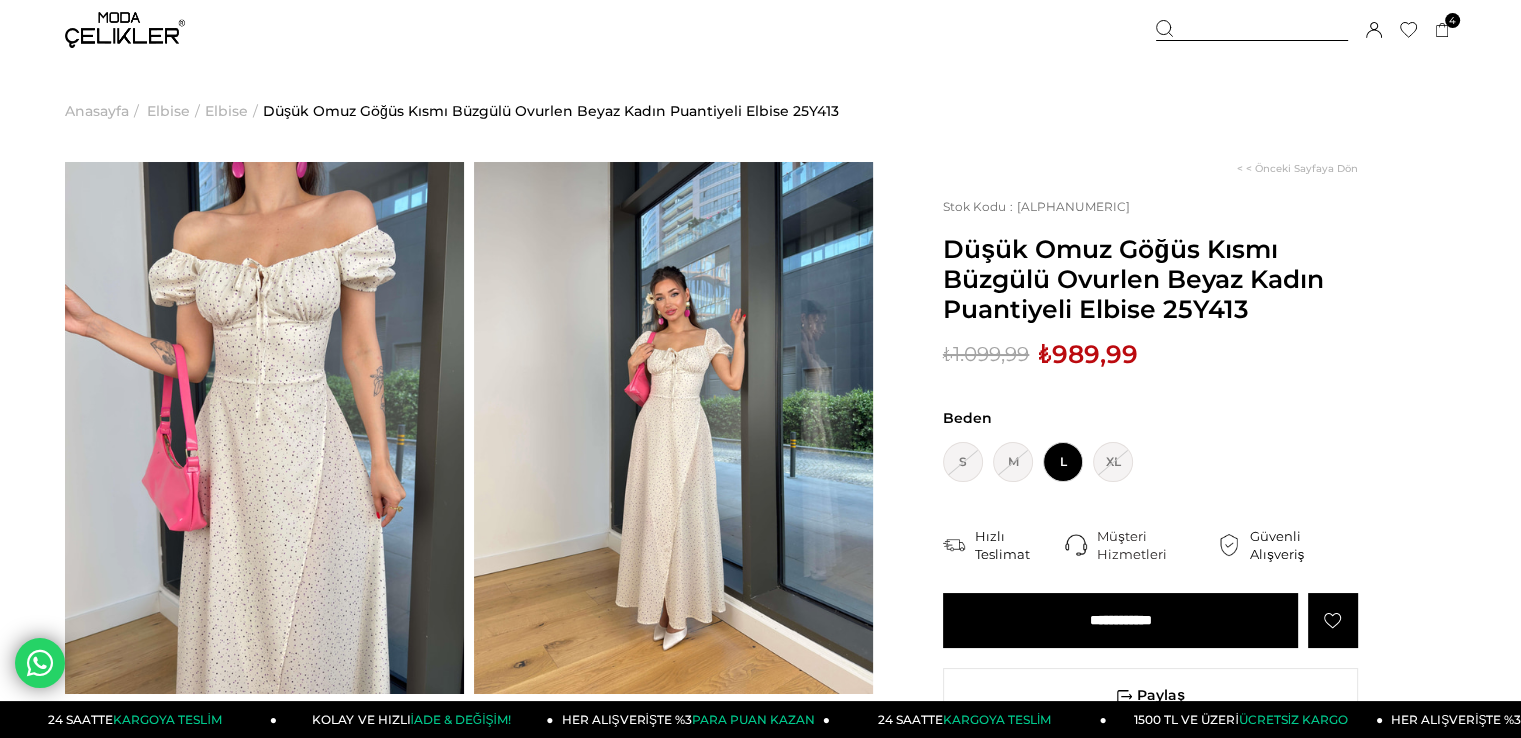 click on "**********" at bounding box center [1120, 620] 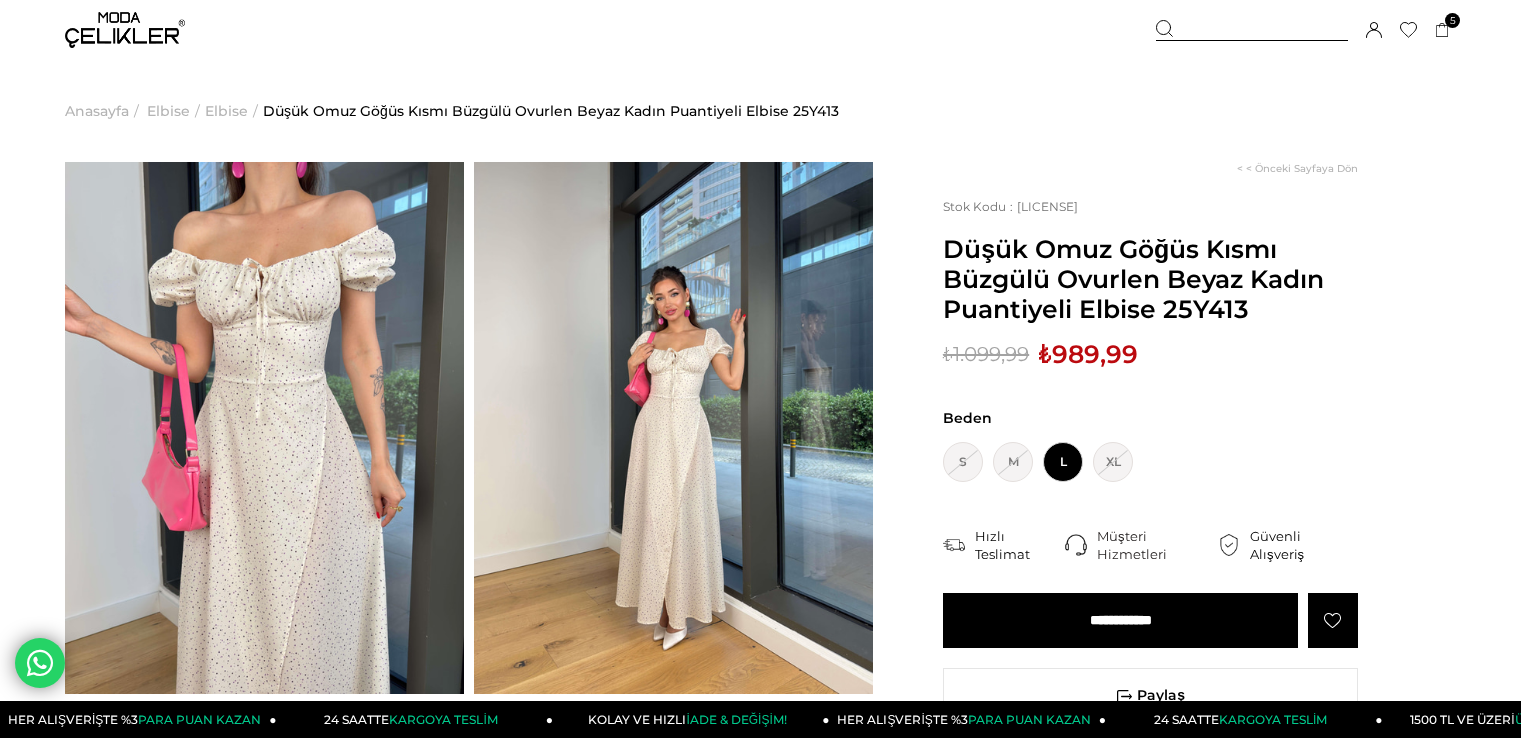 scroll, scrollTop: 0, scrollLeft: 0, axis: both 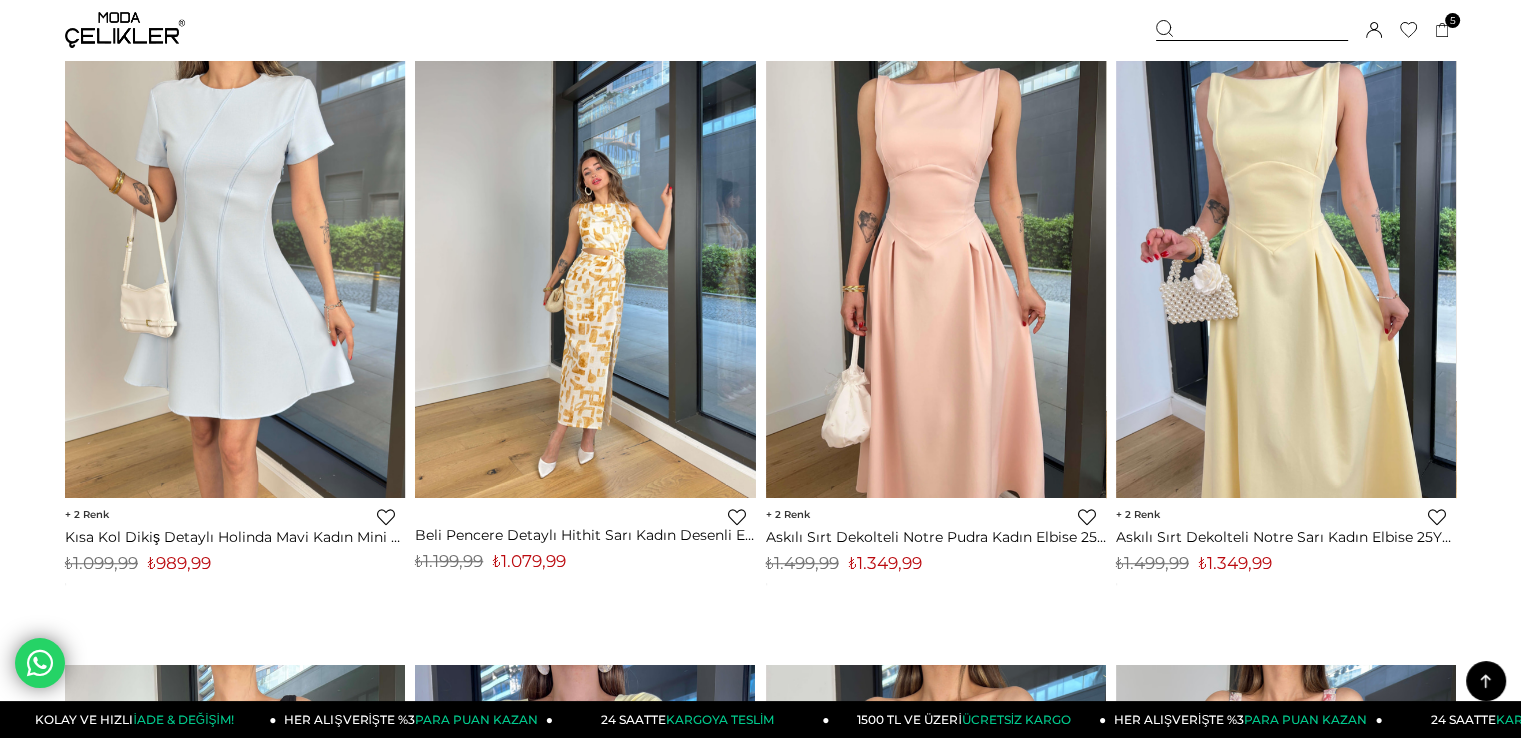 click at bounding box center (586, 271) 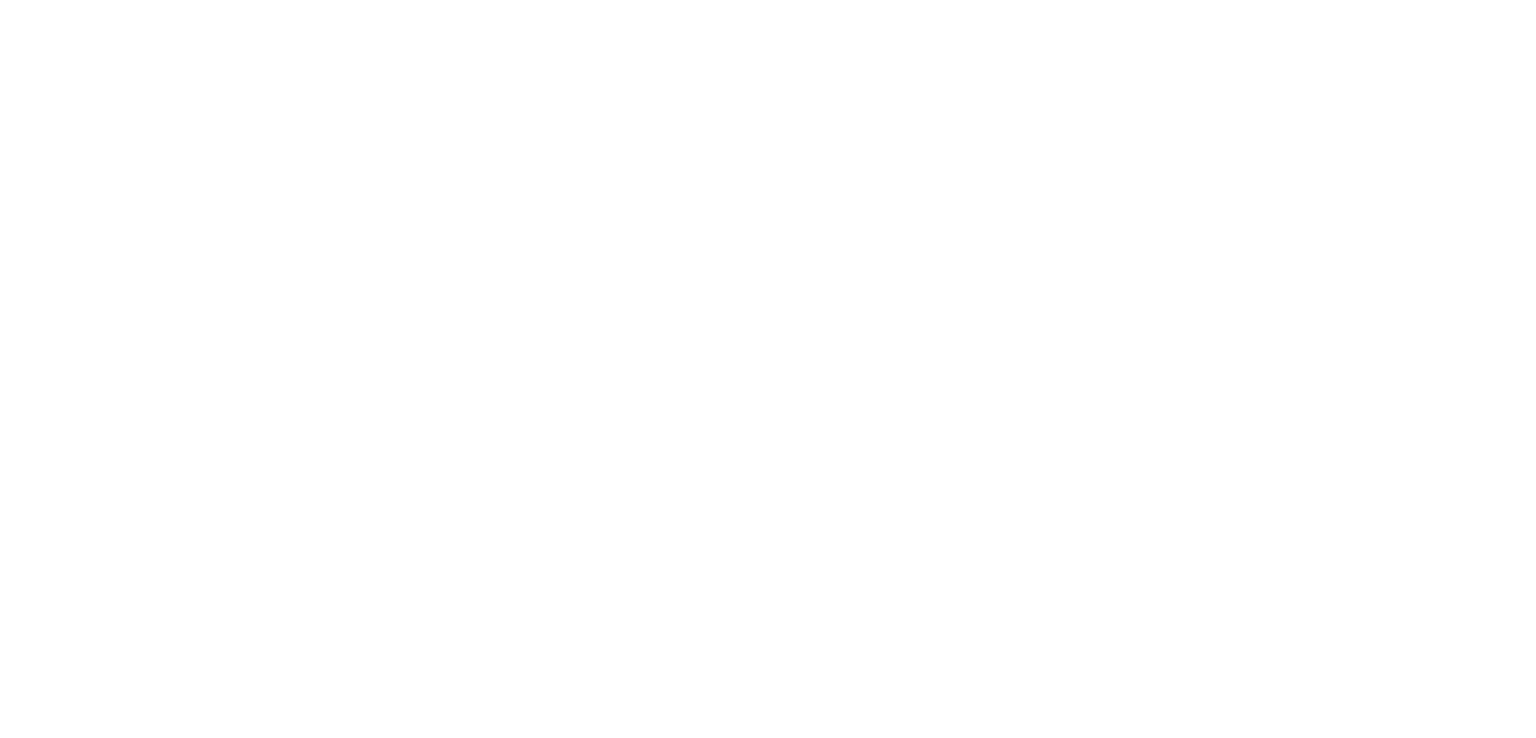 scroll, scrollTop: 0, scrollLeft: 0, axis: both 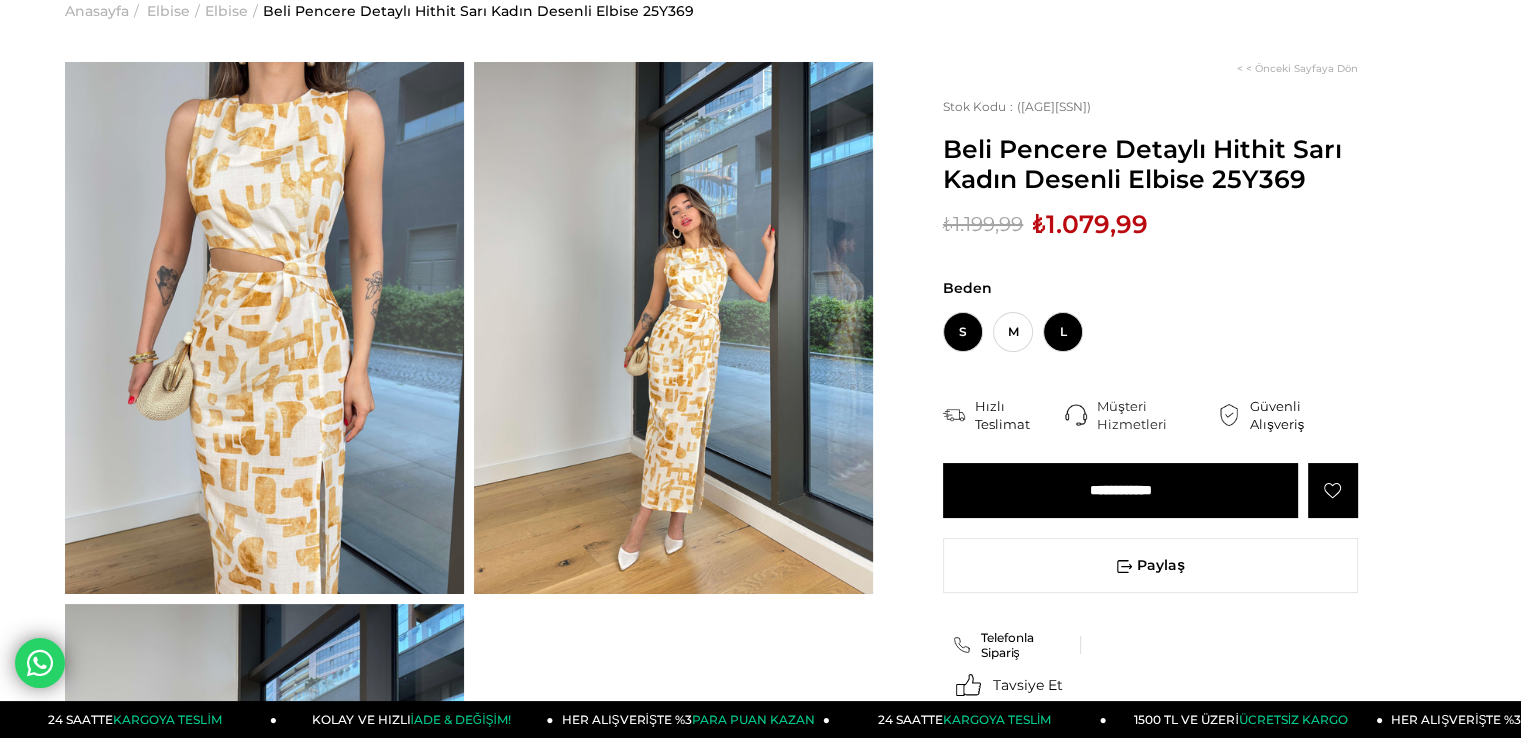 click on "L" at bounding box center (1063, 332) 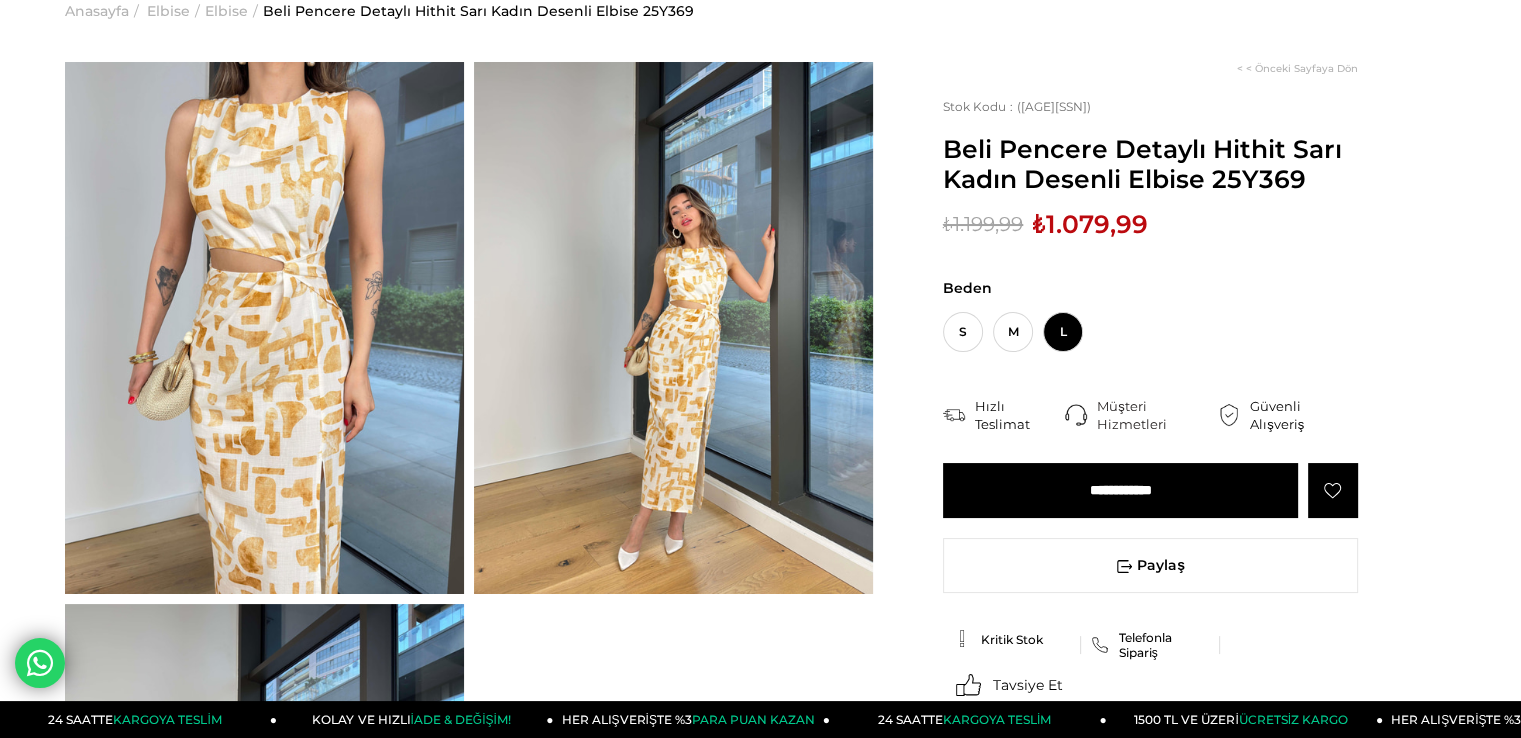 click on "**********" at bounding box center [1120, 490] 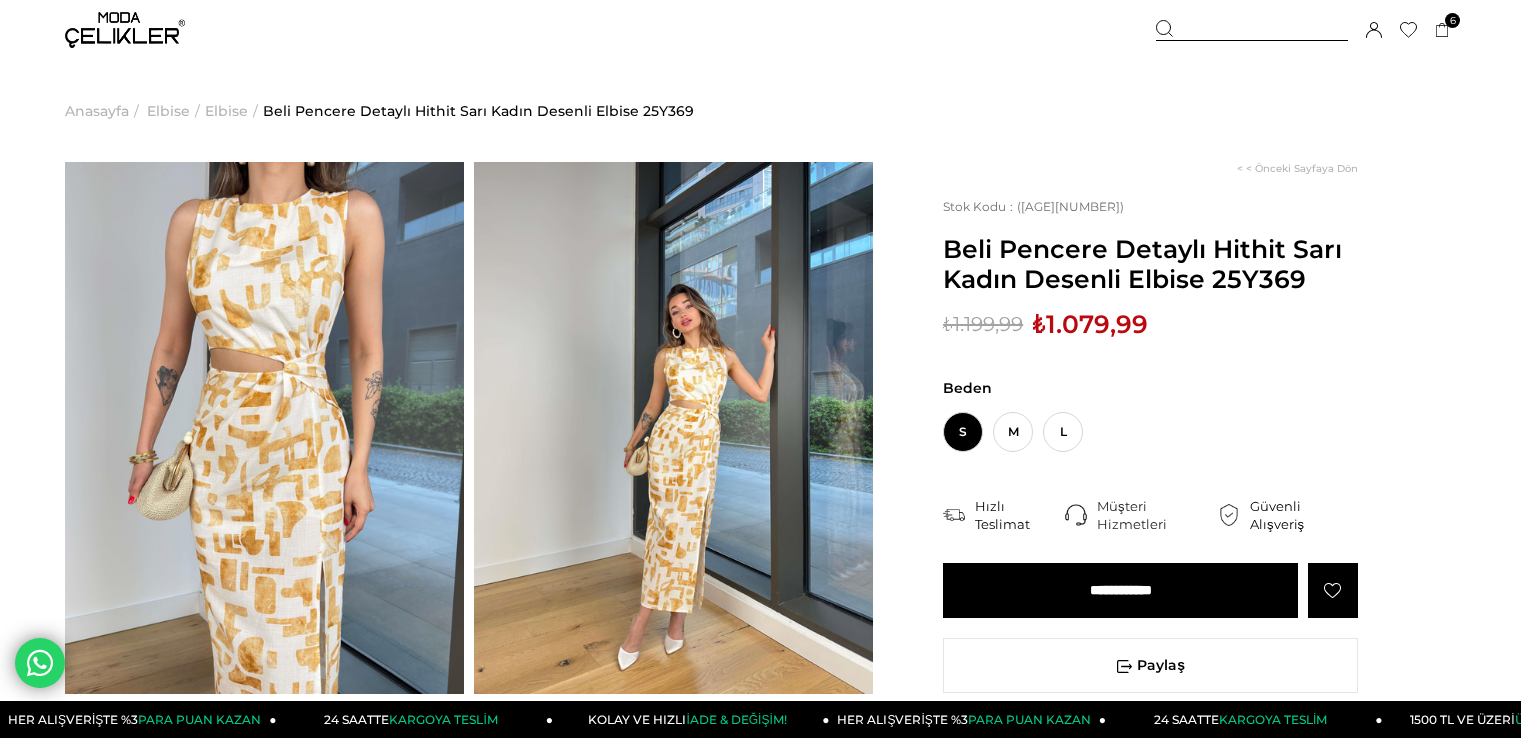 scroll, scrollTop: 57, scrollLeft: 0, axis: vertical 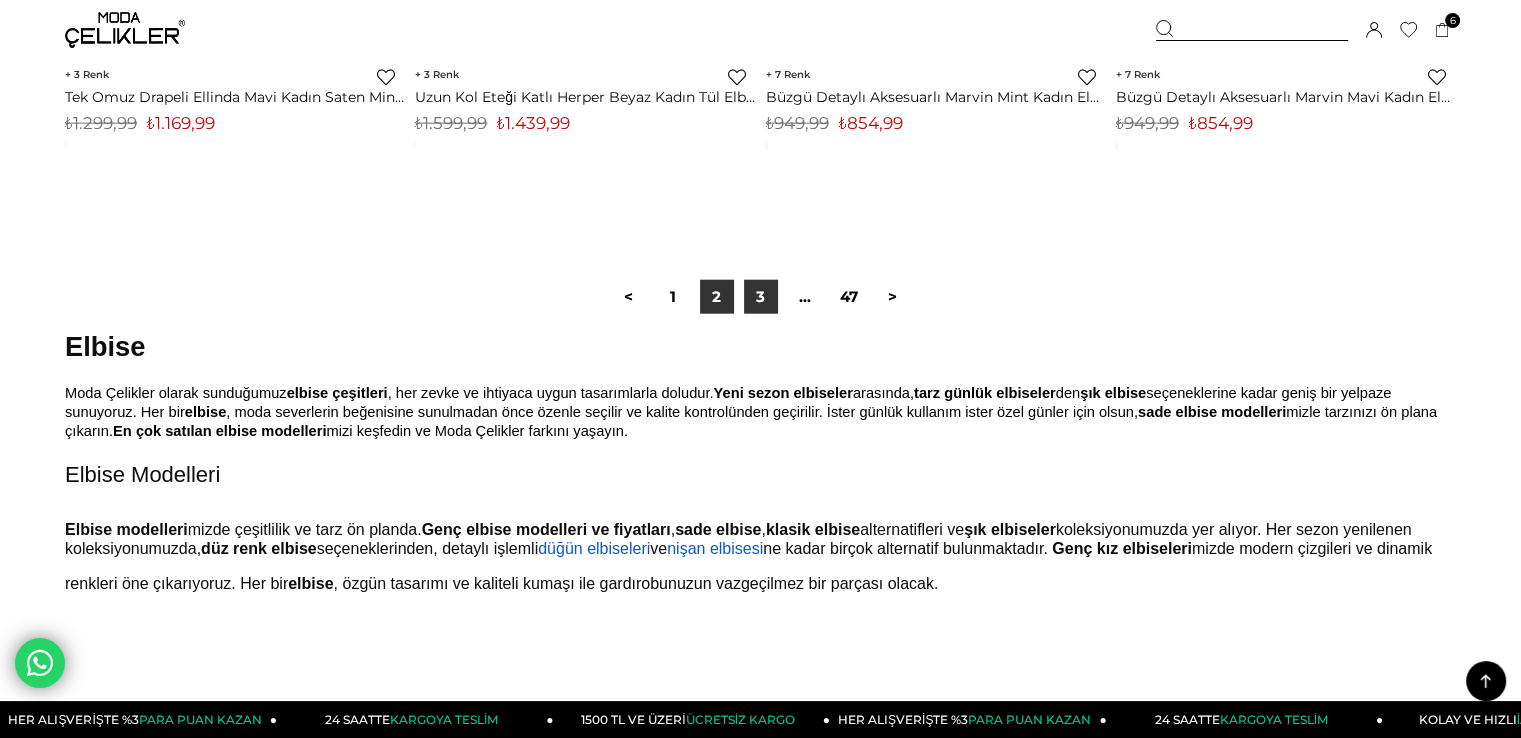 click on "3" at bounding box center (761, 297) 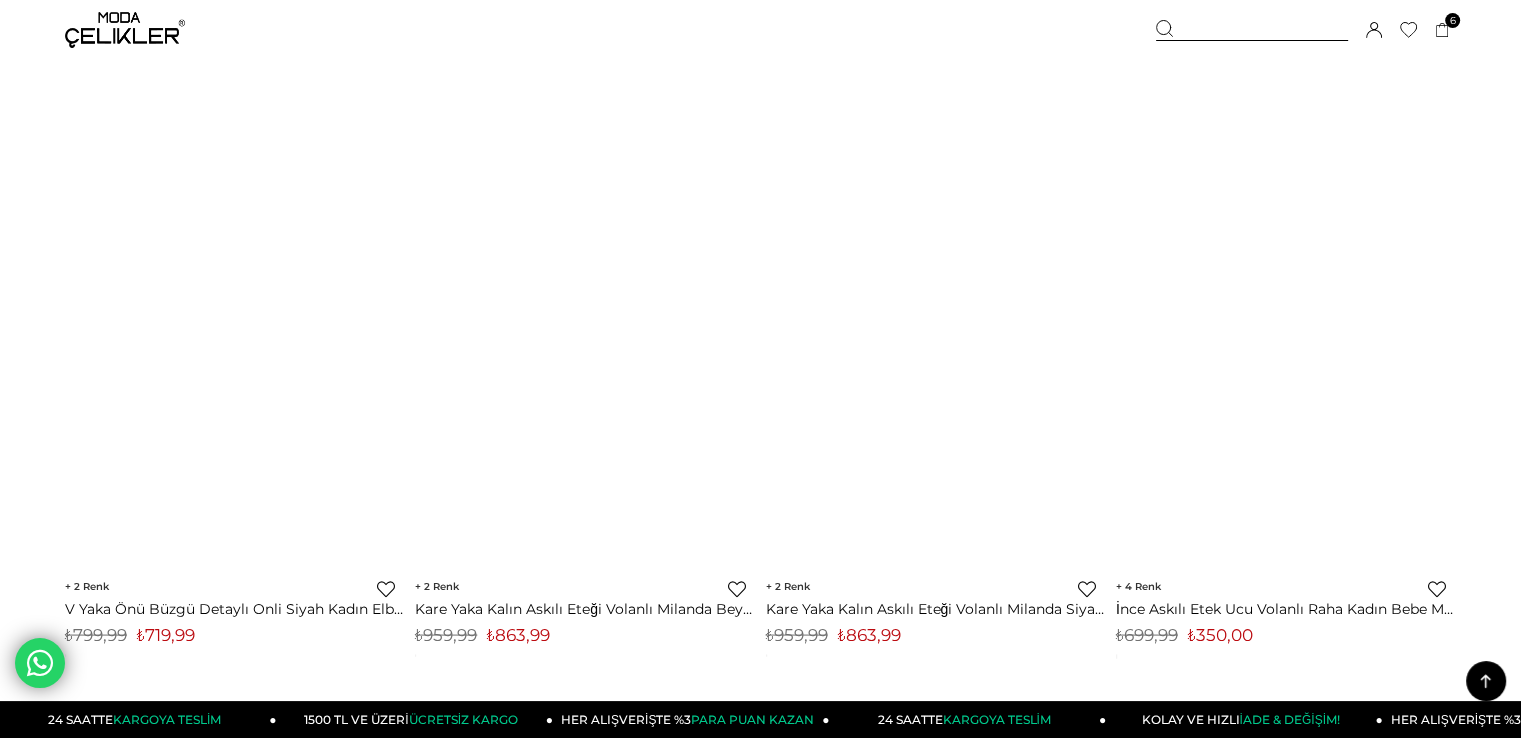 scroll, scrollTop: 11200, scrollLeft: 0, axis: vertical 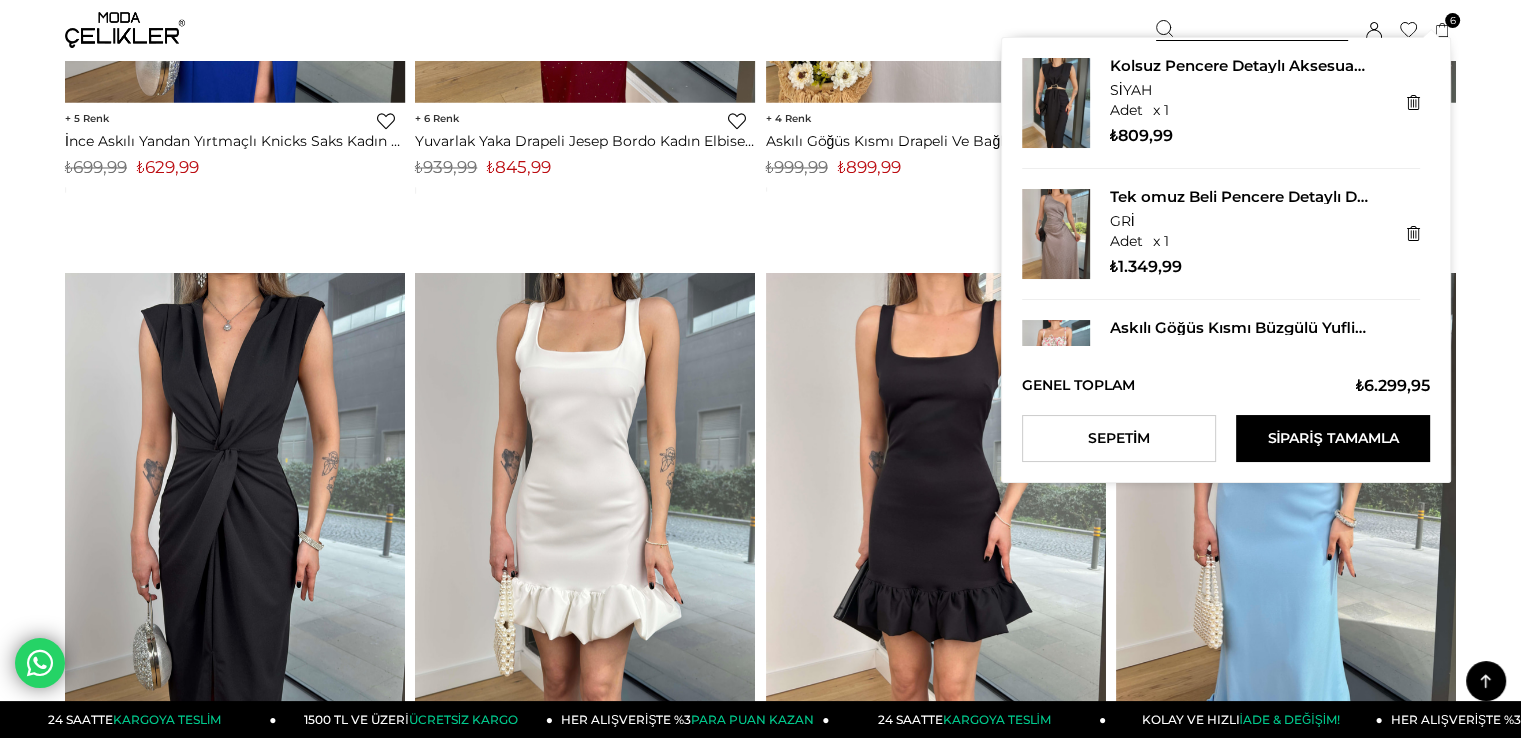click 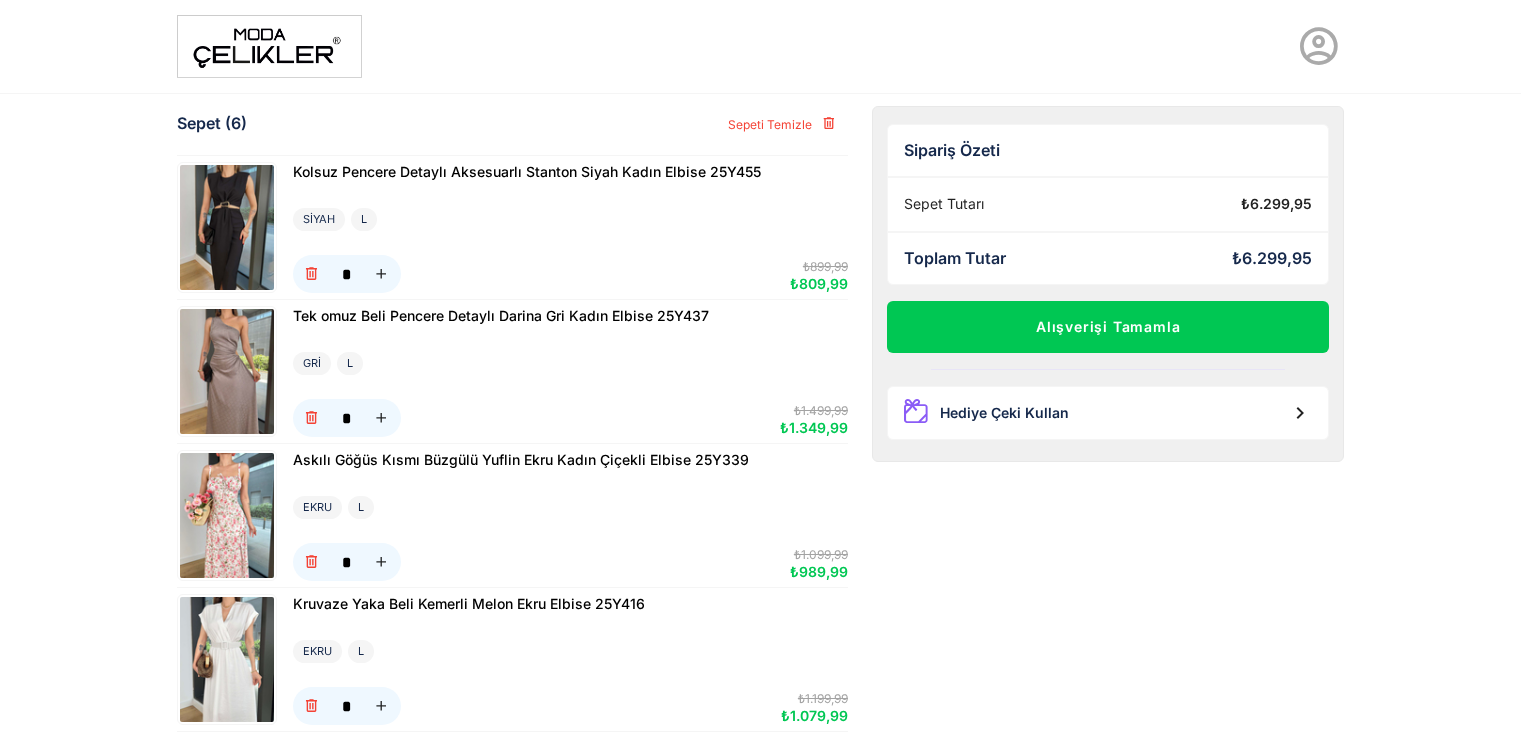 scroll, scrollTop: 0, scrollLeft: 0, axis: both 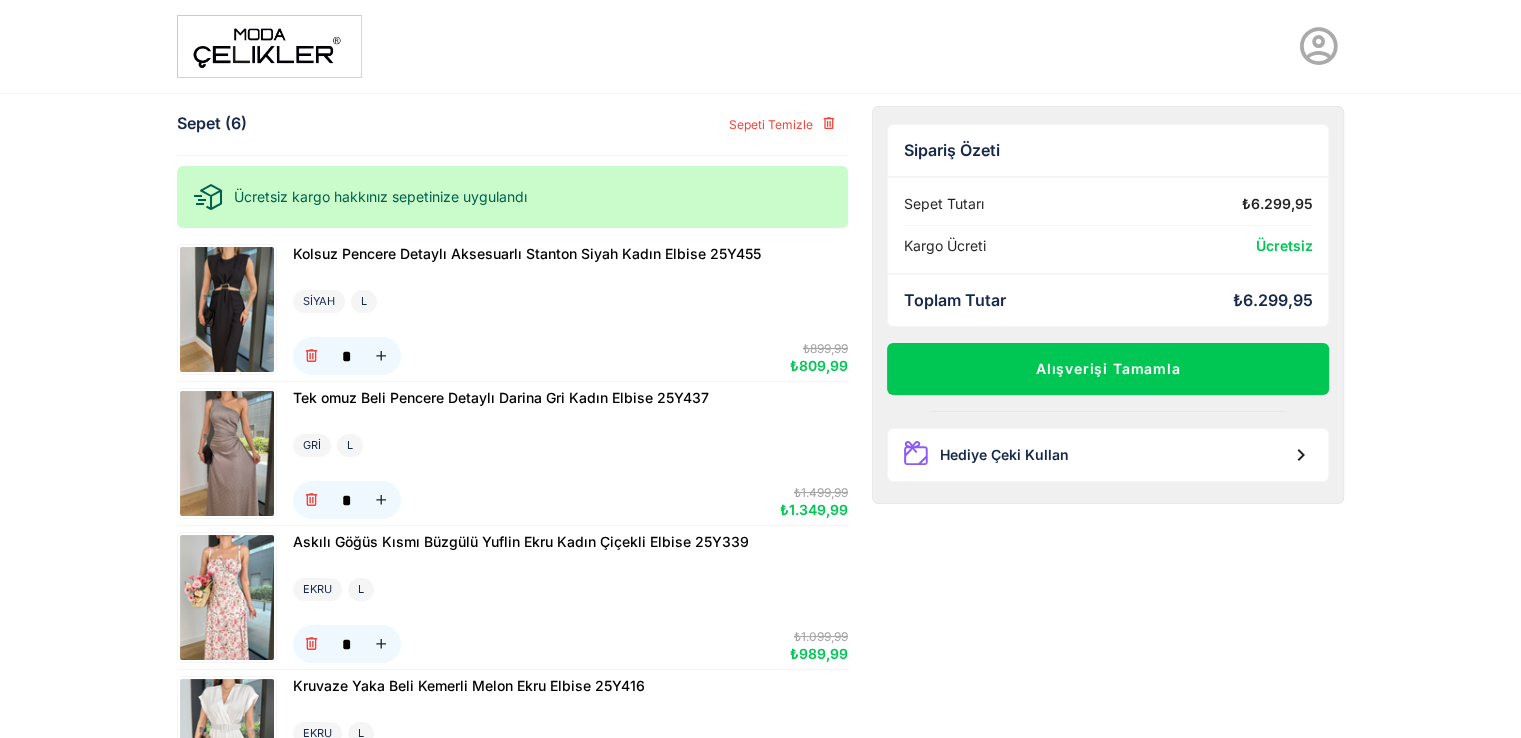 click at bounding box center [227, 309] 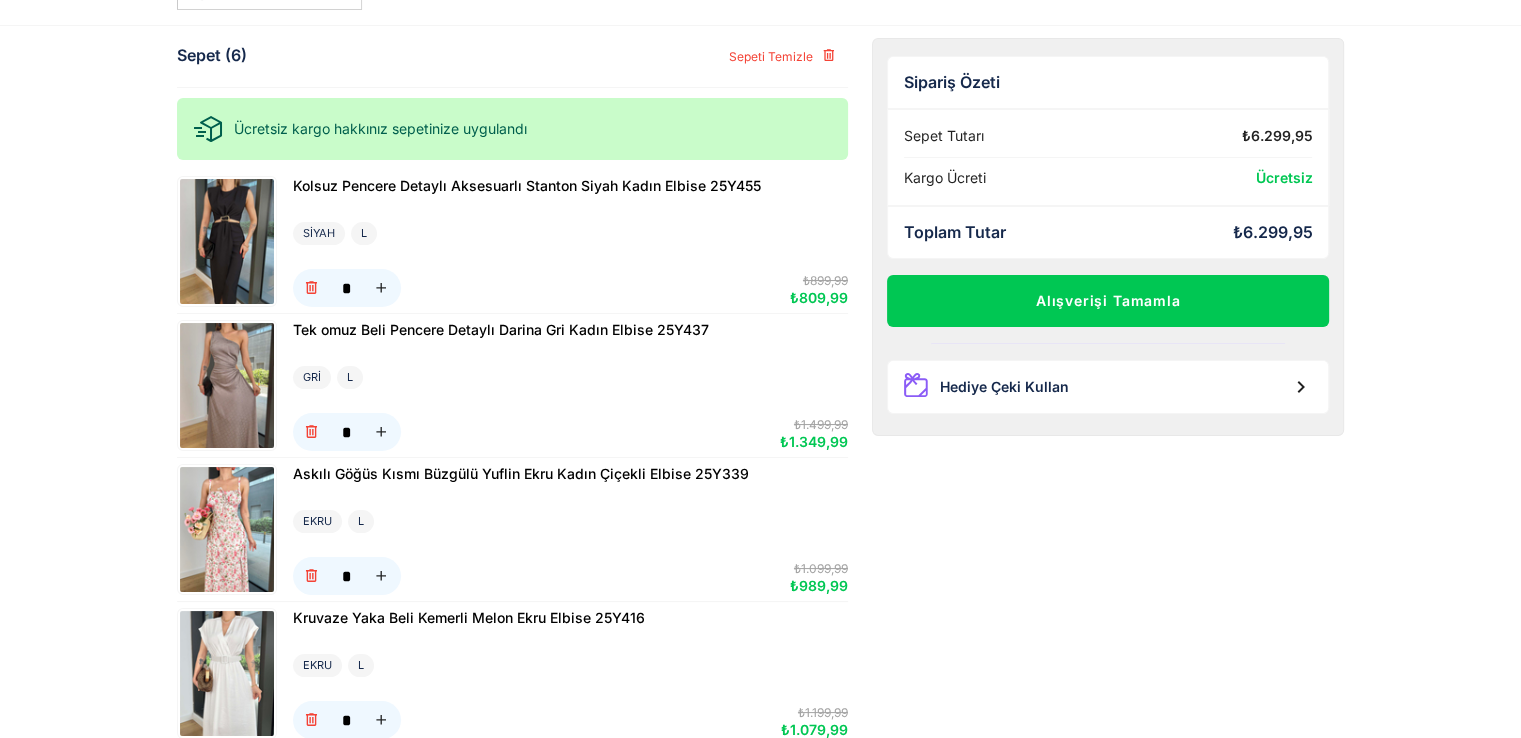 scroll, scrollTop: 100, scrollLeft: 0, axis: vertical 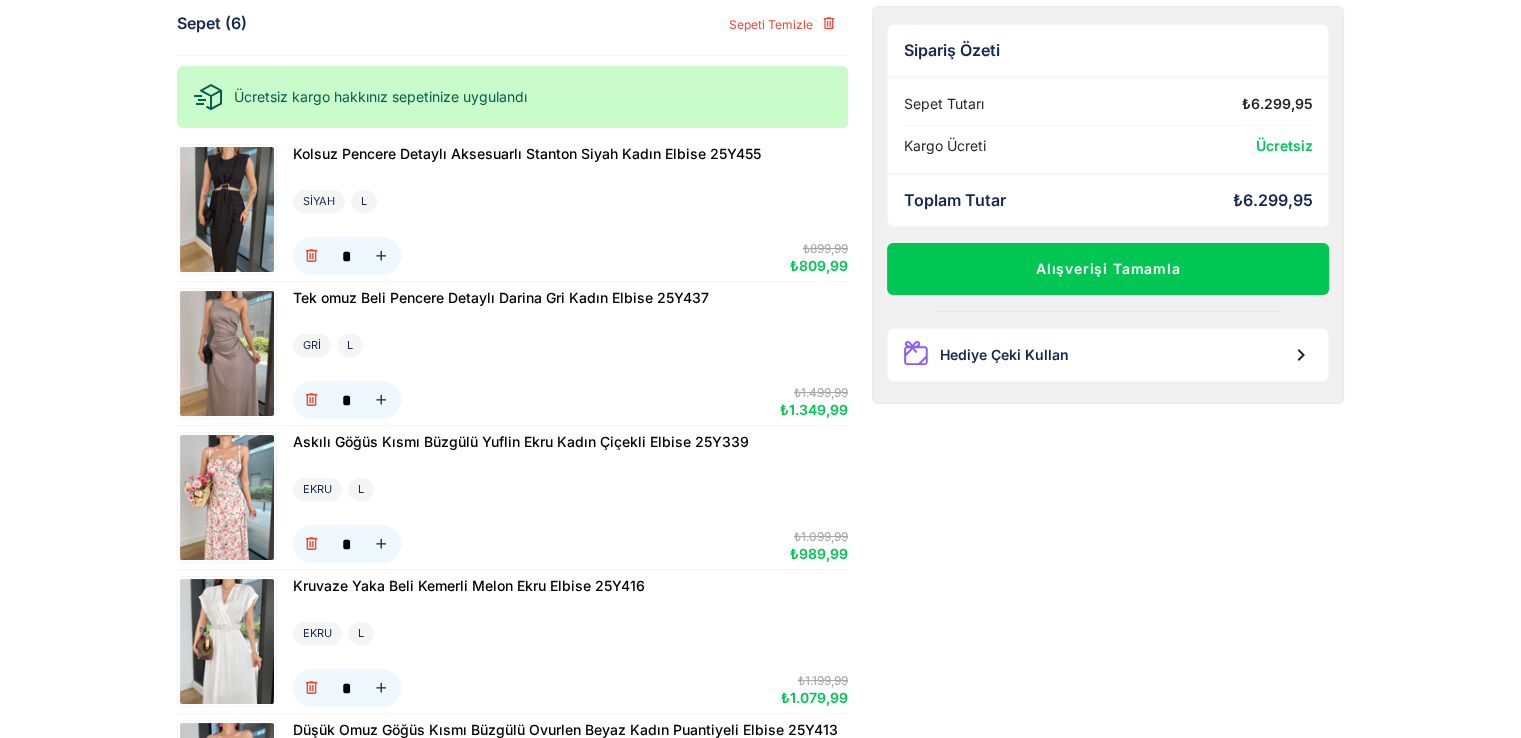 click at bounding box center [227, 209] 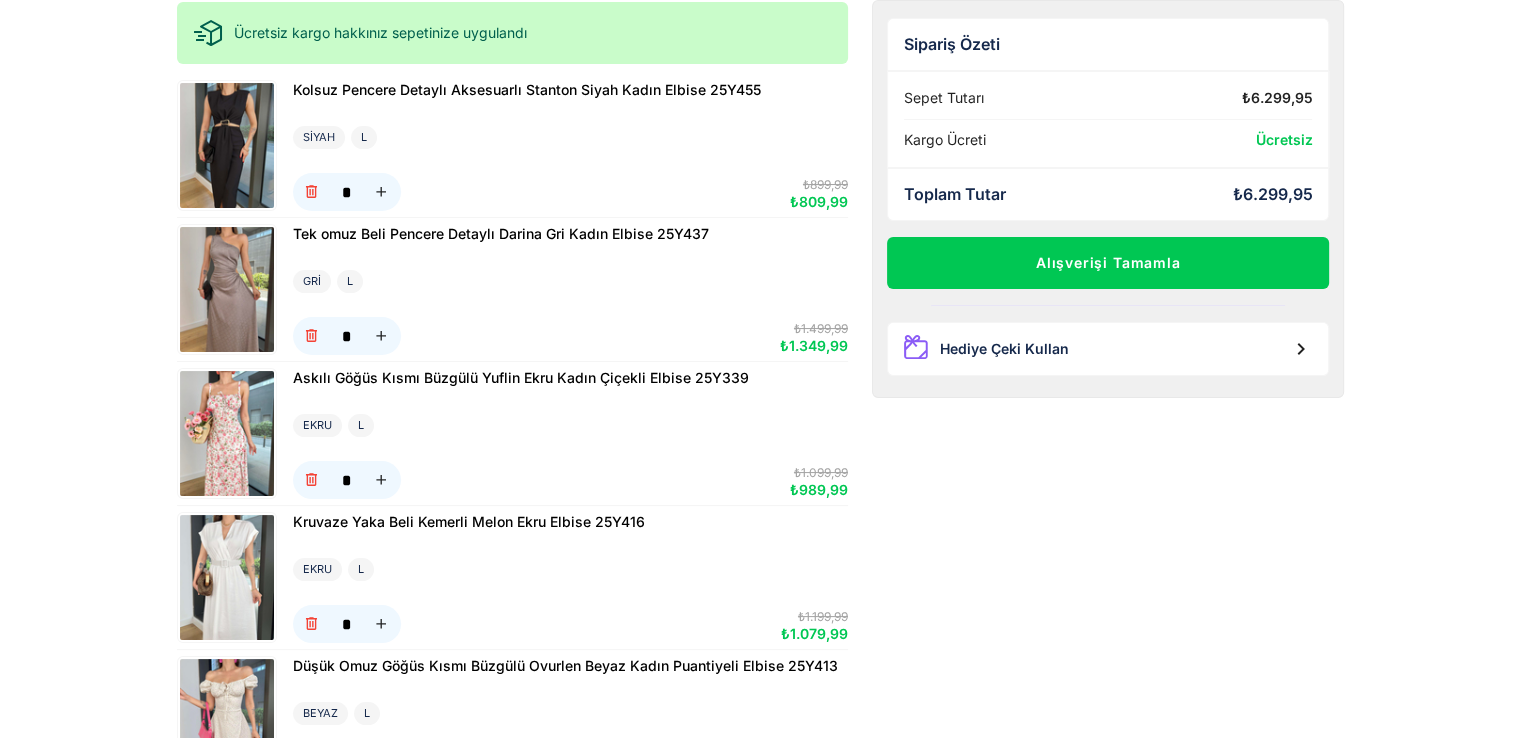 scroll, scrollTop: 200, scrollLeft: 0, axis: vertical 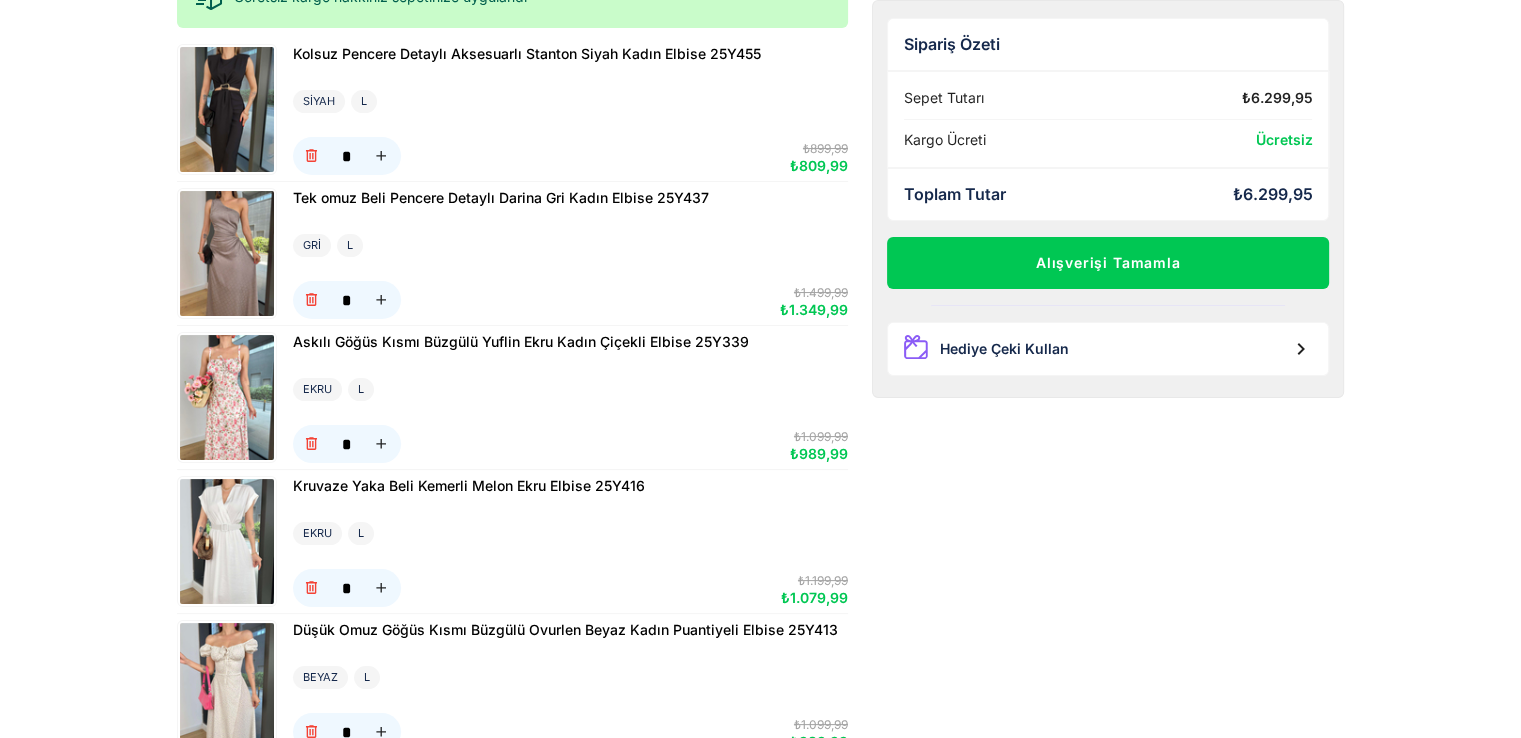 click at bounding box center (227, 253) 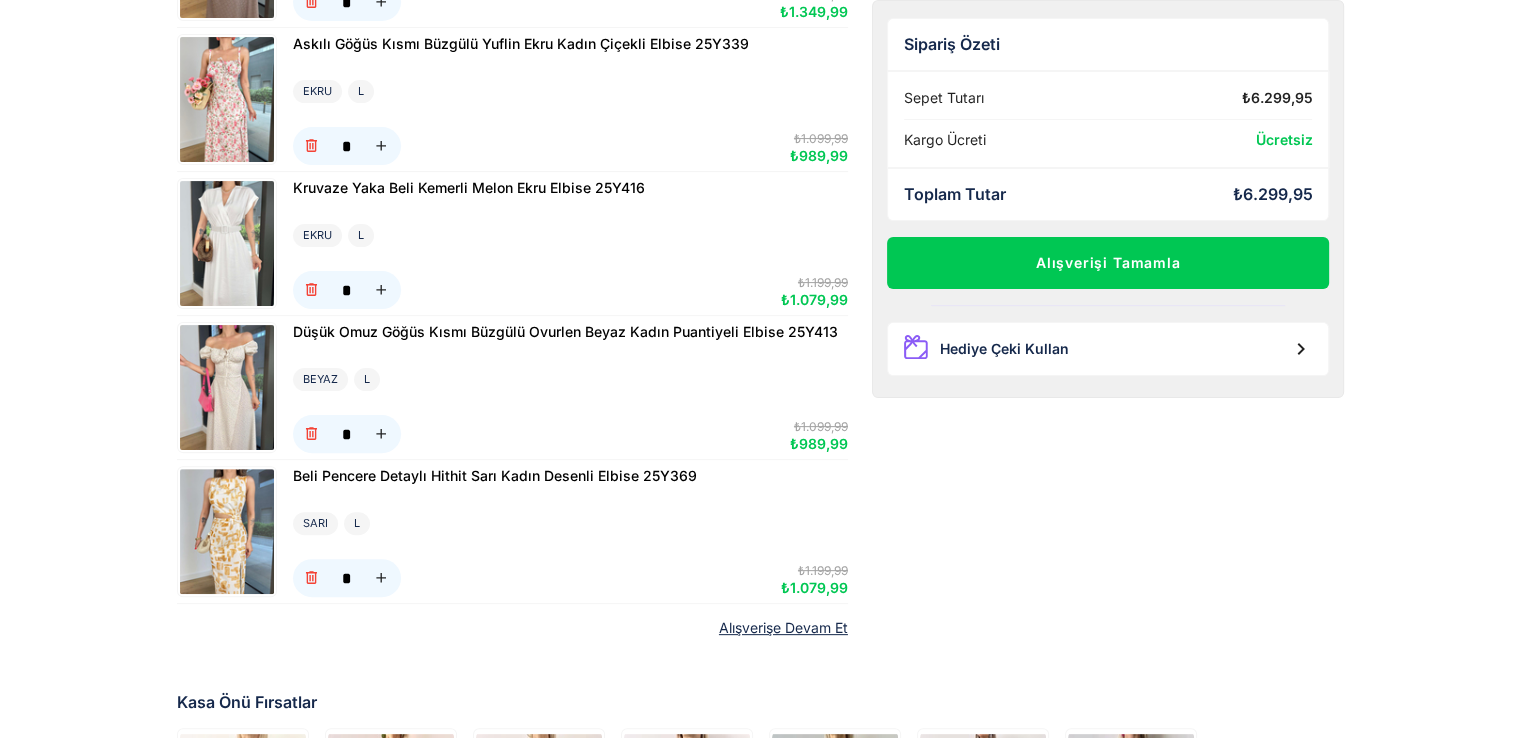 scroll, scrollTop: 500, scrollLeft: 0, axis: vertical 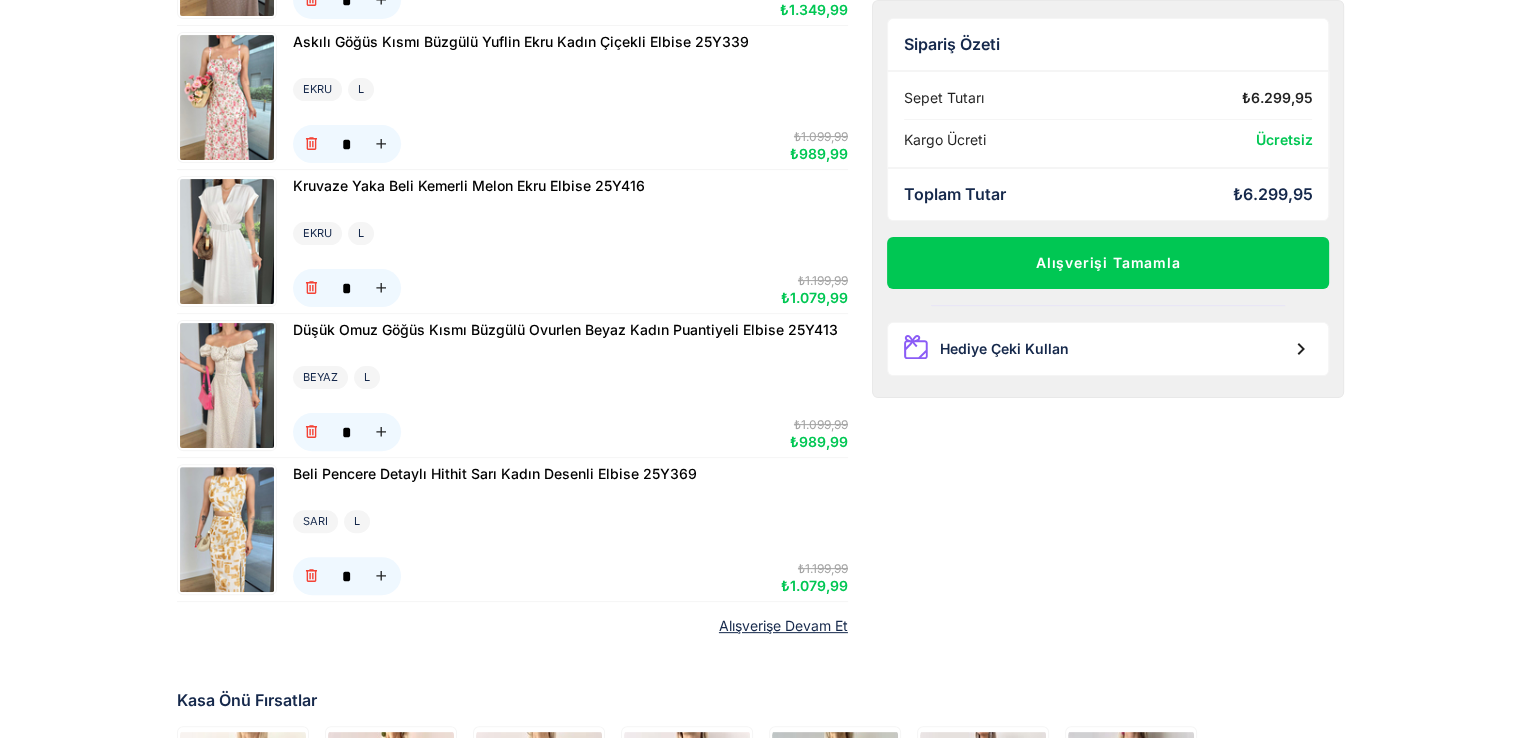 click at bounding box center (227, 385) 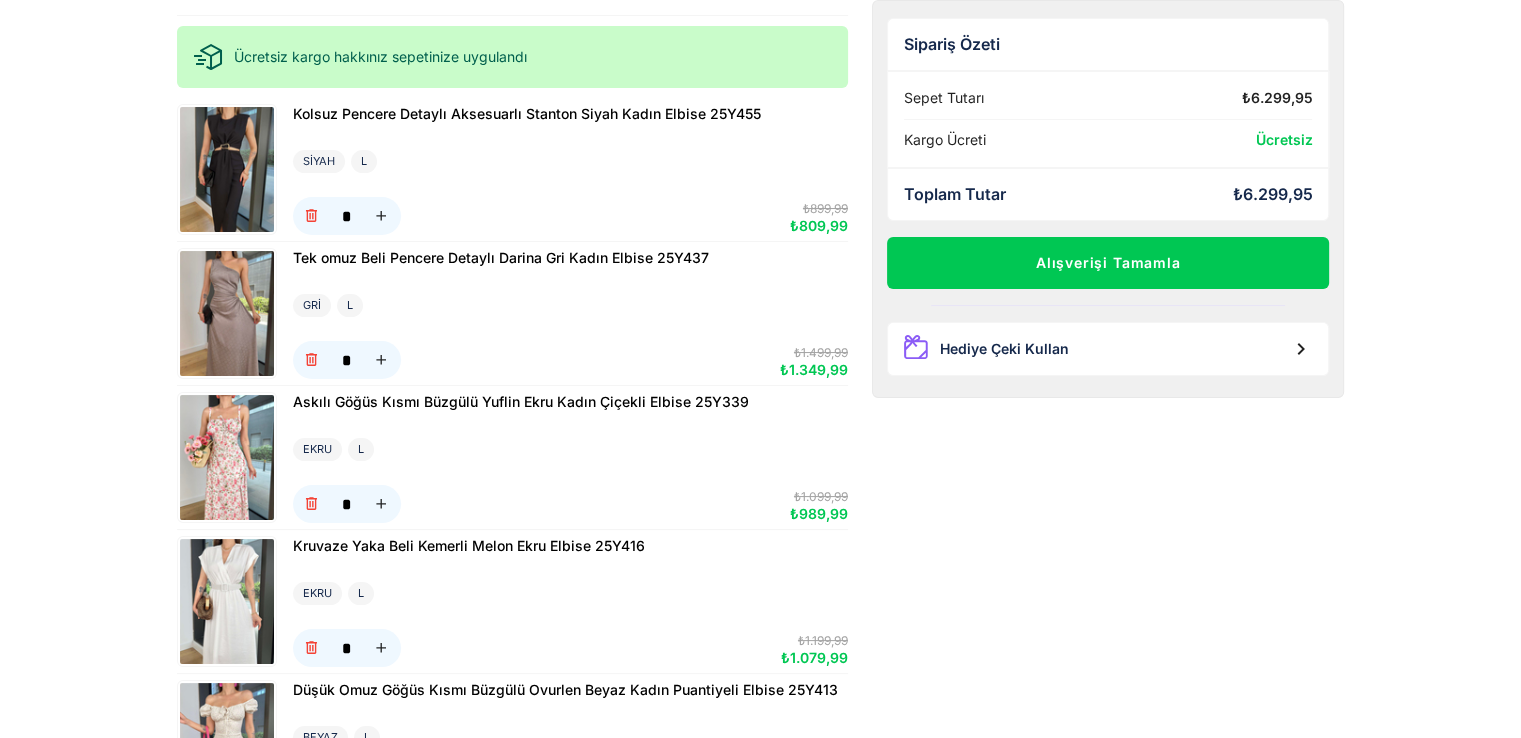 scroll, scrollTop: 100, scrollLeft: 0, axis: vertical 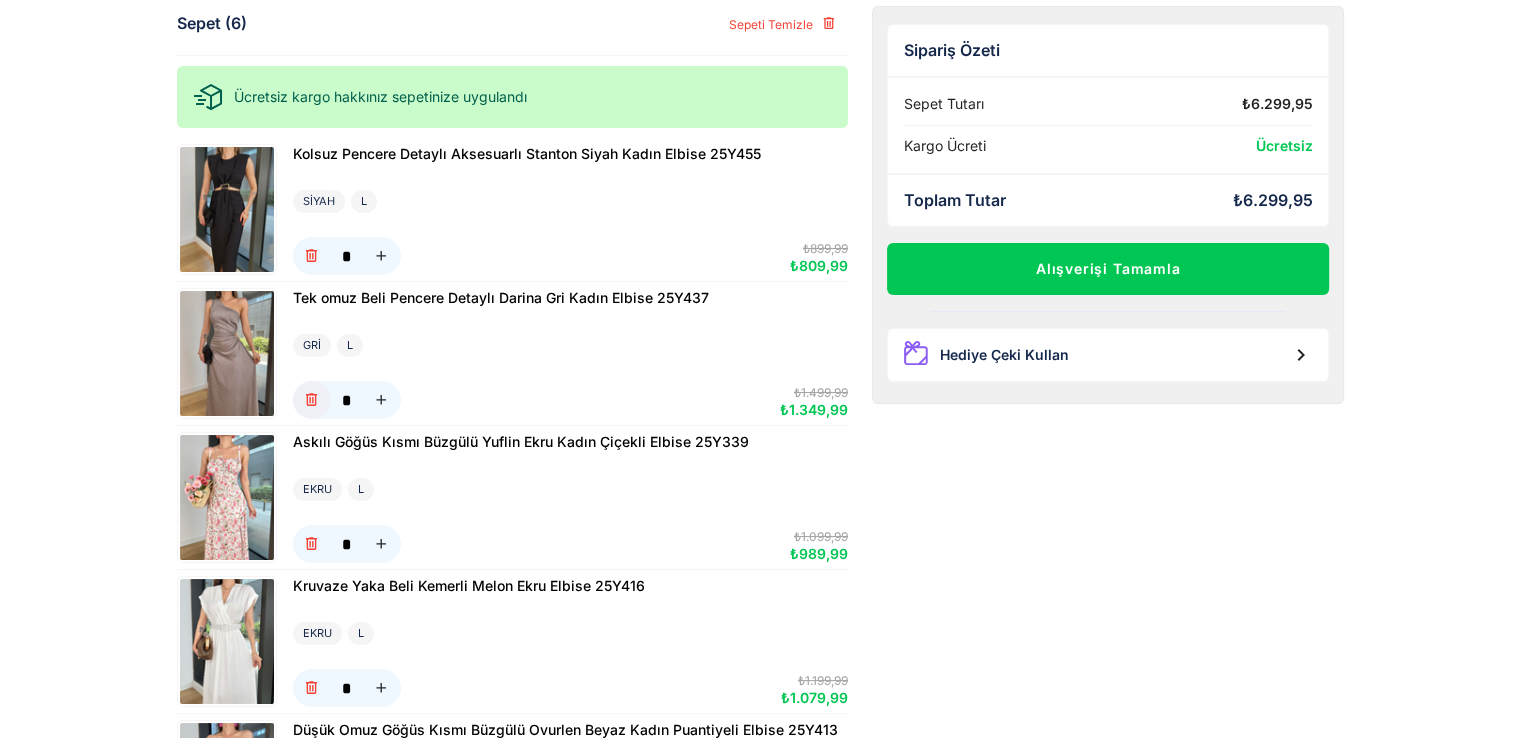click at bounding box center (311, 400) 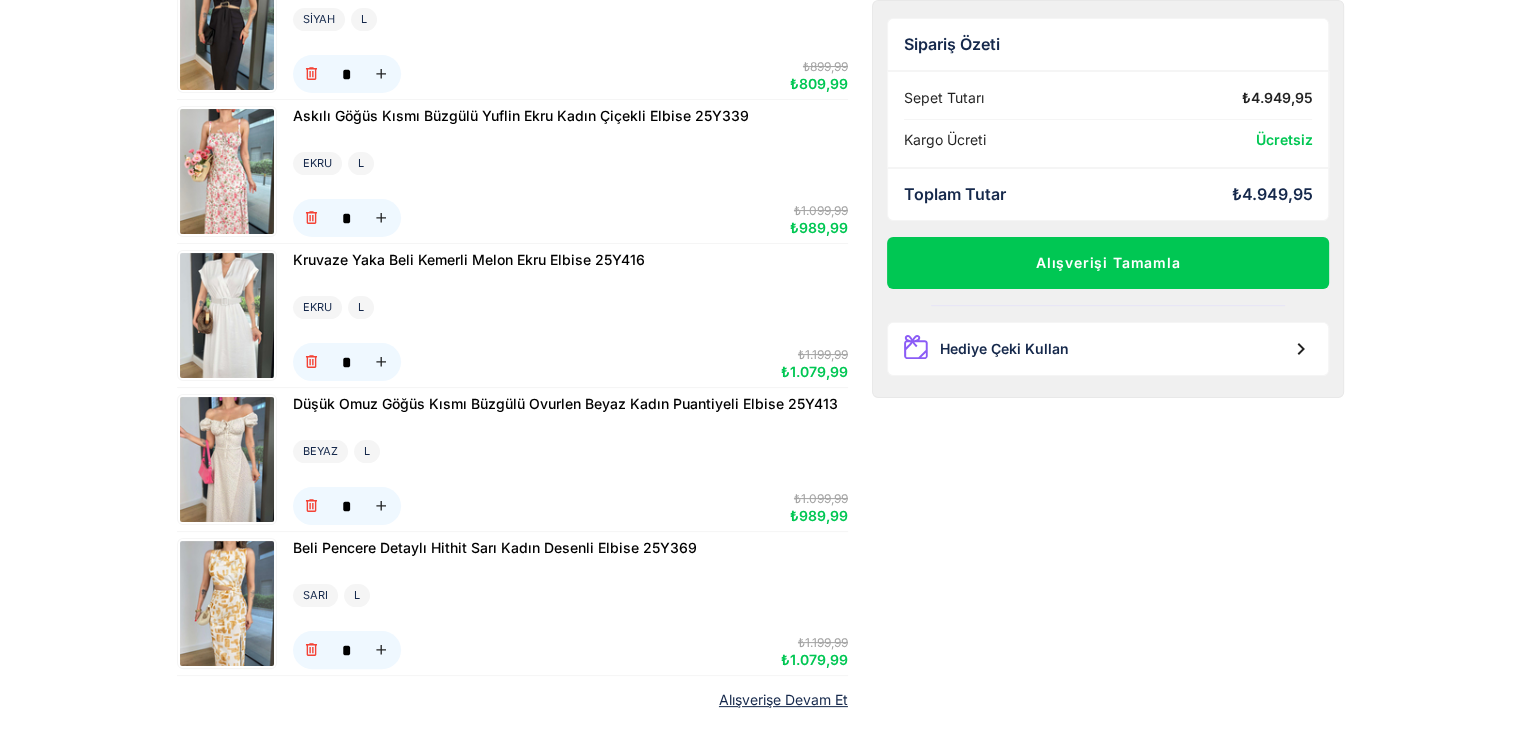 scroll, scrollTop: 300, scrollLeft: 0, axis: vertical 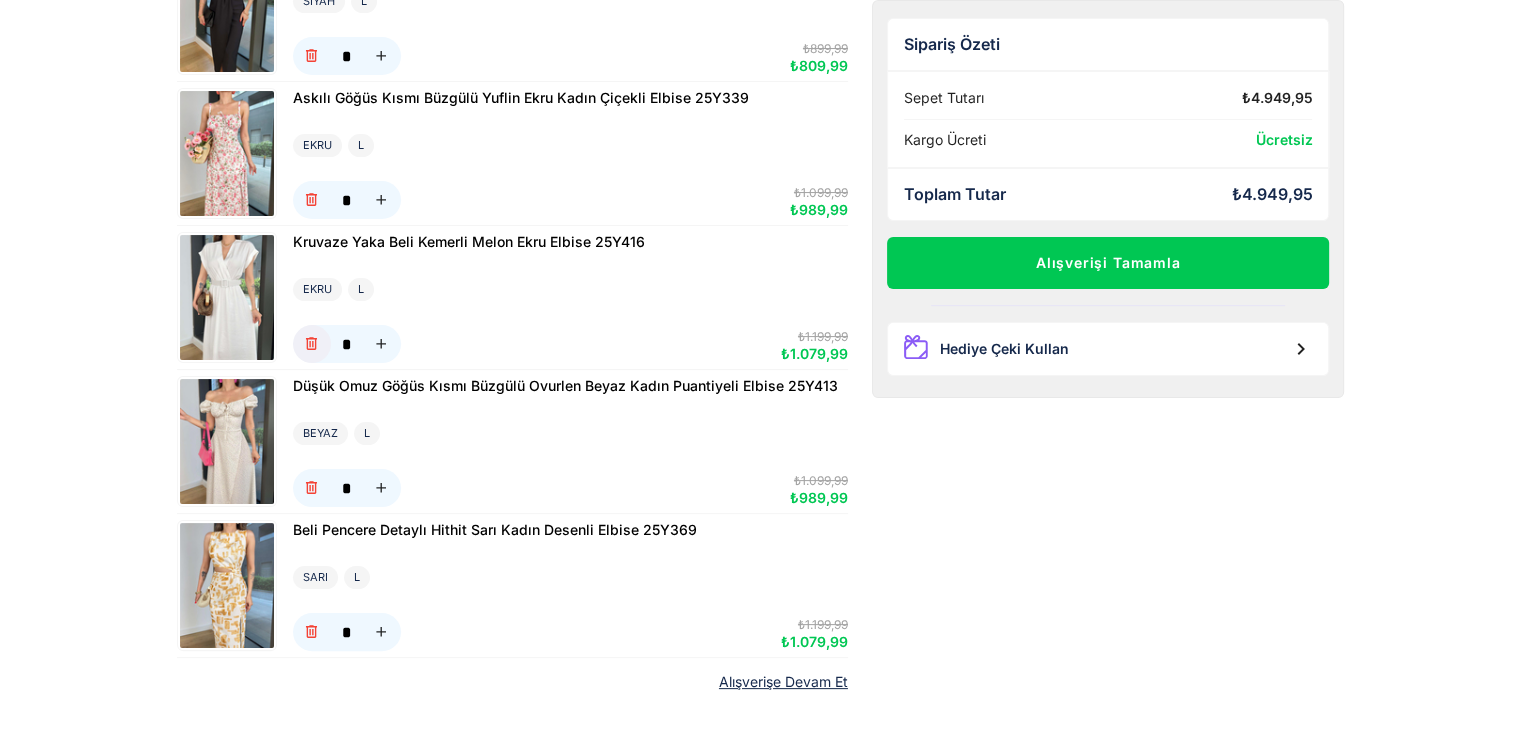click at bounding box center [311, 344] 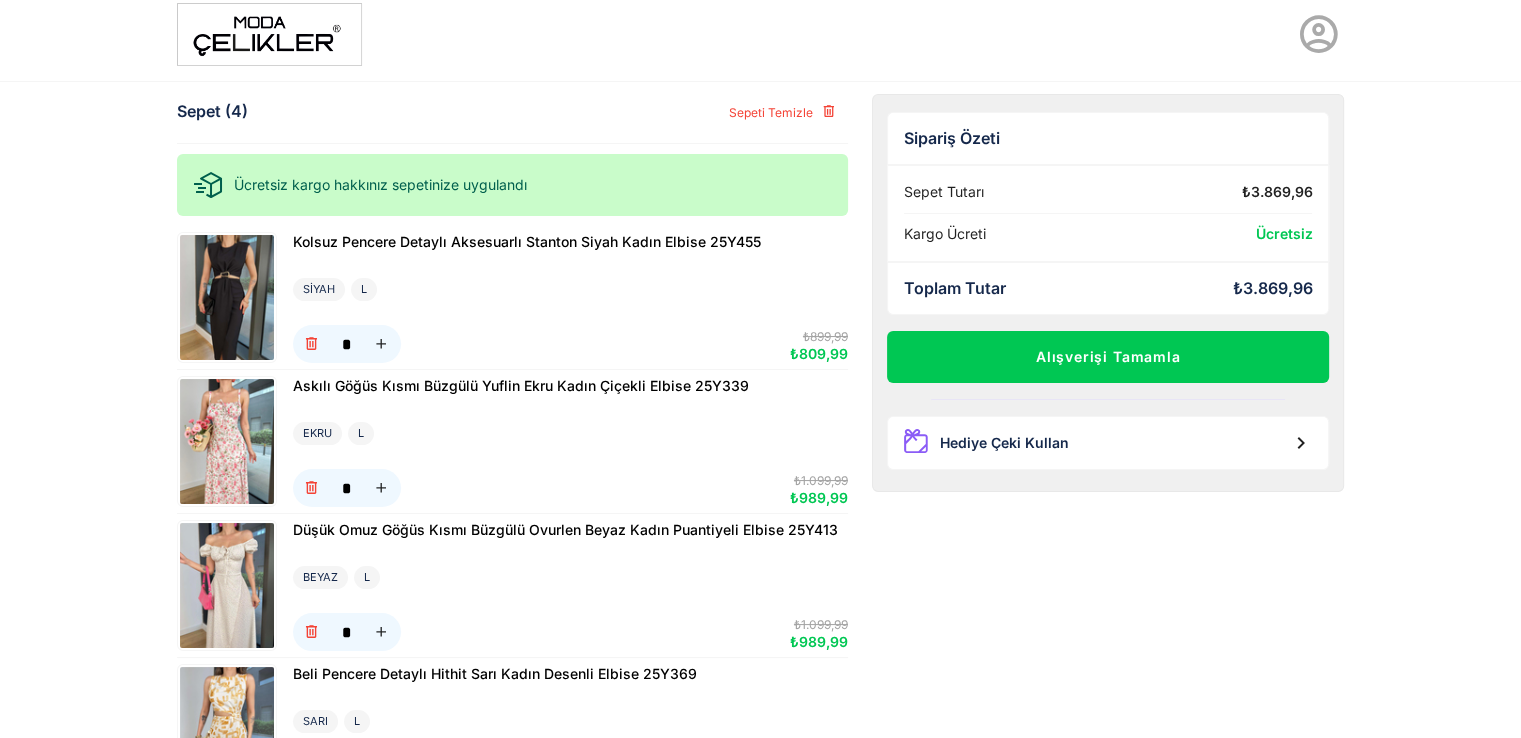 scroll, scrollTop: 0, scrollLeft: 0, axis: both 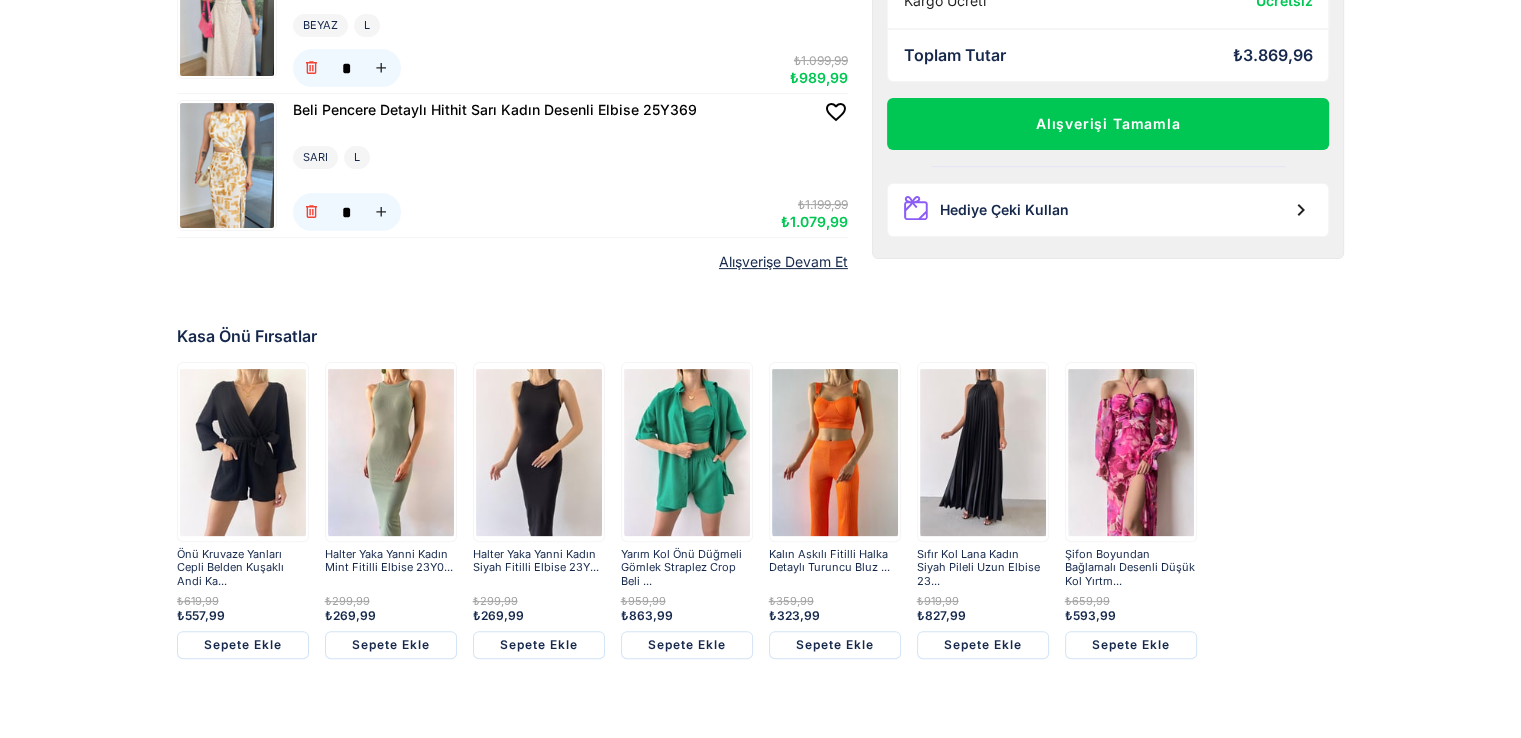 click at bounding box center (1131, 452) 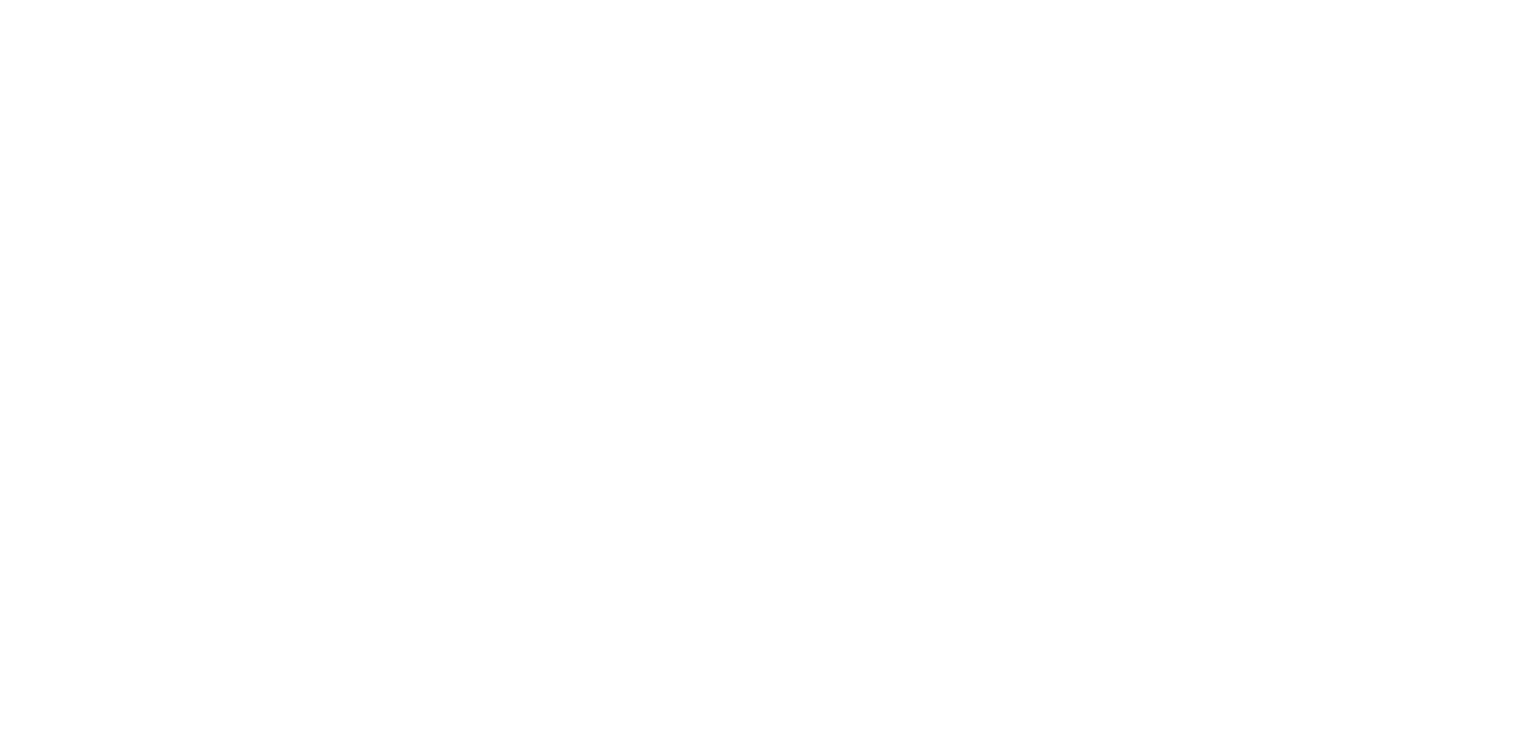 scroll, scrollTop: 0, scrollLeft: 0, axis: both 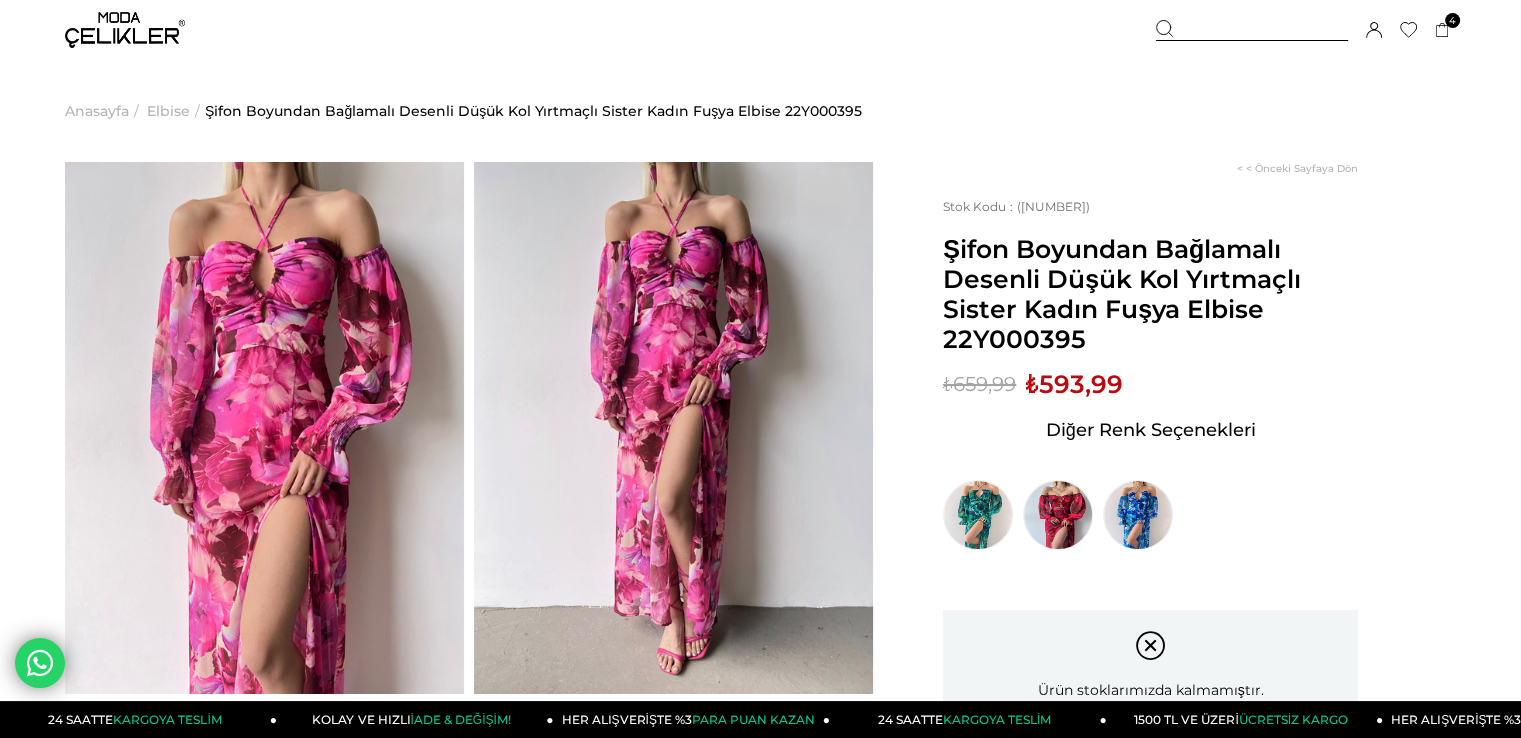 click at bounding box center (125, 30) 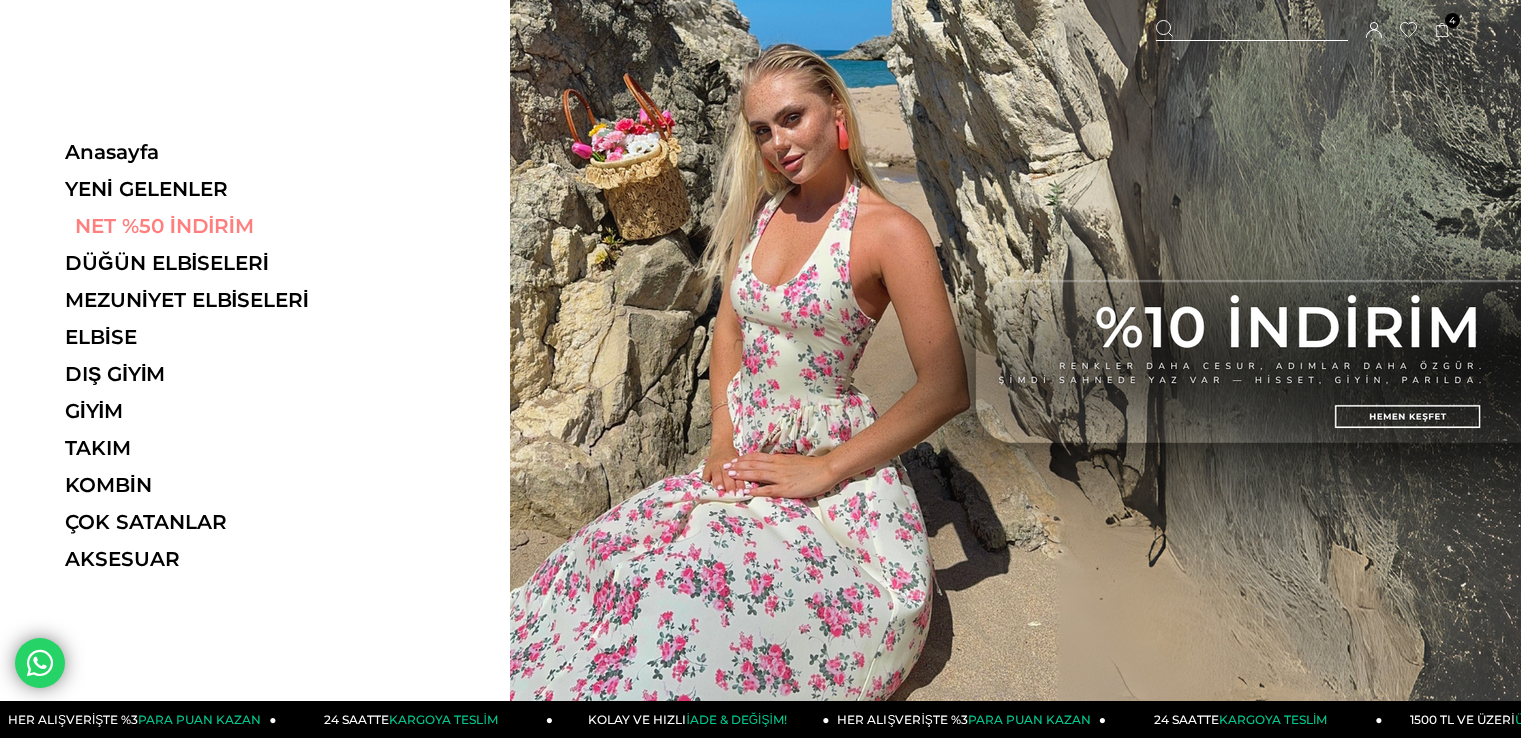 scroll, scrollTop: 0, scrollLeft: 0, axis: both 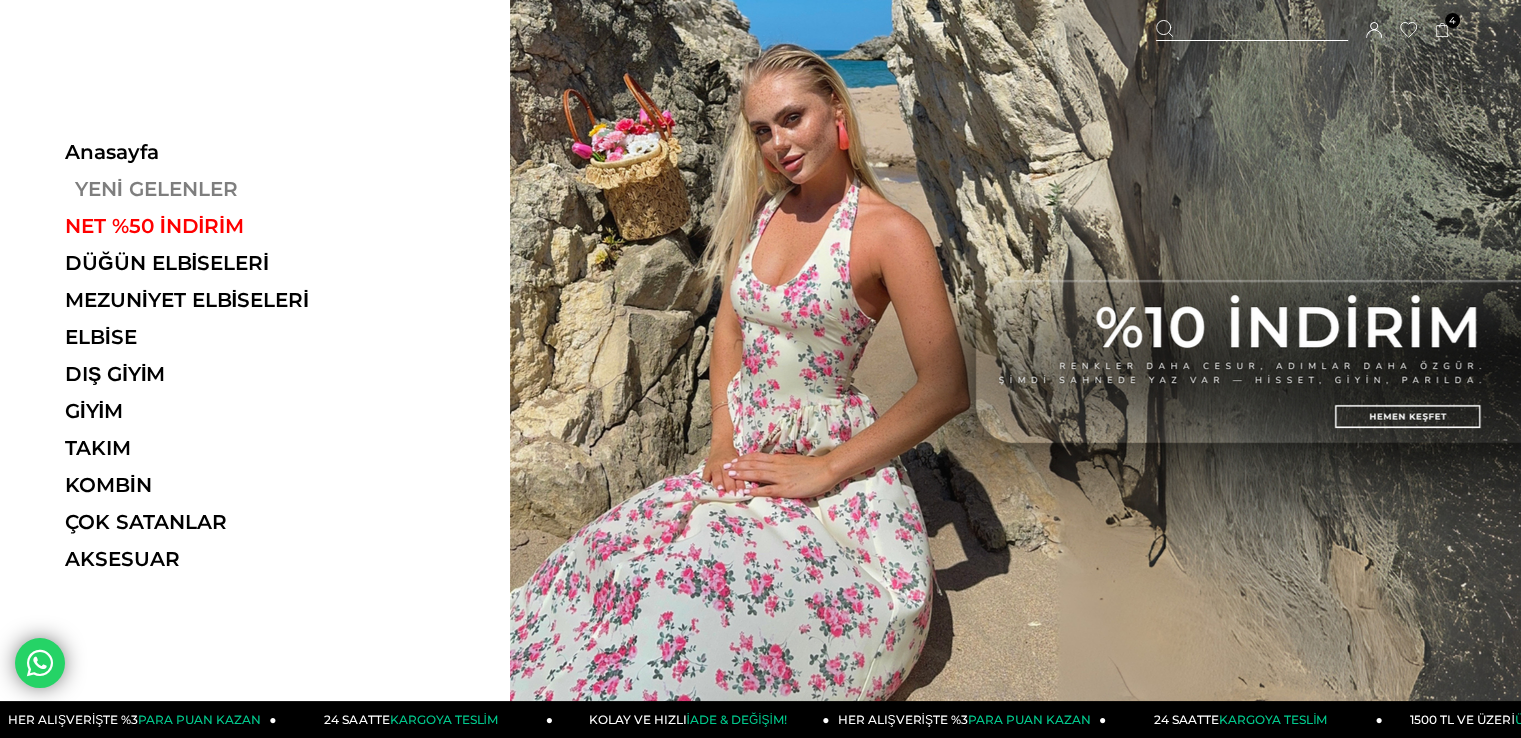 click on "YENİ GELENLER" at bounding box center [202, 189] 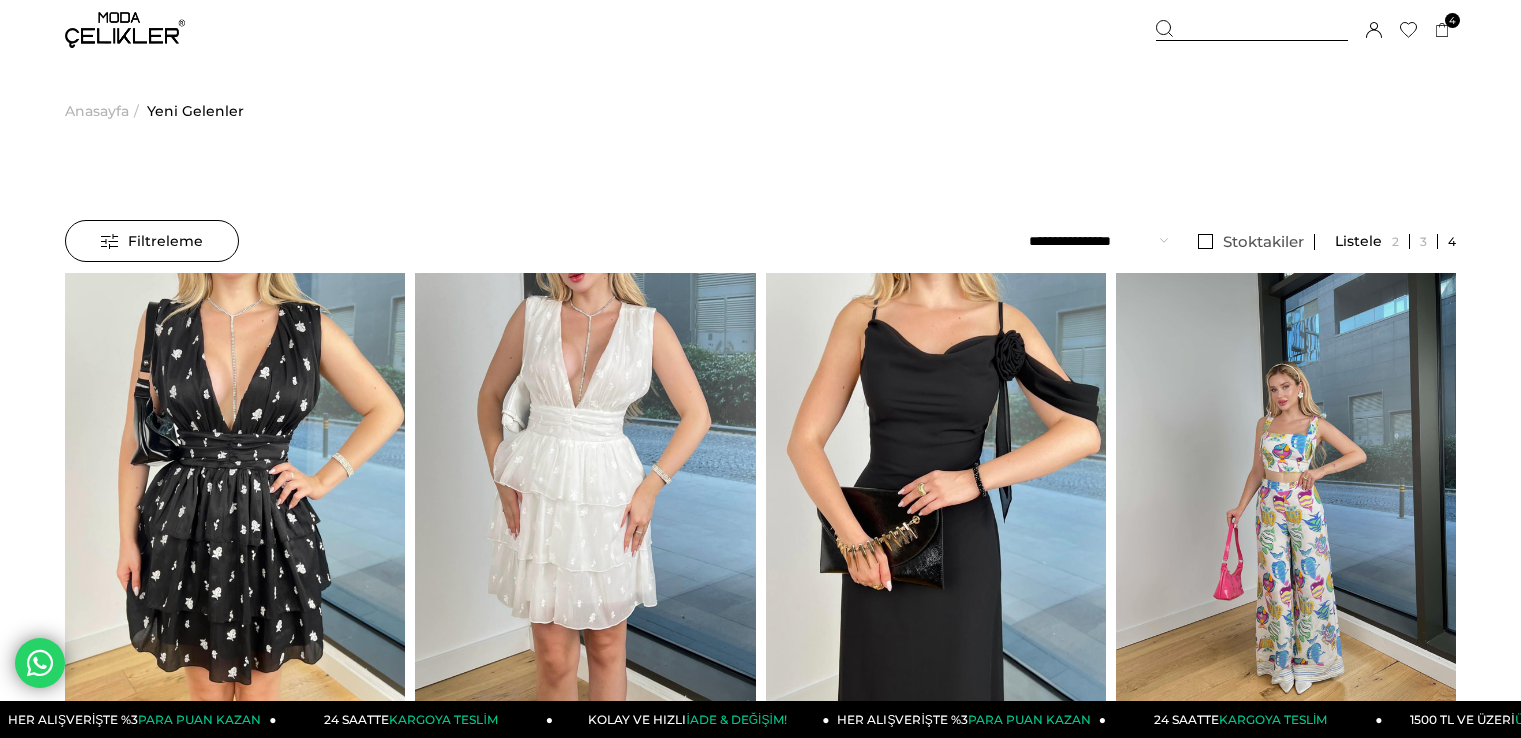 scroll, scrollTop: 0, scrollLeft: 0, axis: both 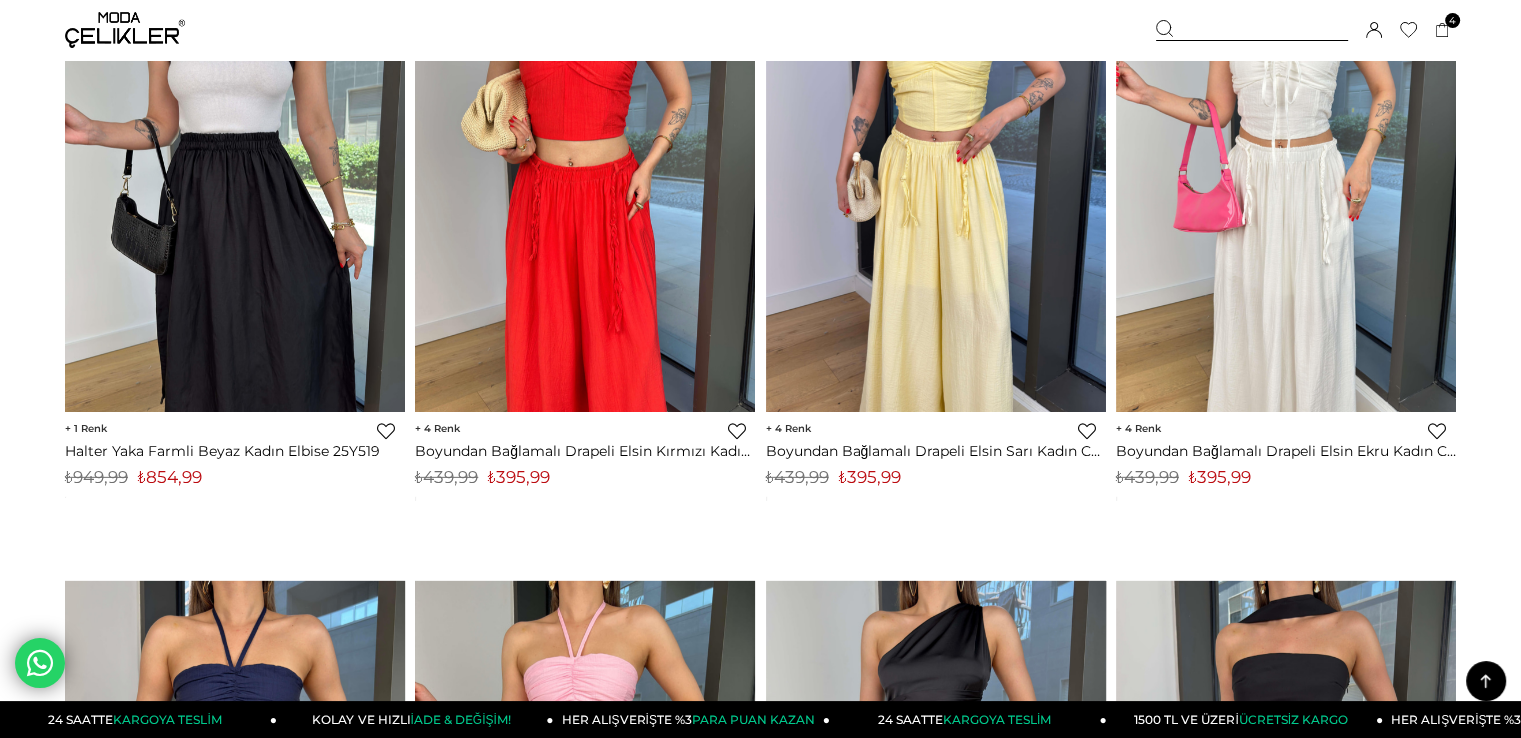 click at bounding box center (125, 30) 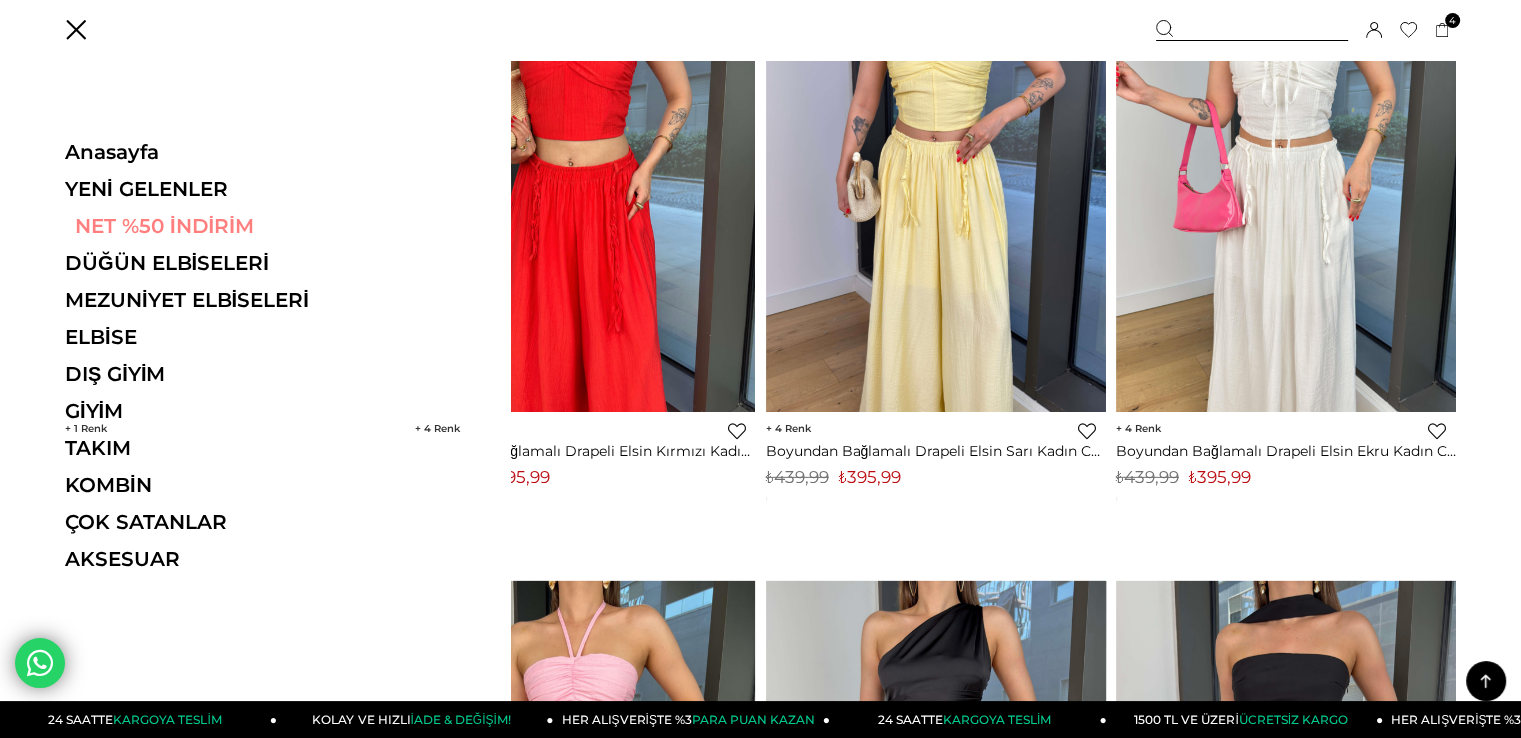 click on "NET %50 İNDİRİM" at bounding box center (202, 226) 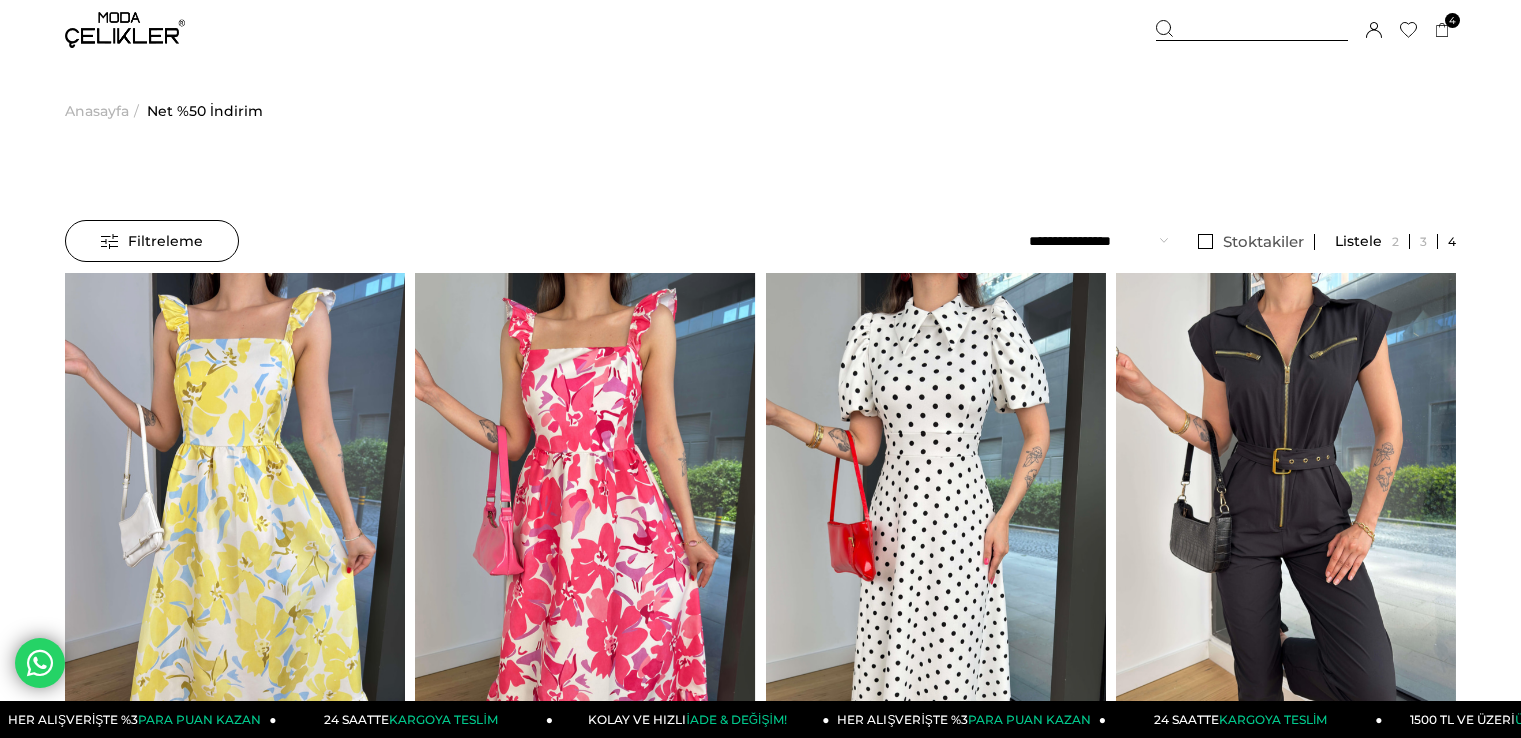 scroll, scrollTop: 0, scrollLeft: 0, axis: both 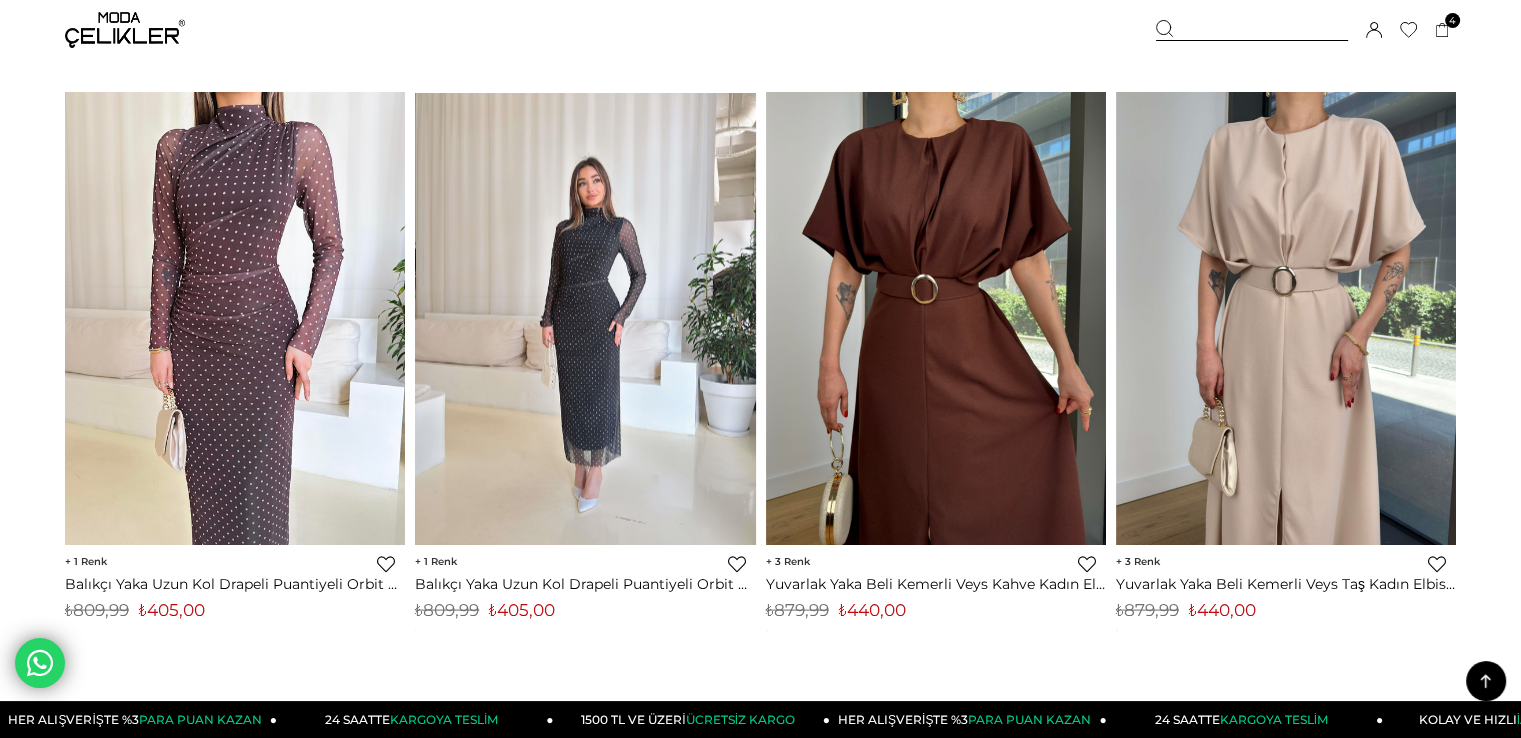 click at bounding box center (585, 318) 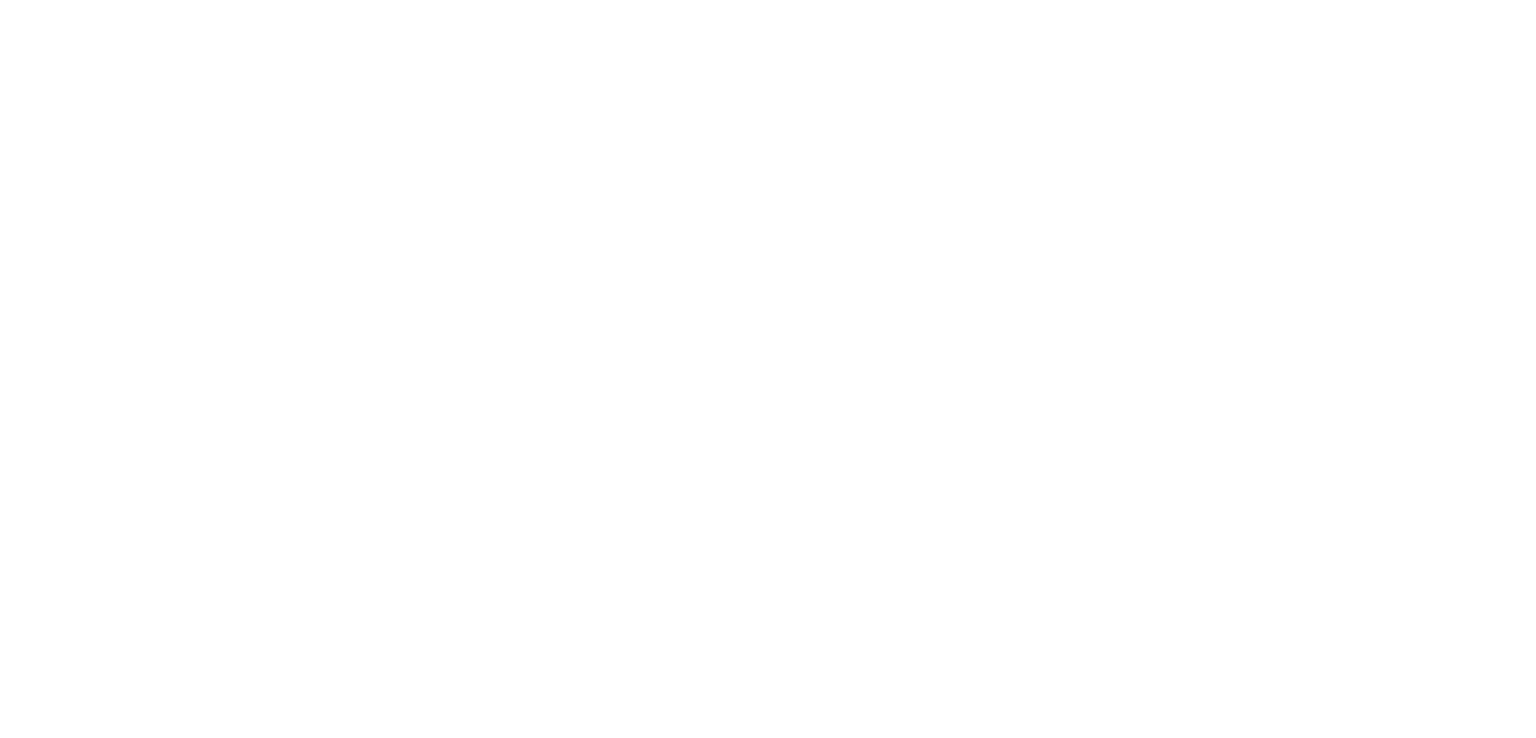 scroll, scrollTop: 0, scrollLeft: 0, axis: both 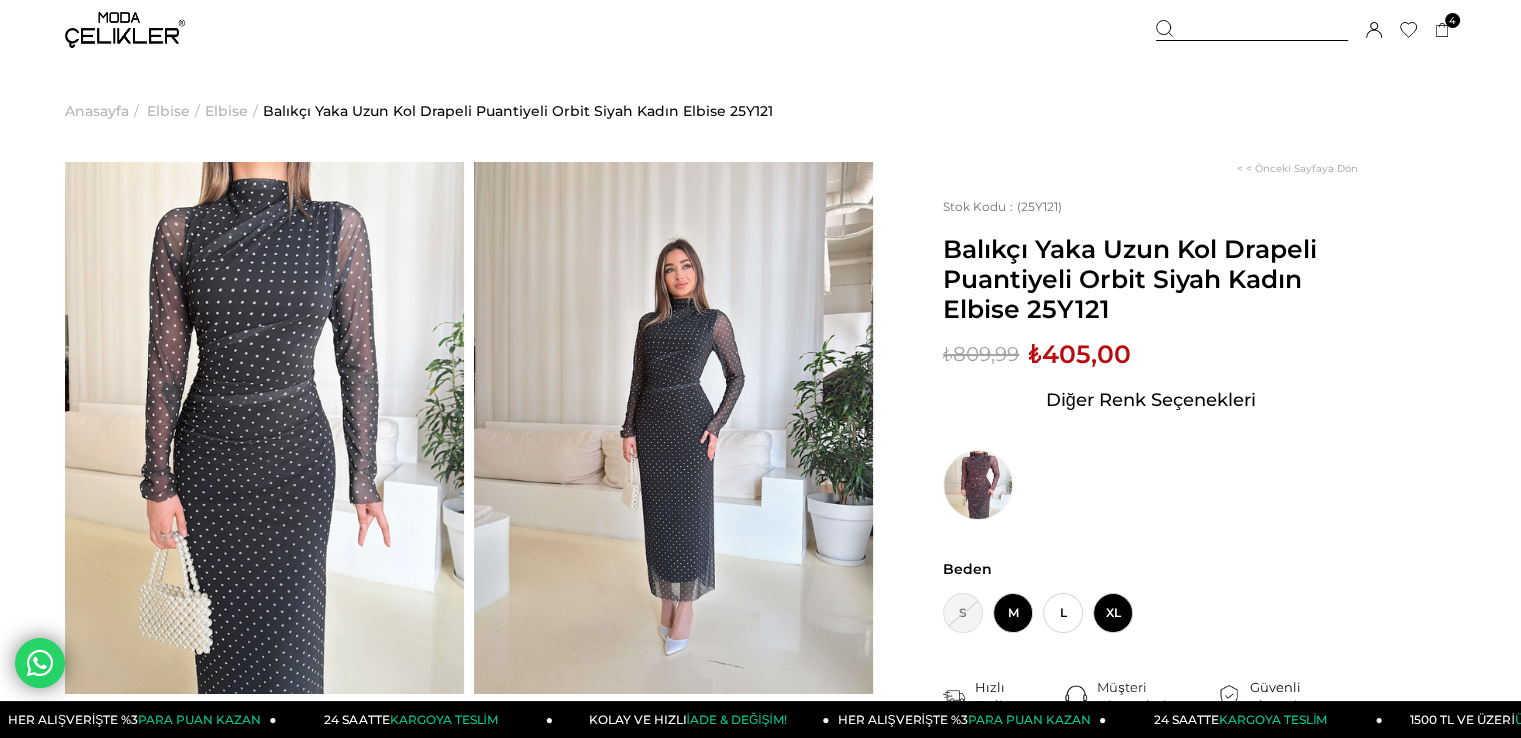 click on "XL" at bounding box center [1113, 613] 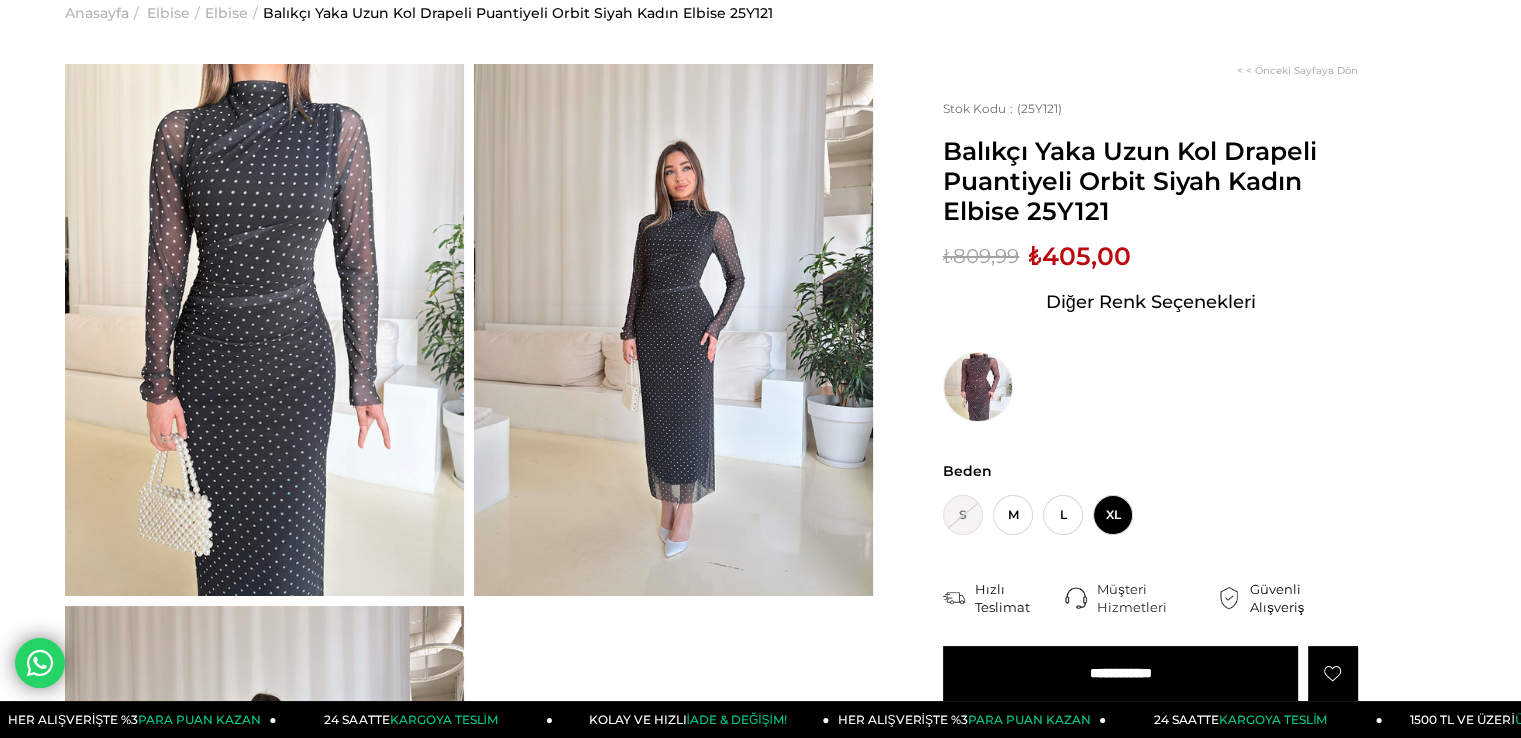 scroll, scrollTop: 200, scrollLeft: 0, axis: vertical 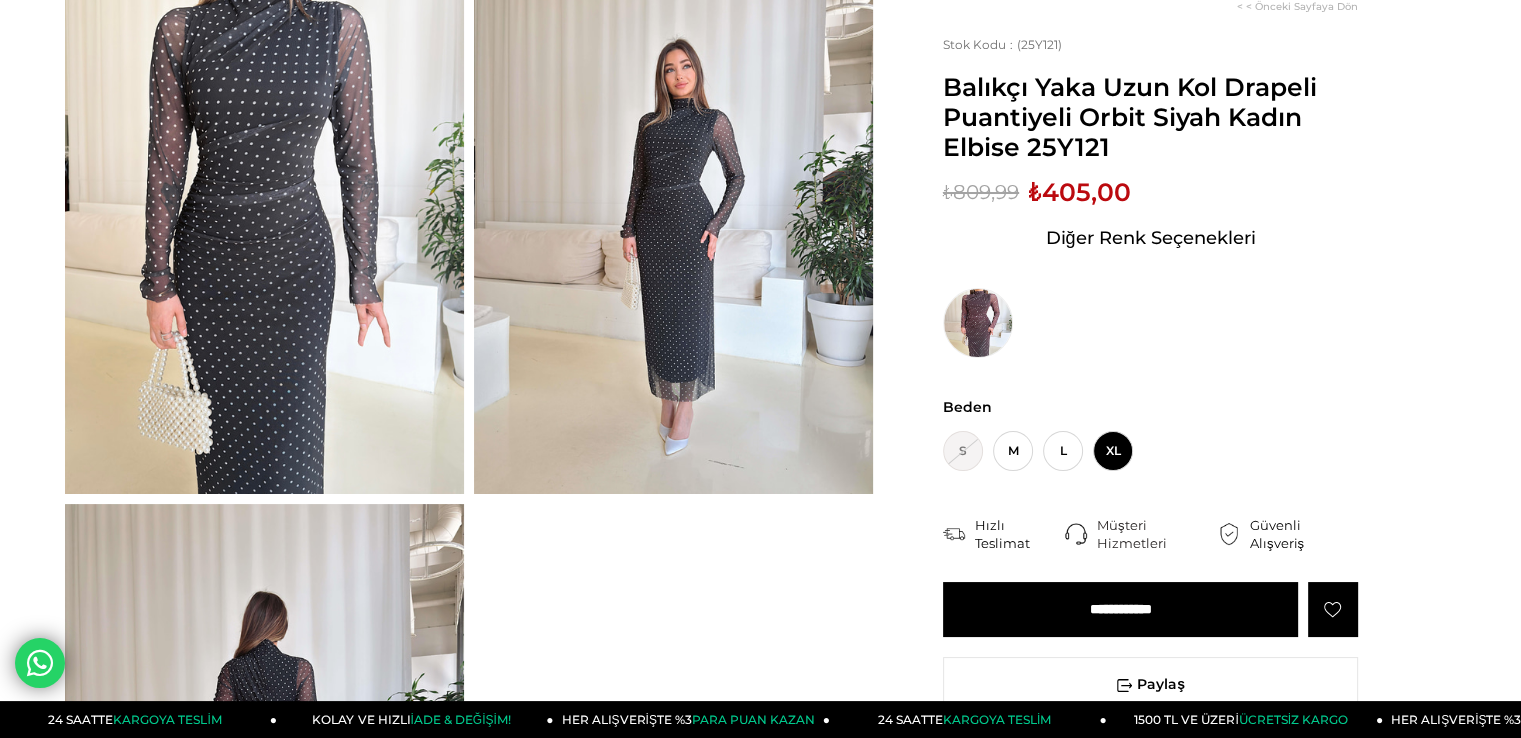 click on "**********" at bounding box center (1120, 609) 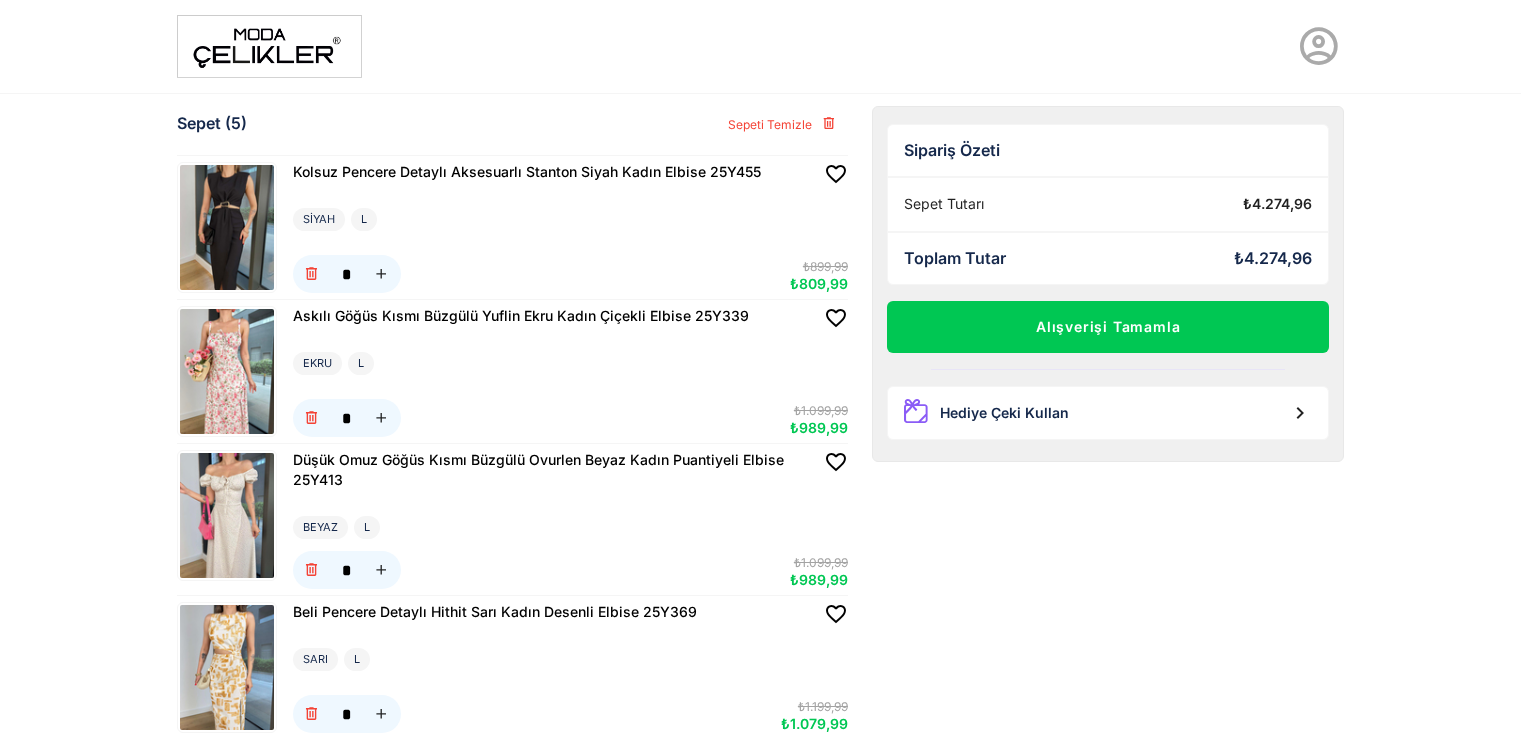 scroll, scrollTop: 0, scrollLeft: 0, axis: both 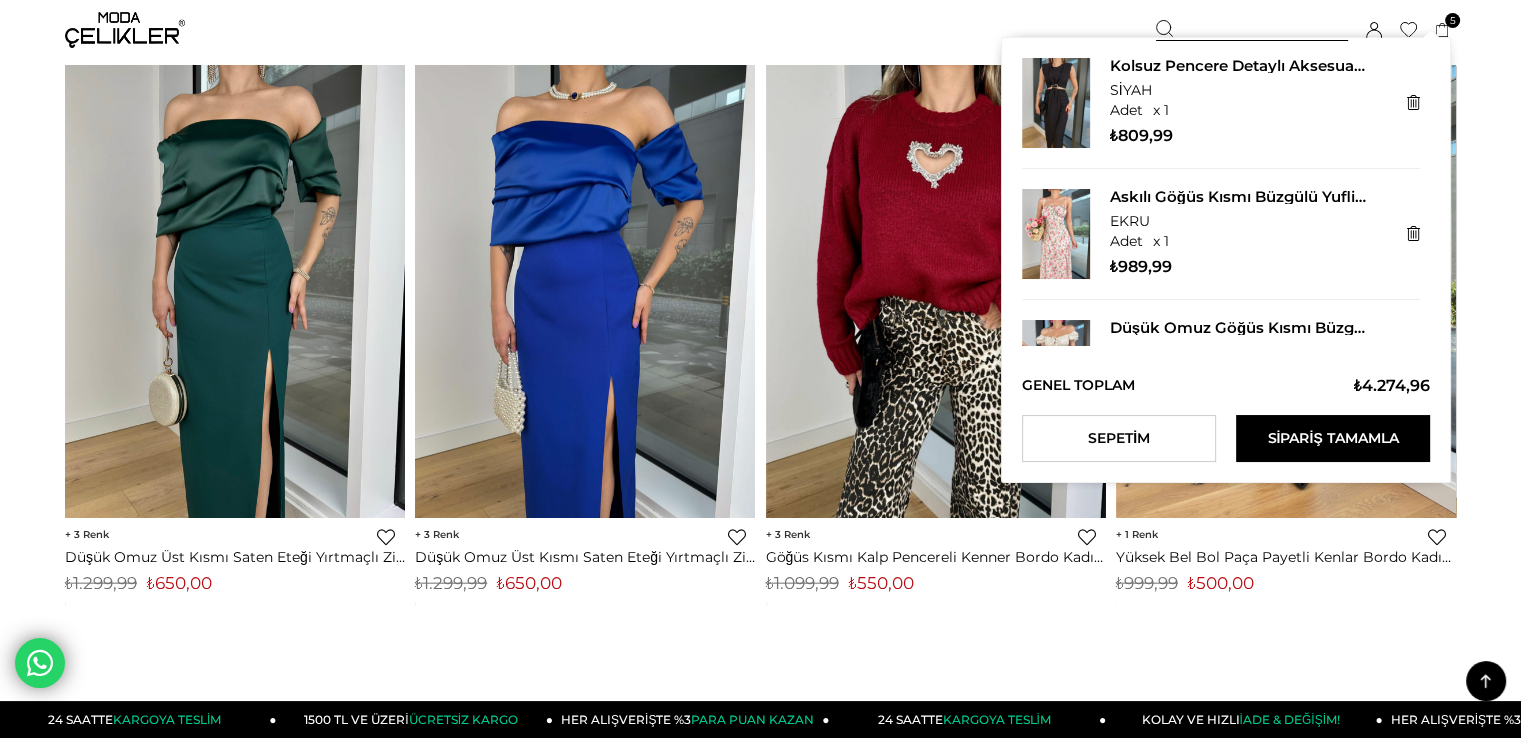 click 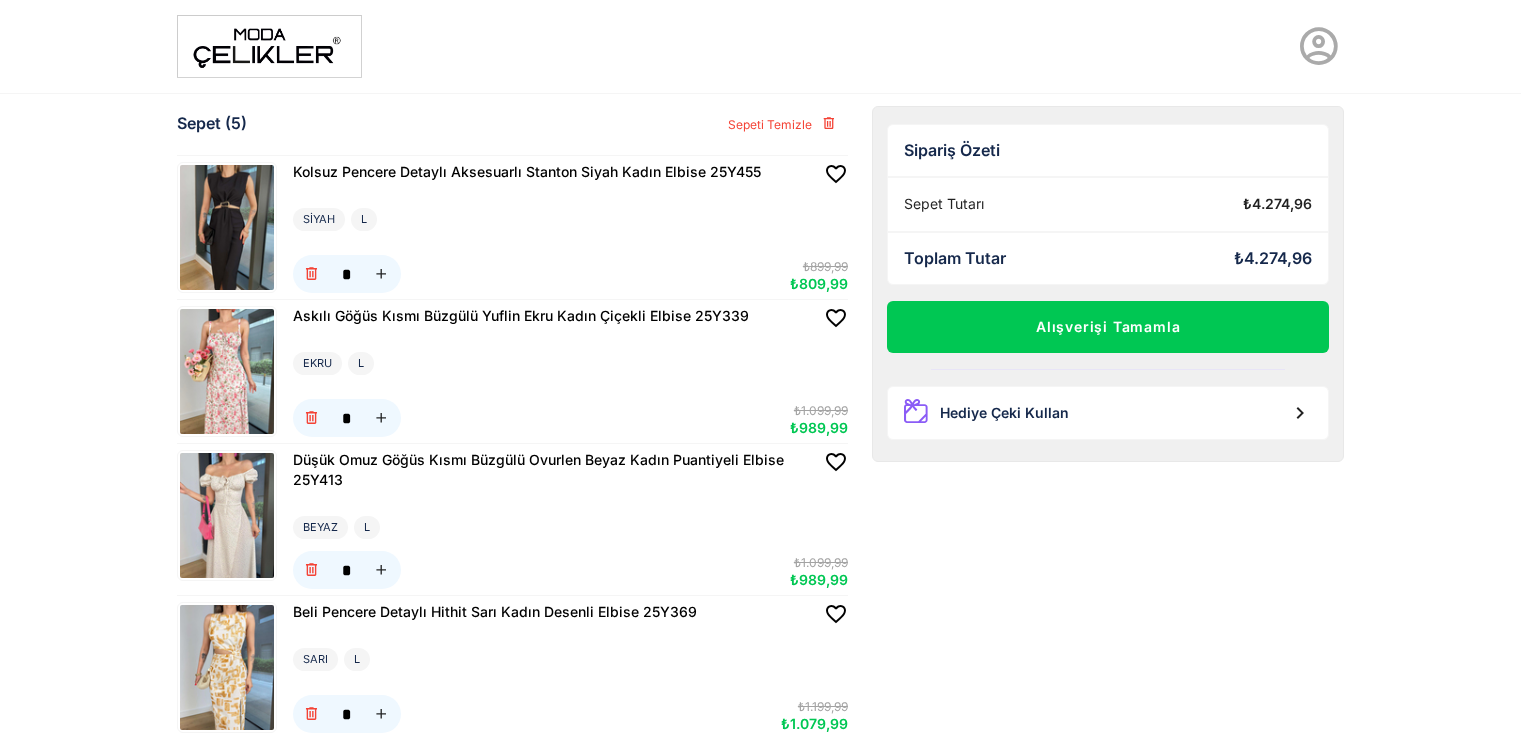 scroll, scrollTop: 0, scrollLeft: 0, axis: both 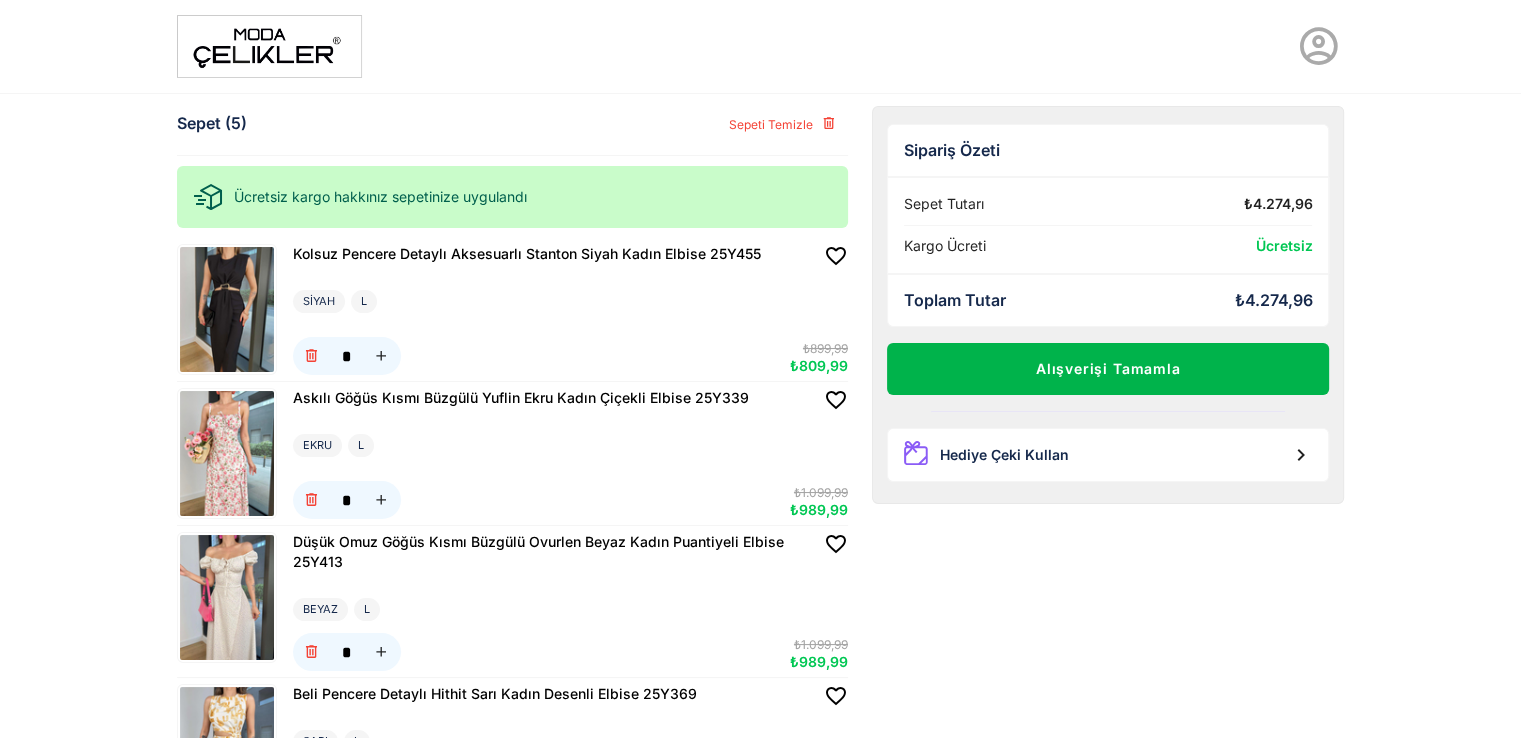 click on "Alışverişi Tamamla" at bounding box center [1108, 369] 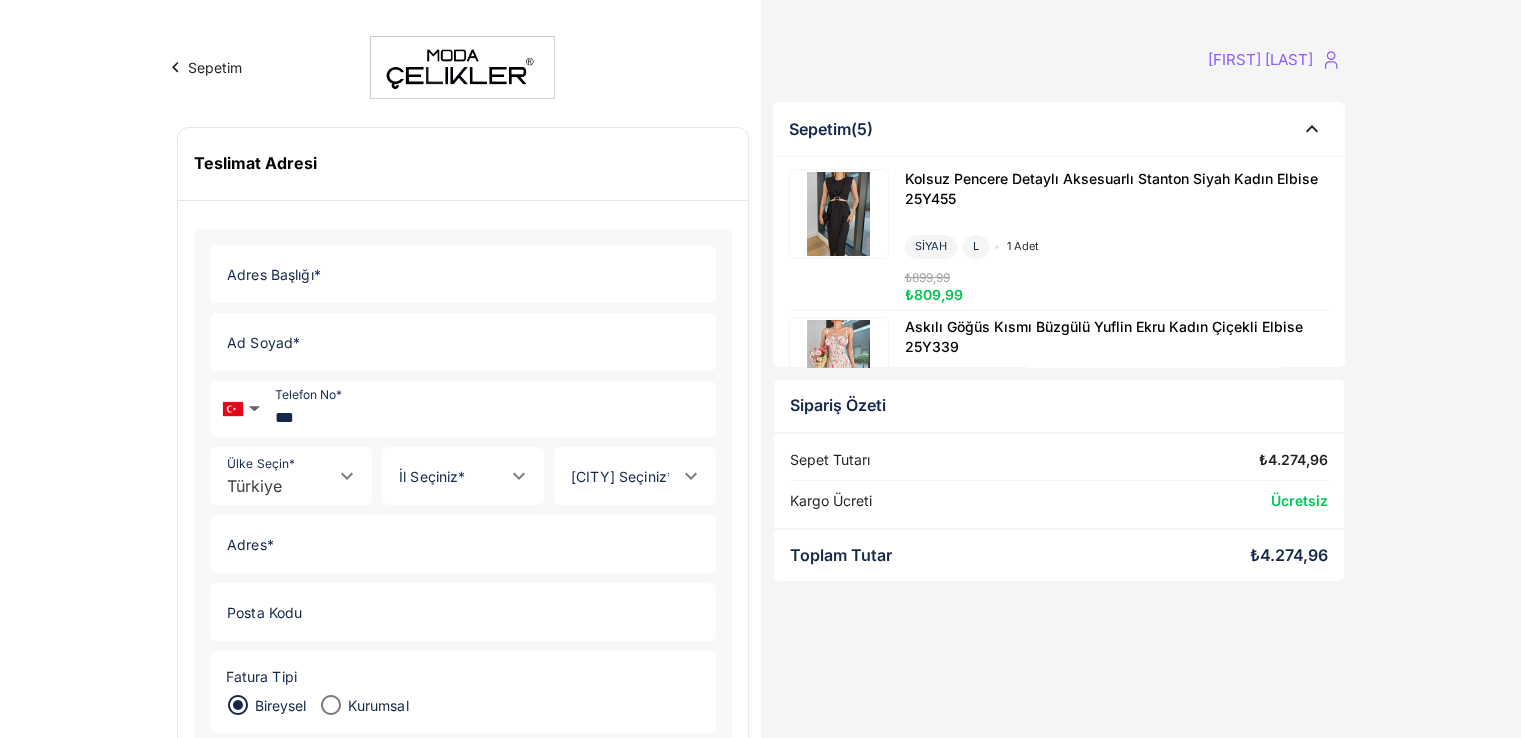 click on "Adres Başlığı *" 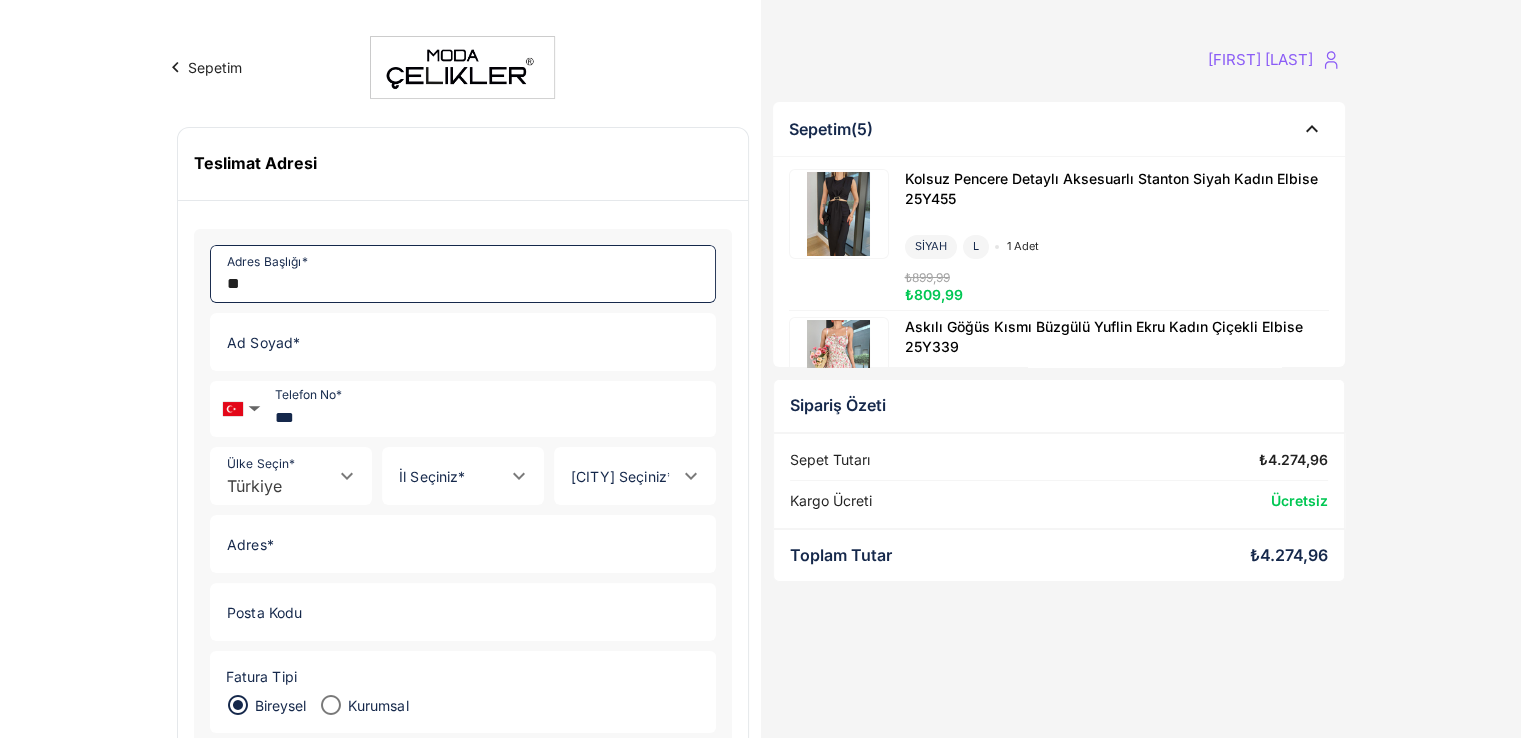 type on "**" 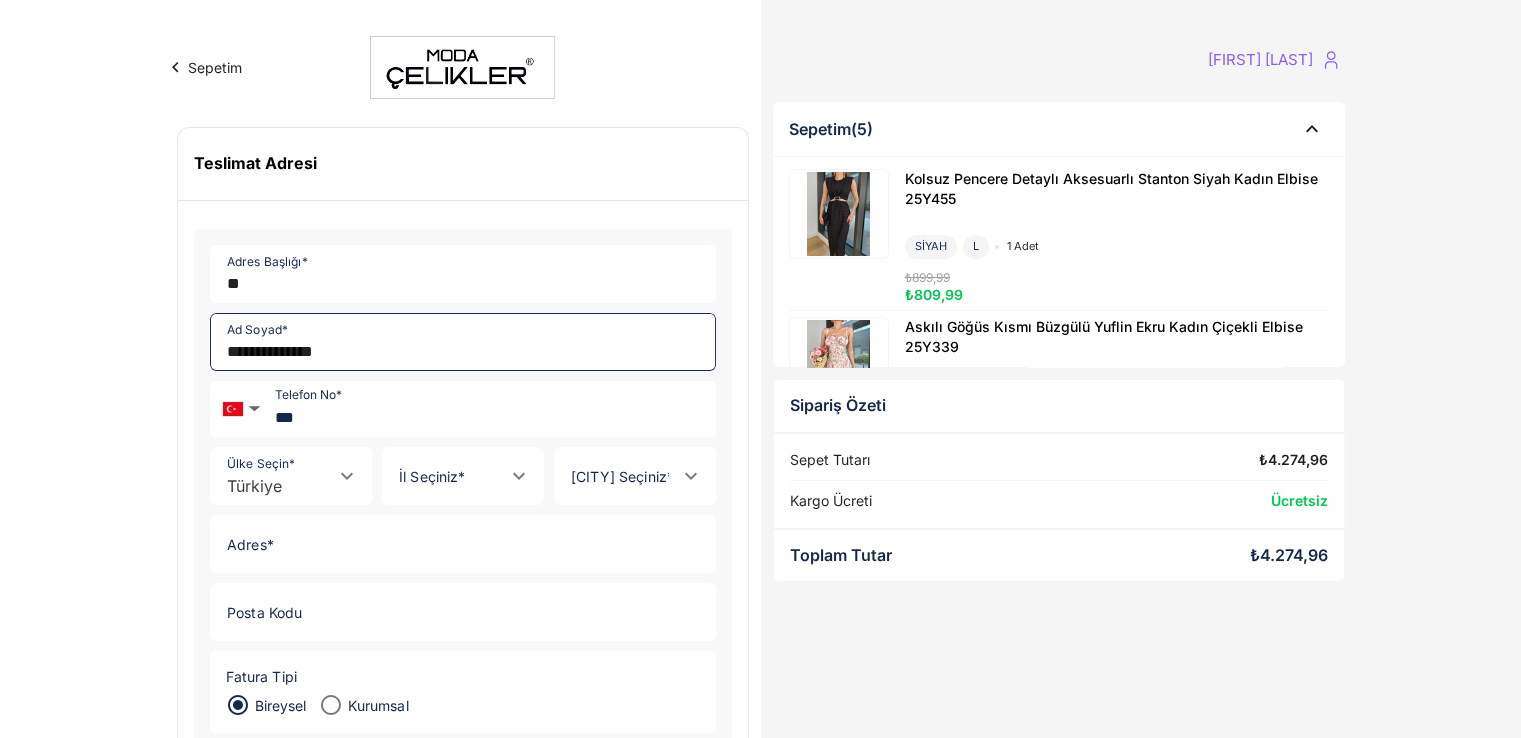 type on "**********" 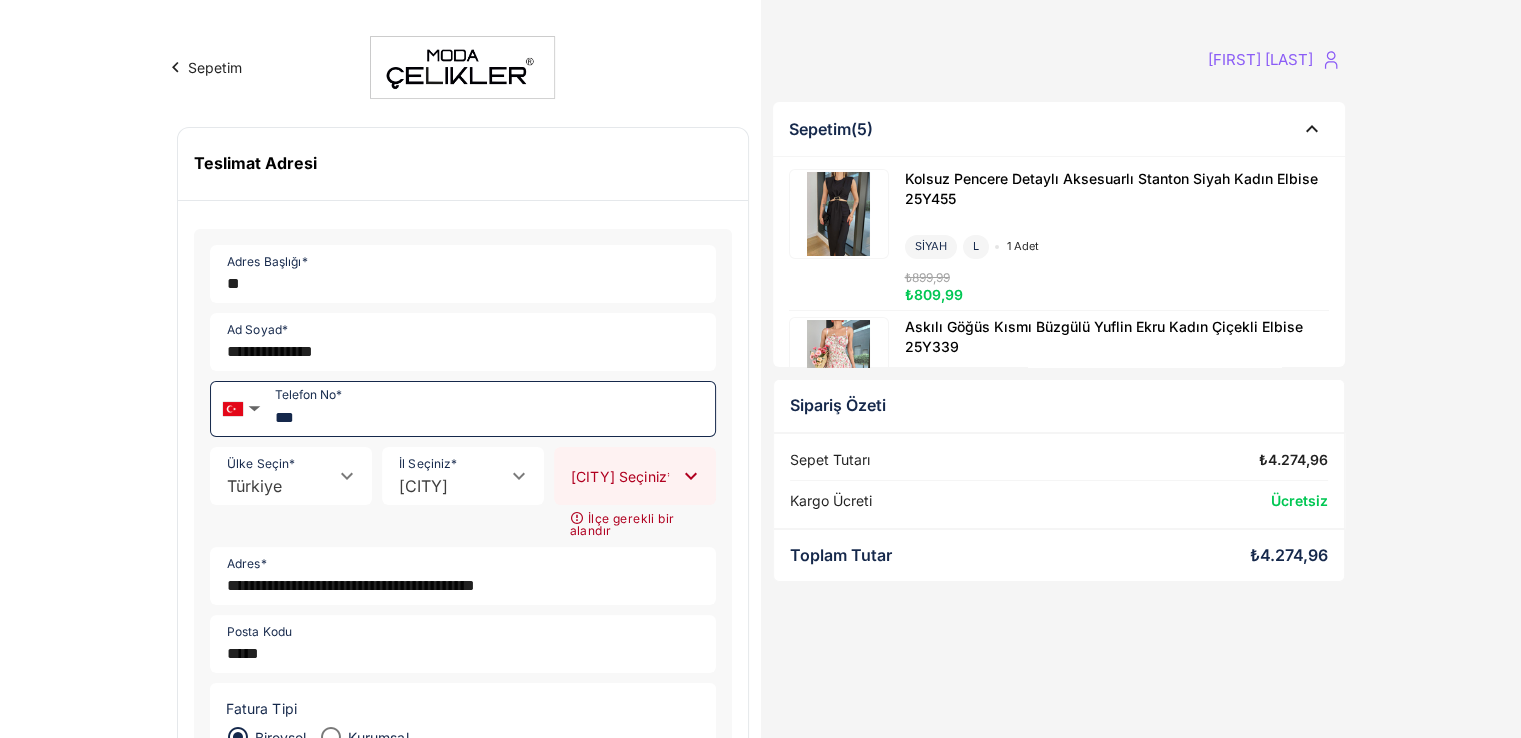 click on "***" at bounding box center (491, 409) 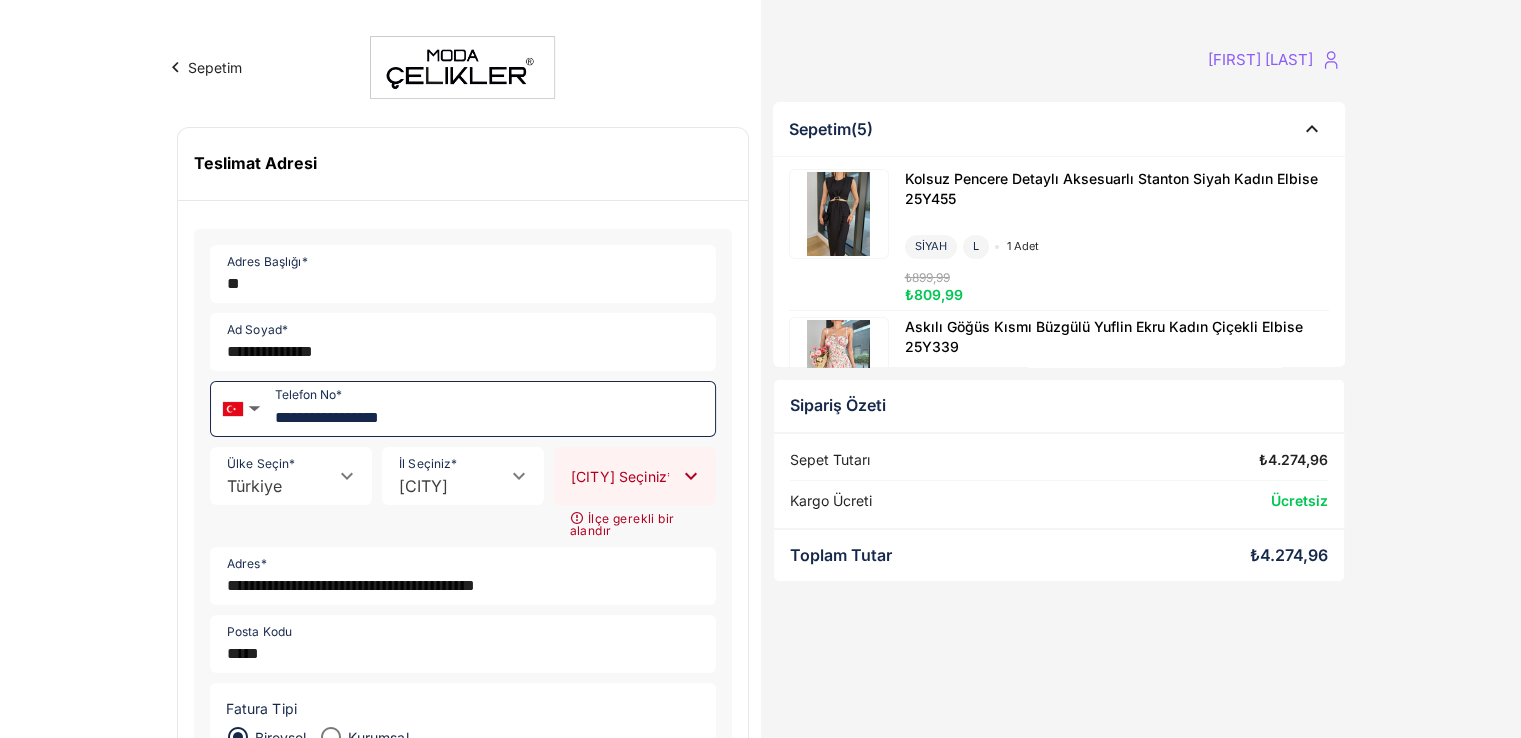 type on "**********" 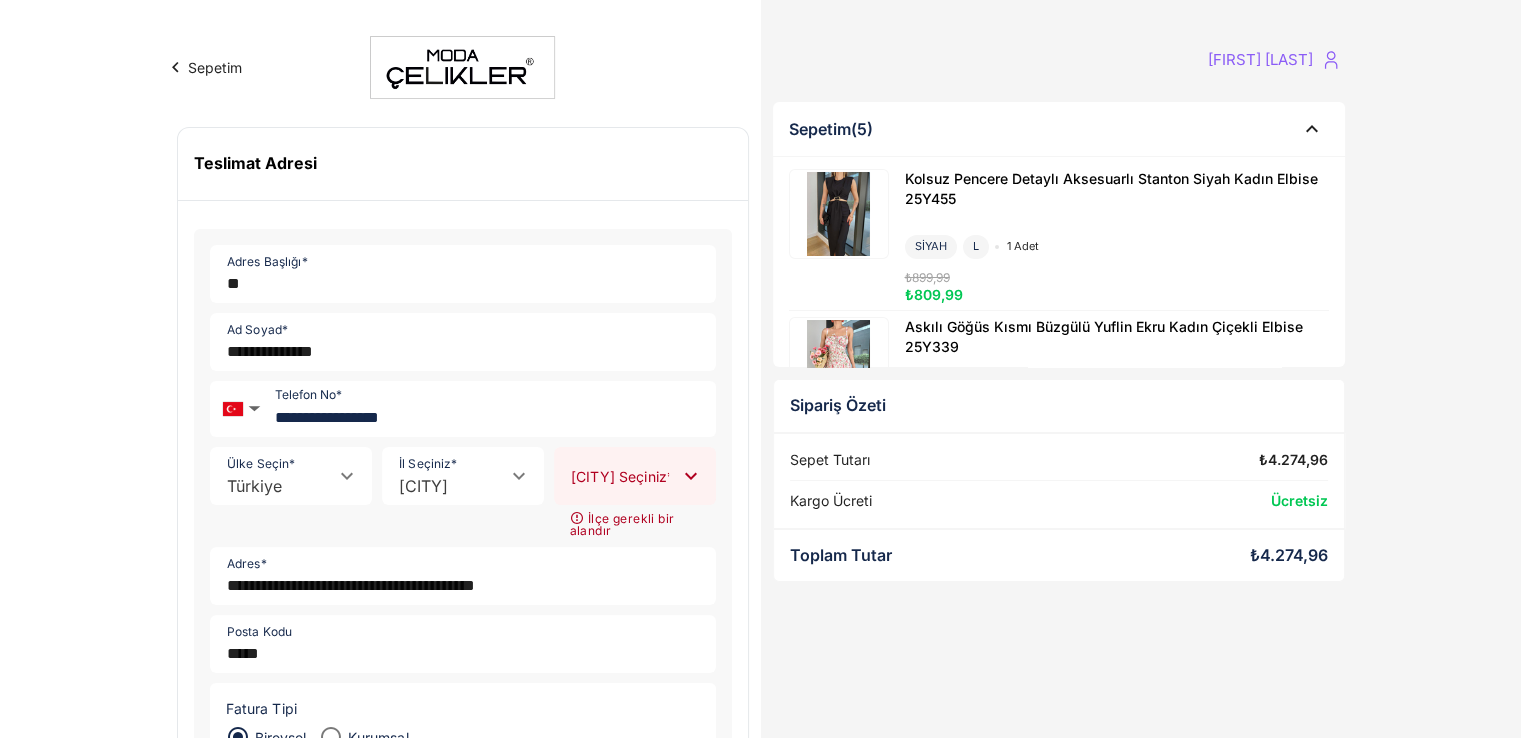 click on "İlçe Seçiniz *" 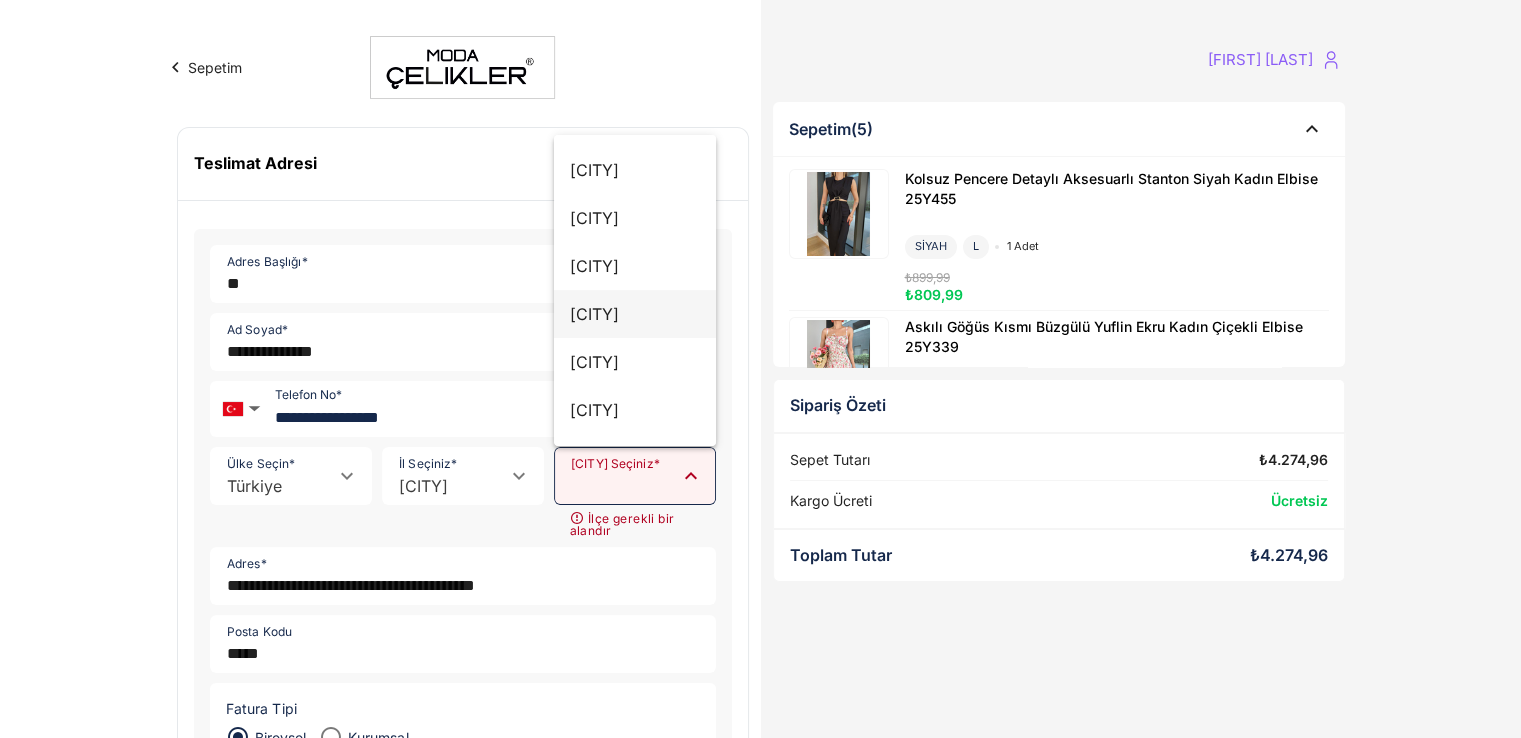 scroll, scrollTop: 300, scrollLeft: 0, axis: vertical 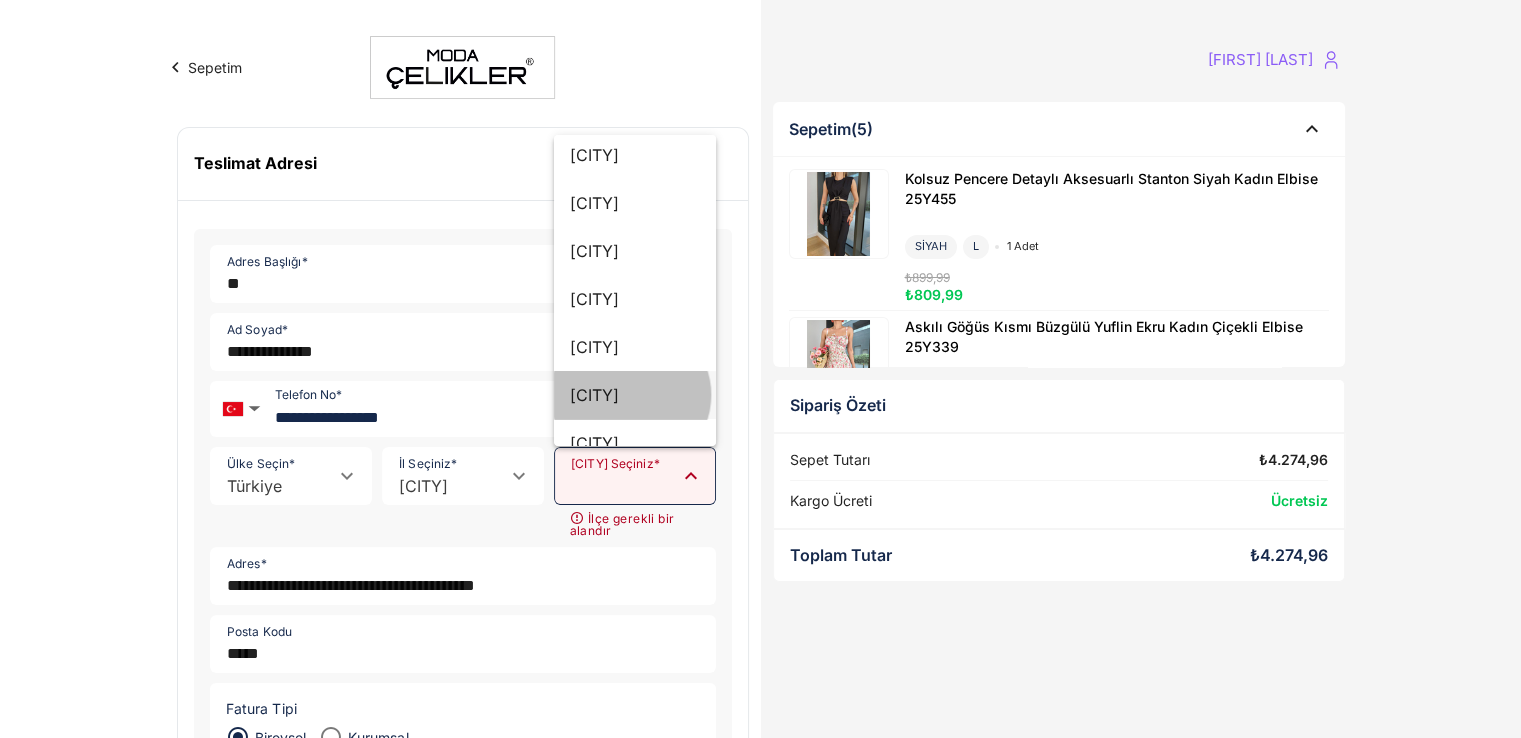 click on "Beylikdüzü" at bounding box center [635, 395] 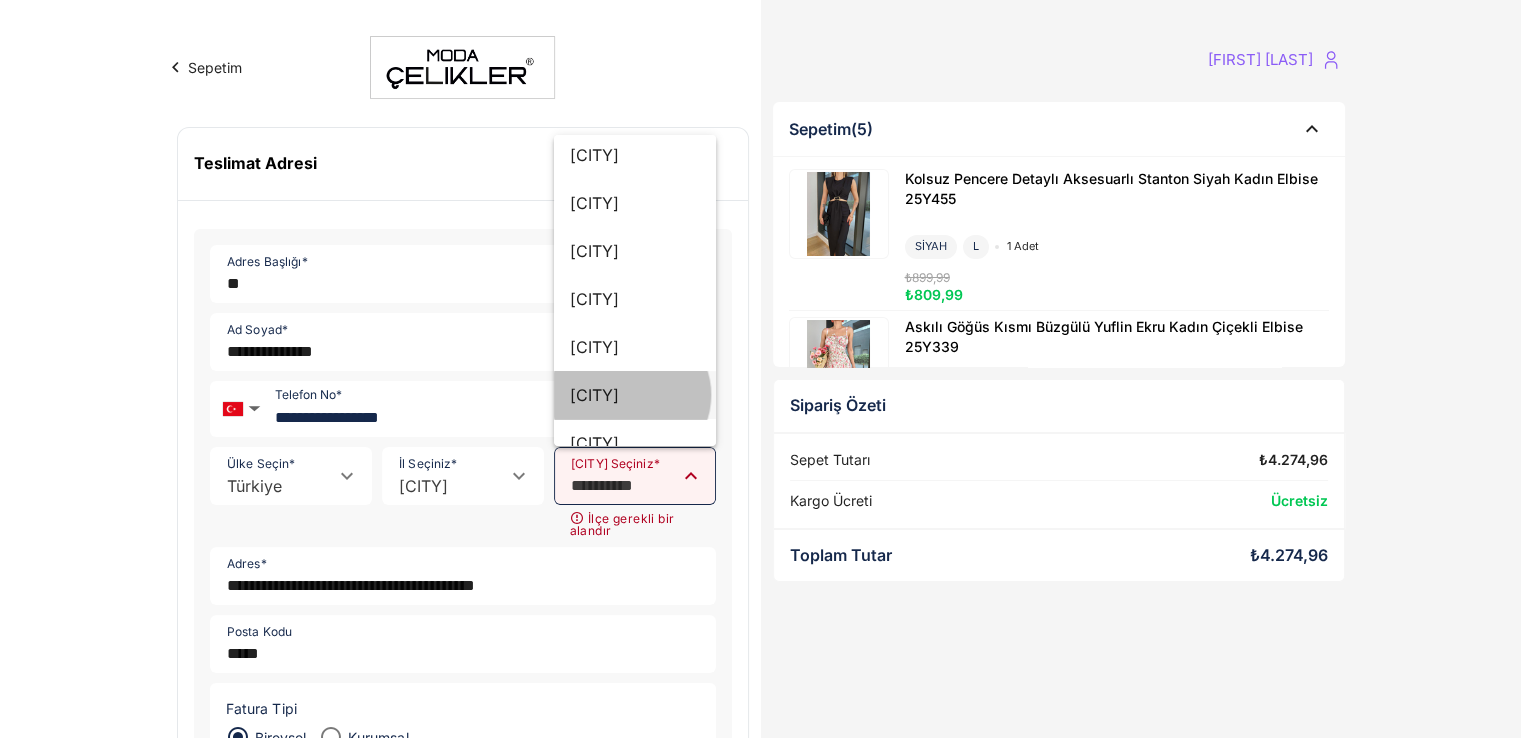 scroll, scrollTop: 0, scrollLeft: 0, axis: both 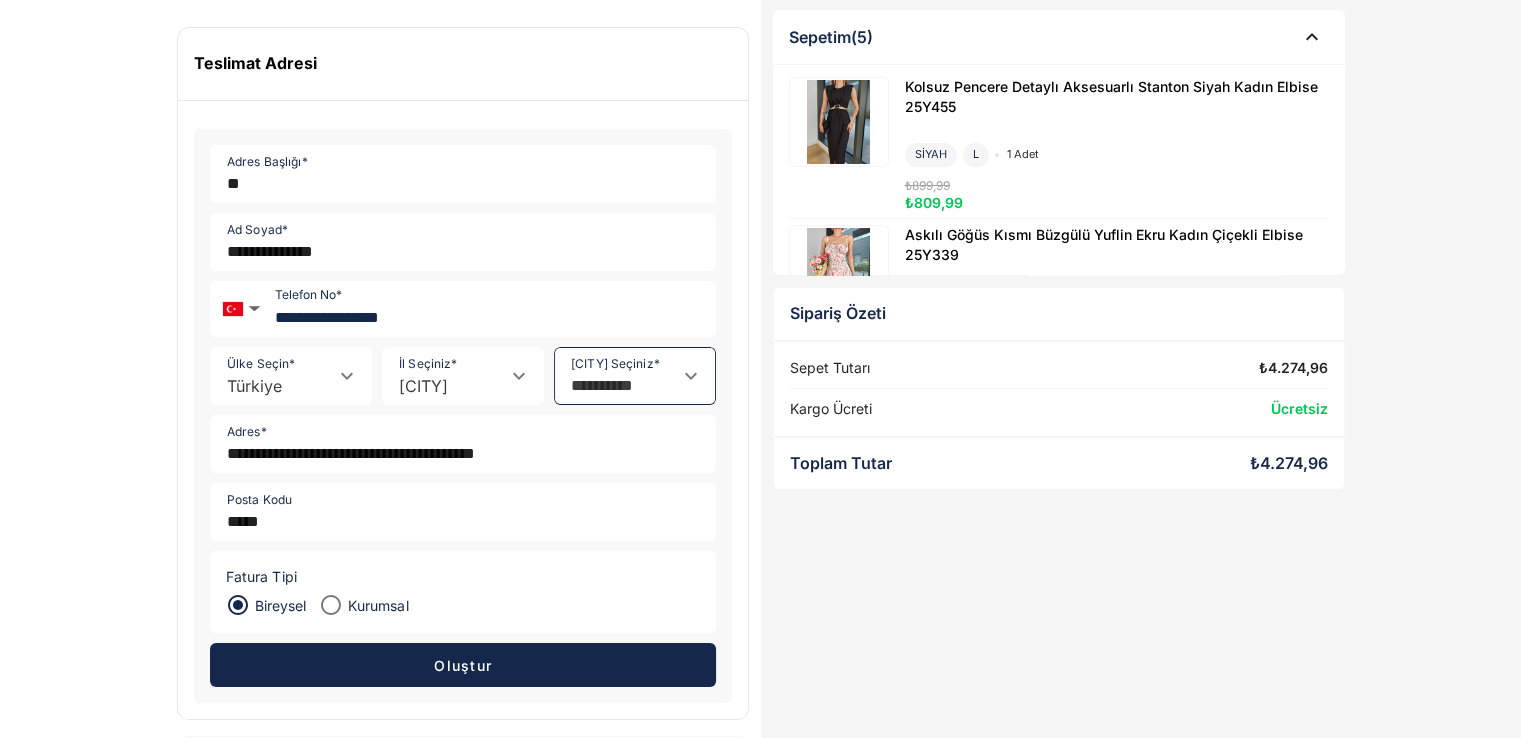 click on "**********" 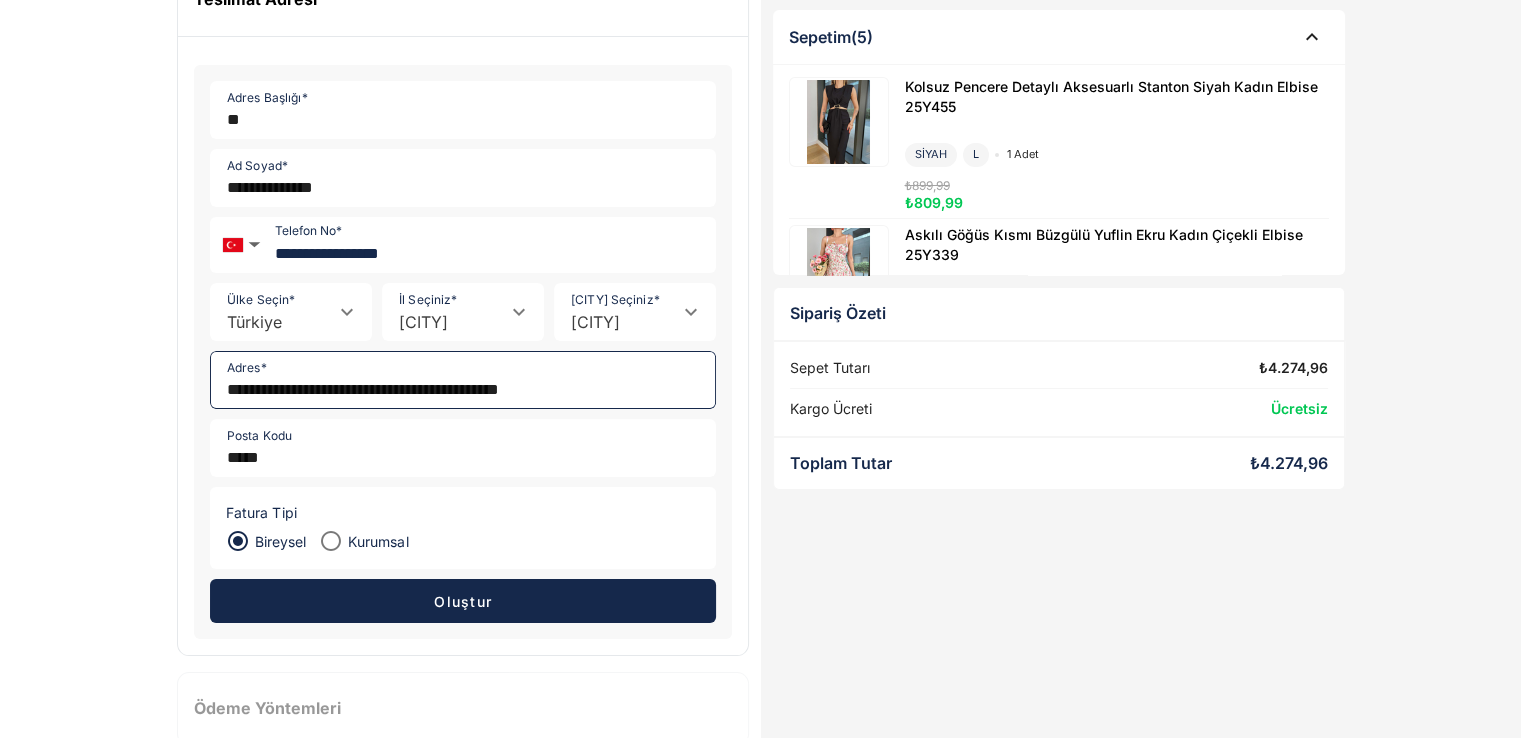 scroll, scrollTop: 200, scrollLeft: 0, axis: vertical 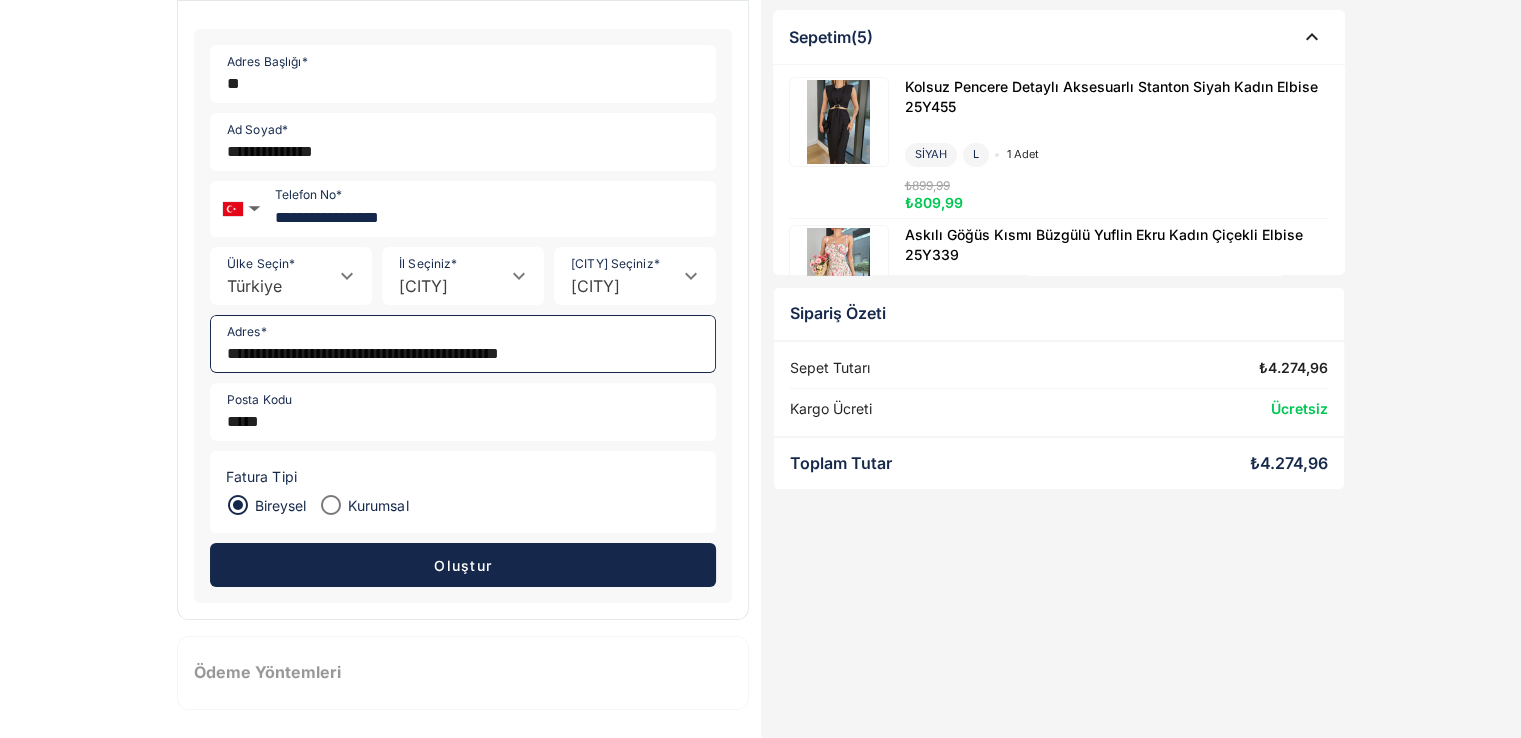 type on "**********" 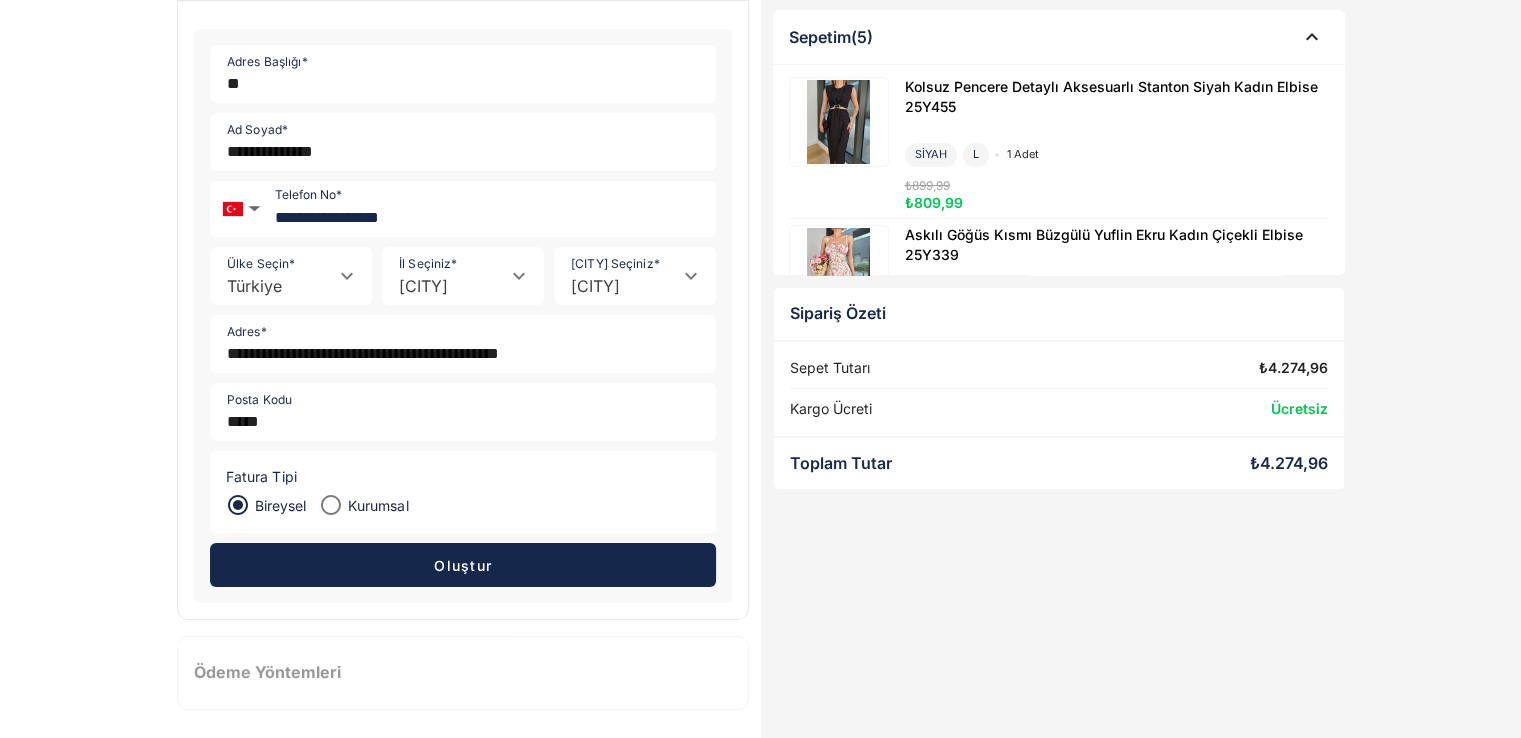 click on "Oluştur" at bounding box center [463, 565] 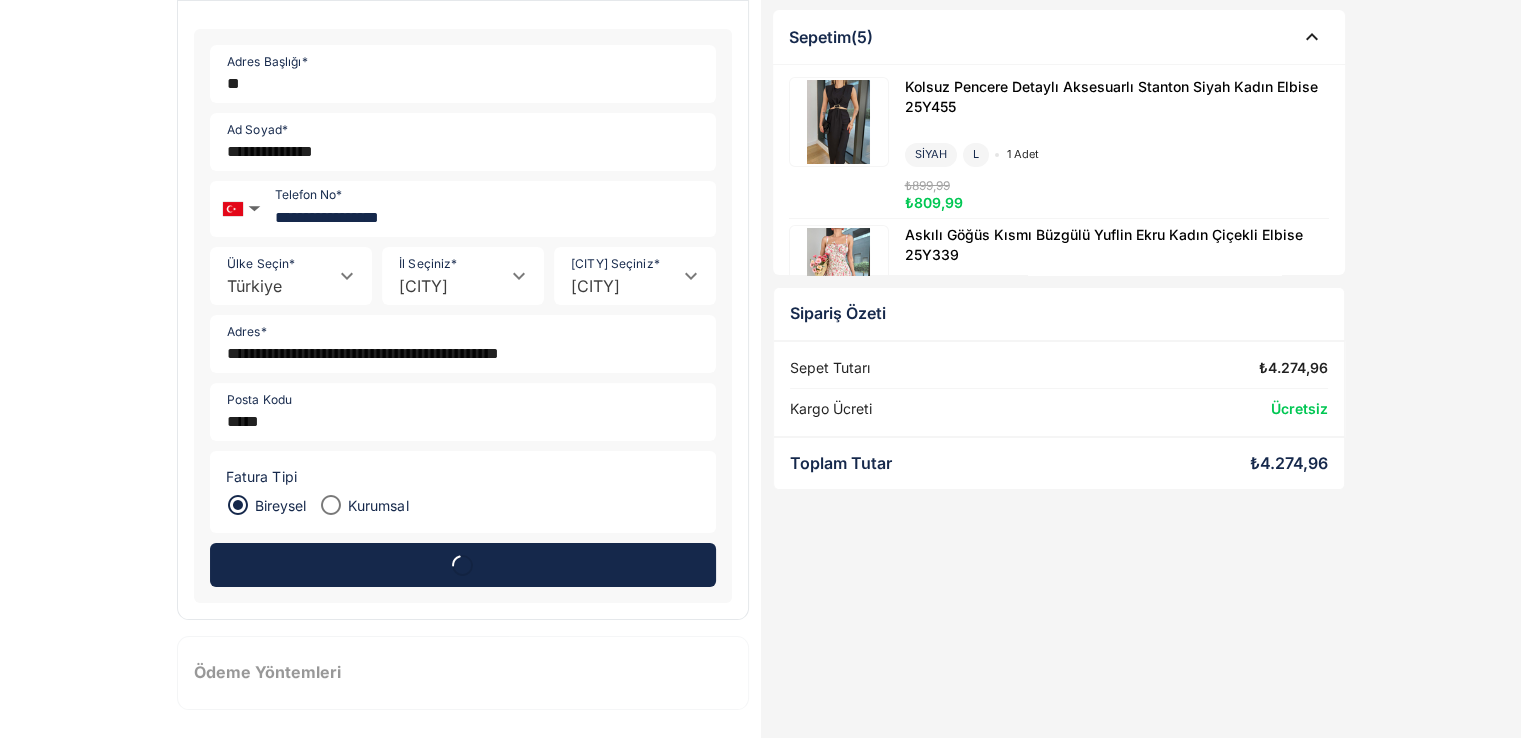 scroll, scrollTop: 0, scrollLeft: 0, axis: both 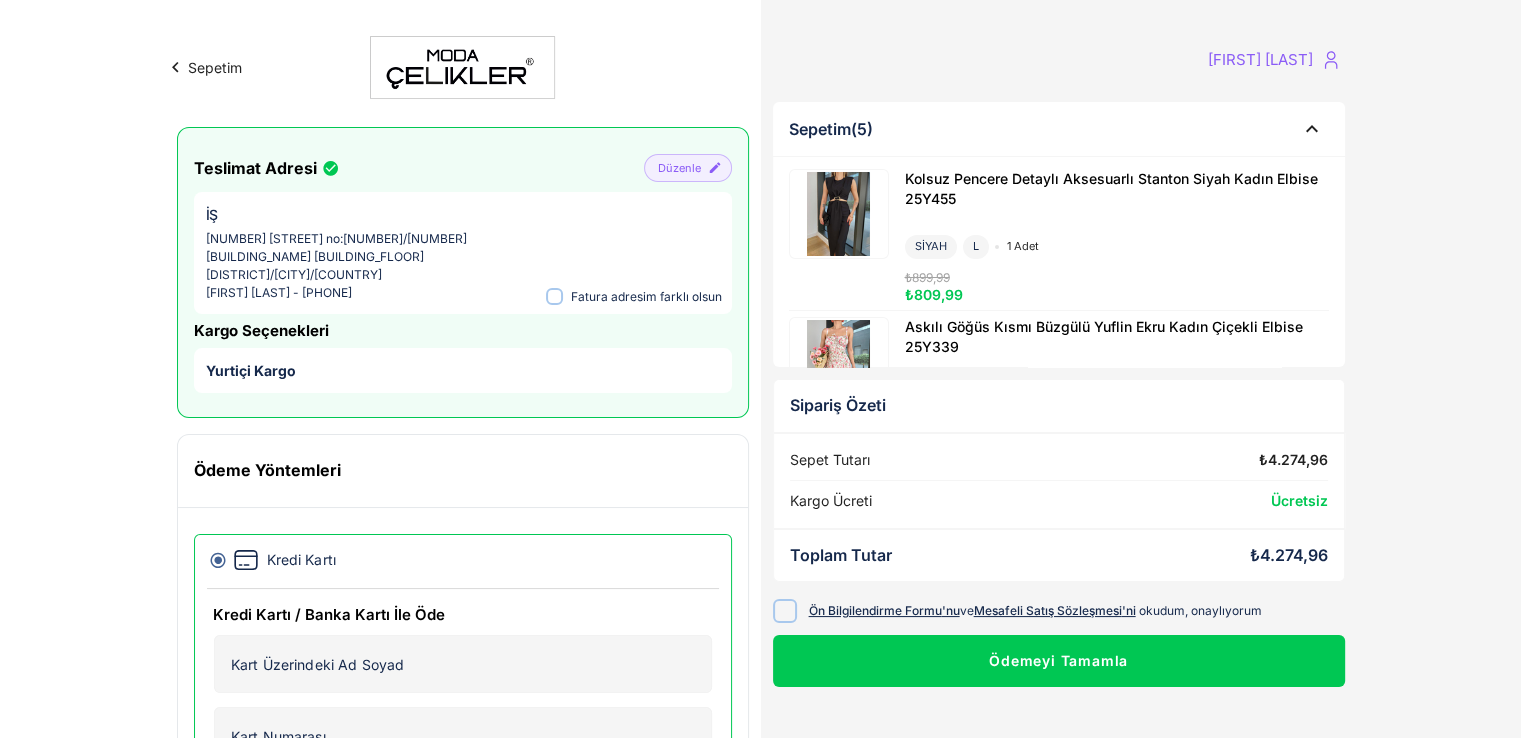 click at bounding box center [784, 610] 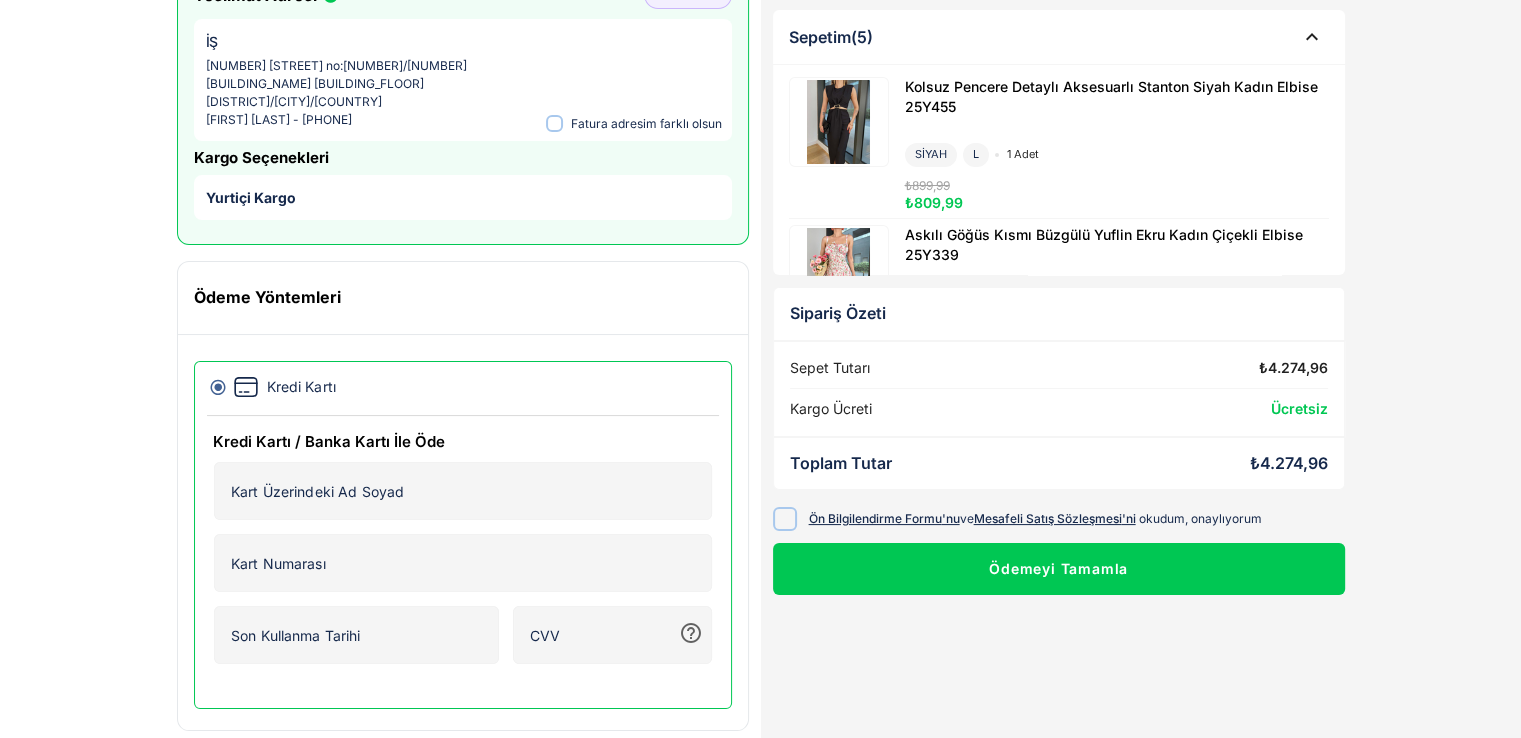 scroll, scrollTop: 176, scrollLeft: 0, axis: vertical 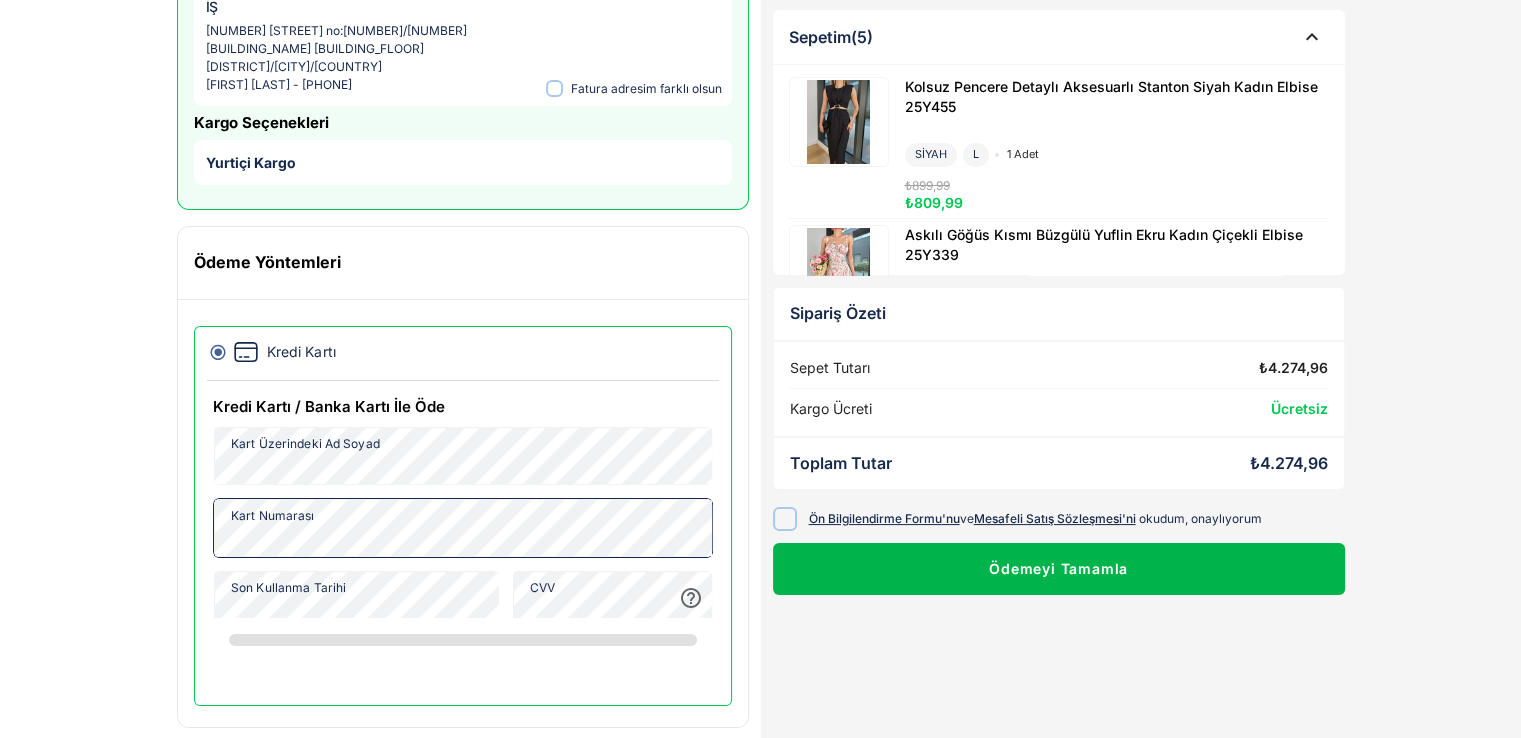 click on "Ödemeyi Tamamla" 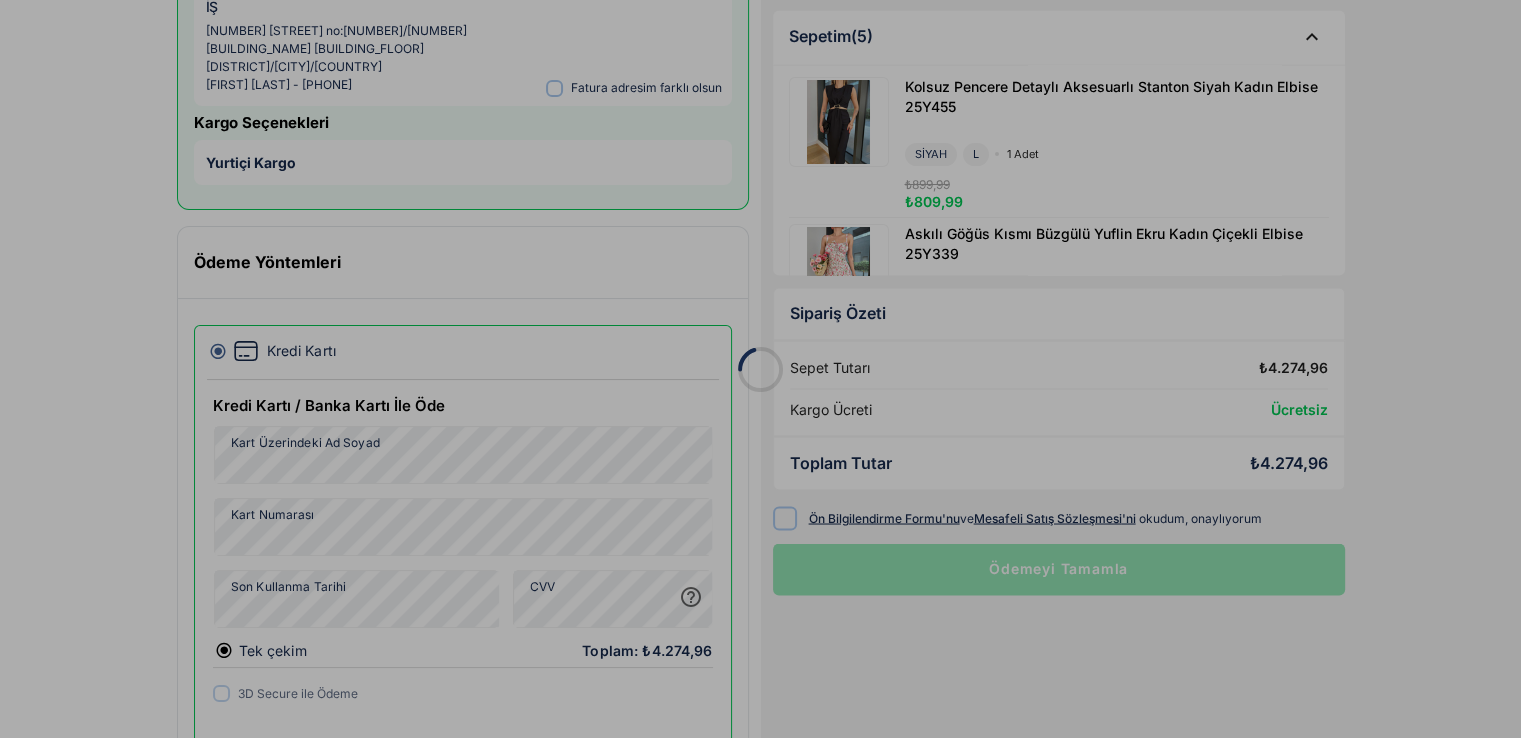 scroll, scrollTop: 208, scrollLeft: 0, axis: vertical 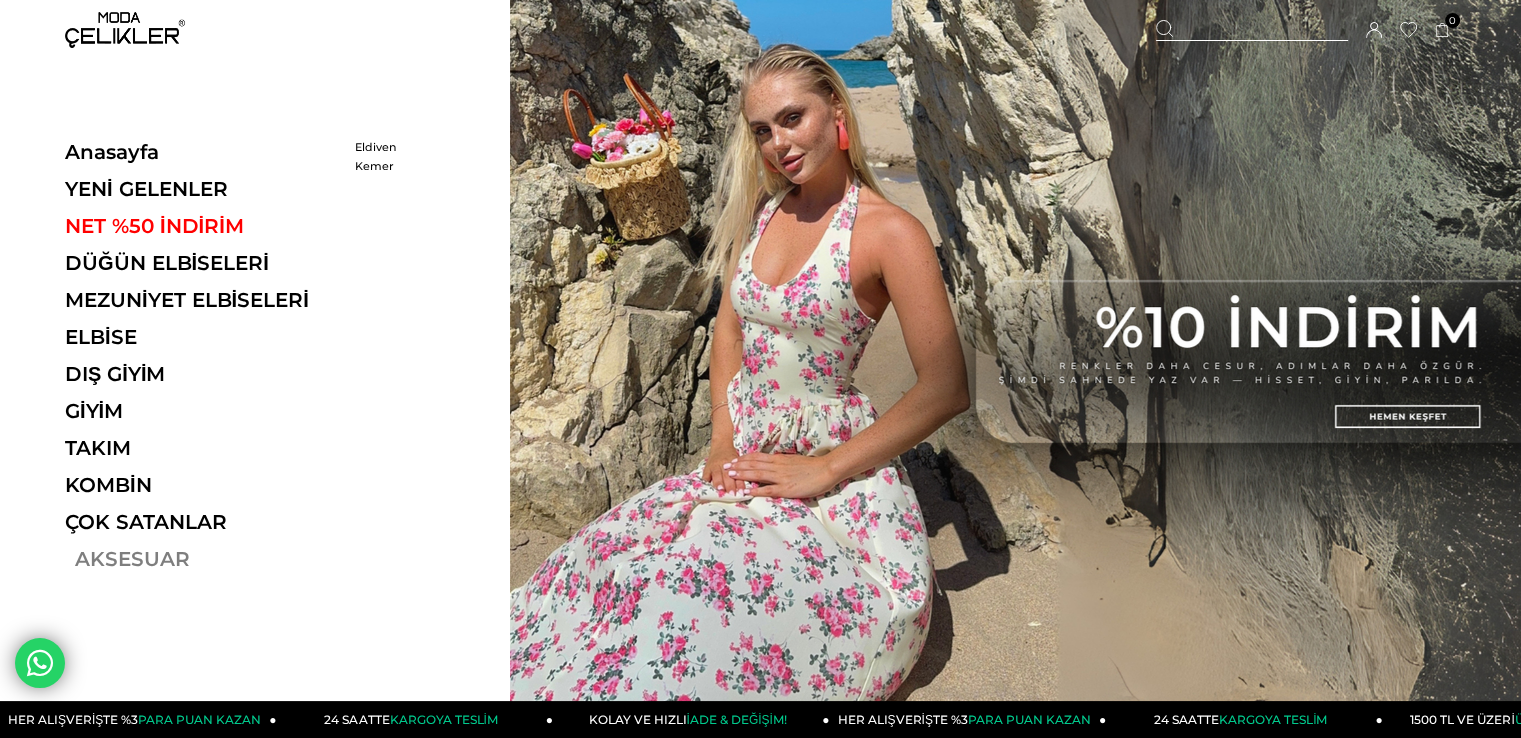 click on "AKSESUAR" at bounding box center (202, 559) 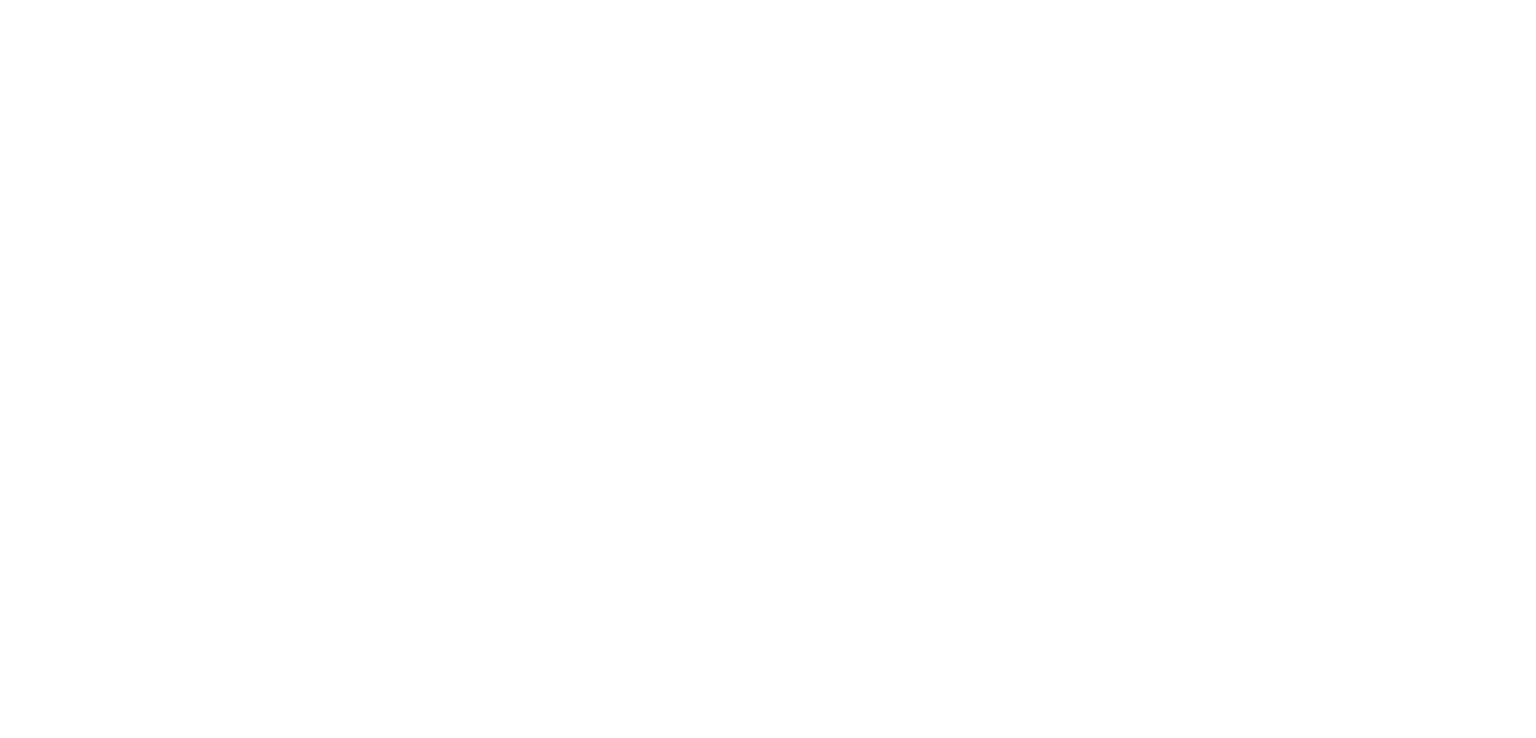scroll, scrollTop: 0, scrollLeft: 0, axis: both 